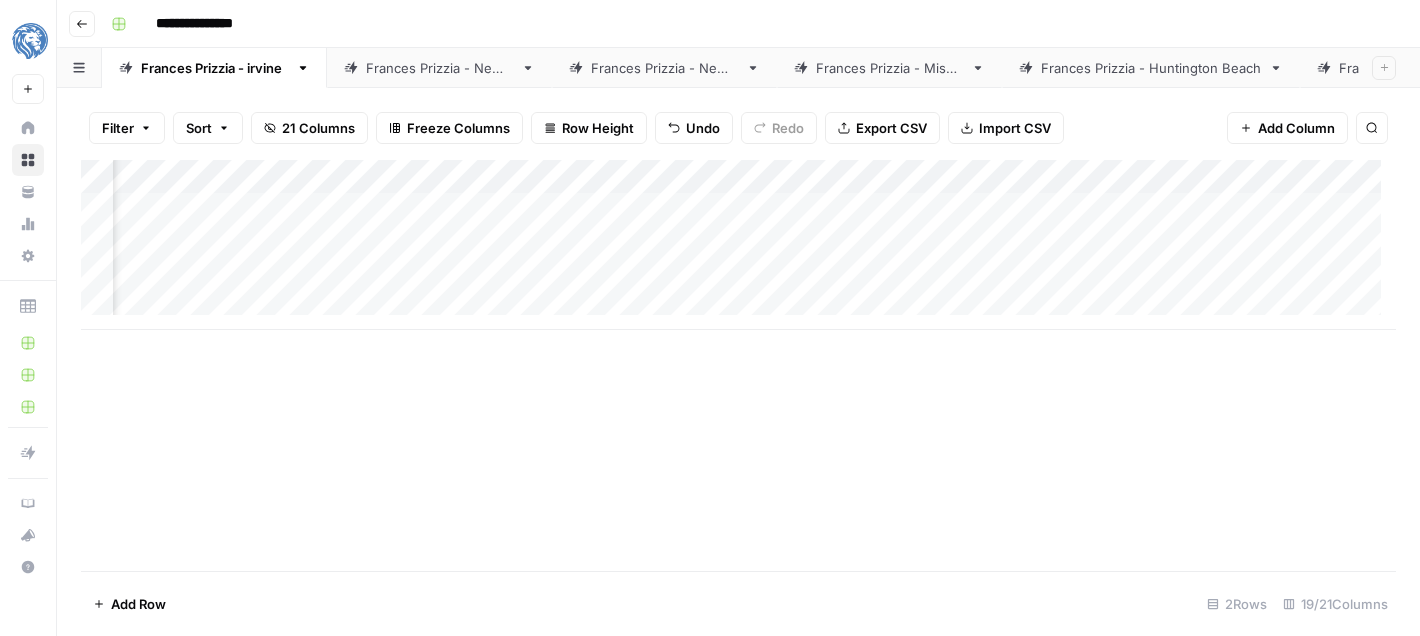 scroll, scrollTop: 0, scrollLeft: 0, axis: both 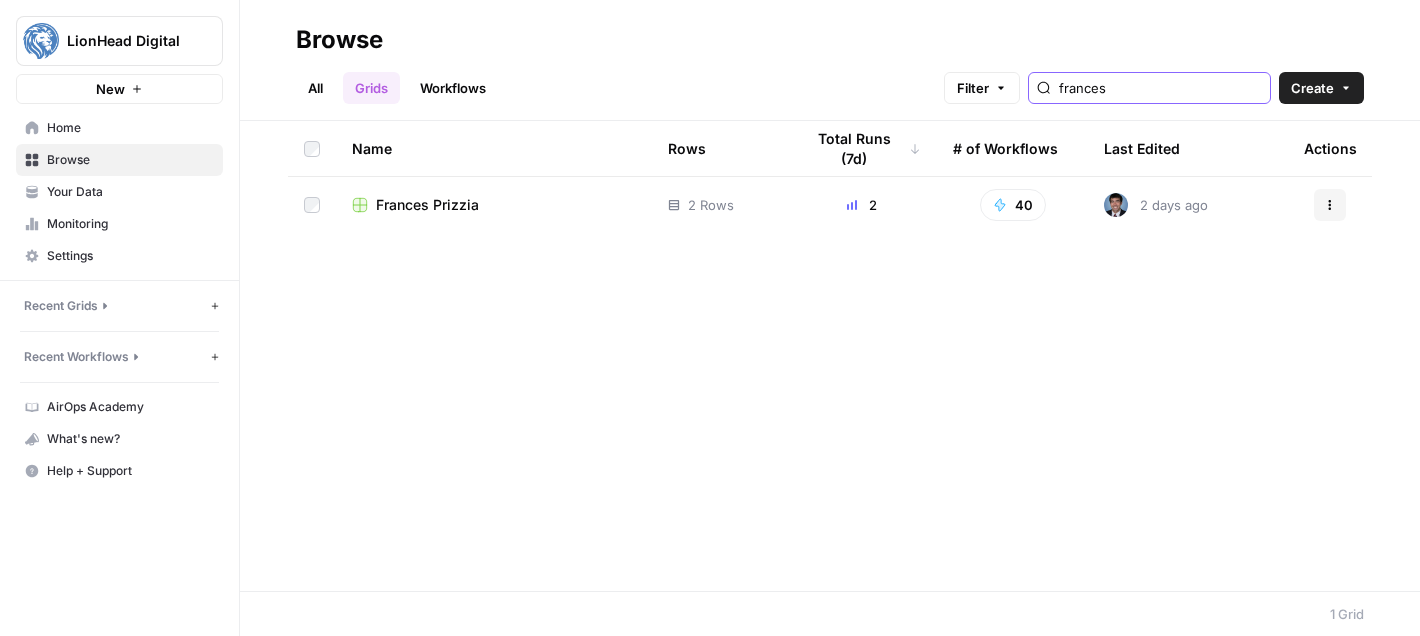 type on "frances" 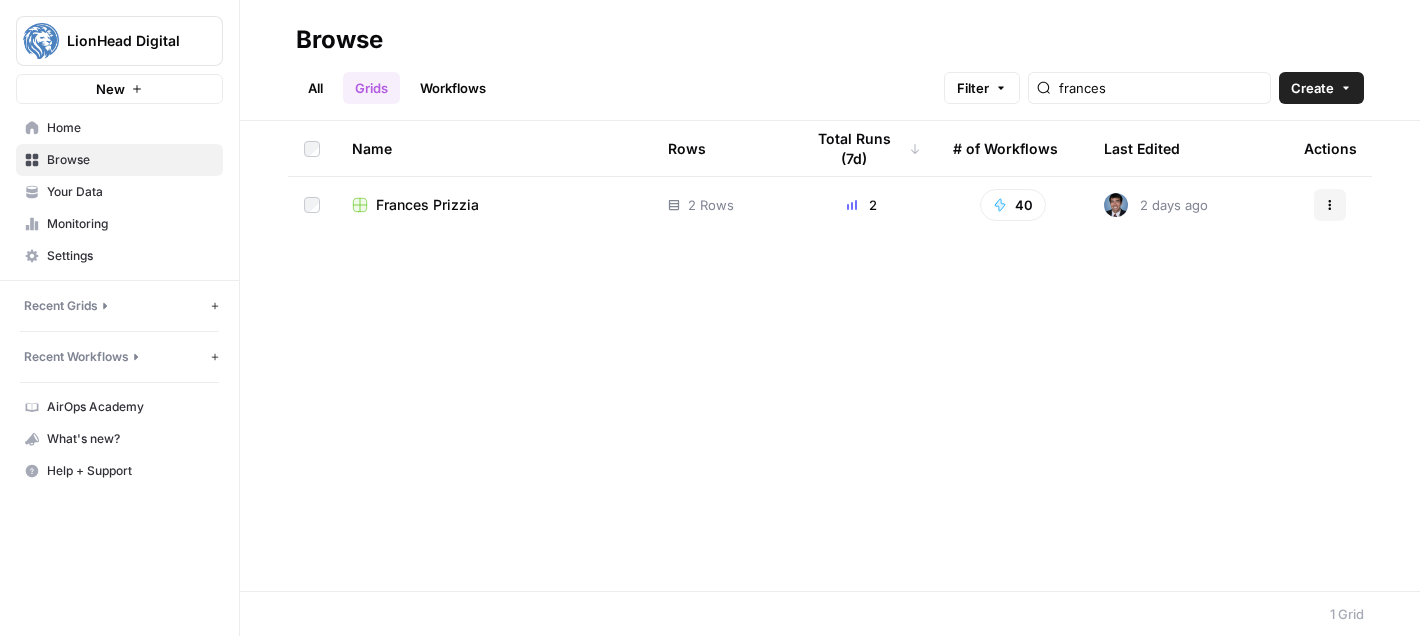 click on "Frances Prizzia" at bounding box center (427, 205) 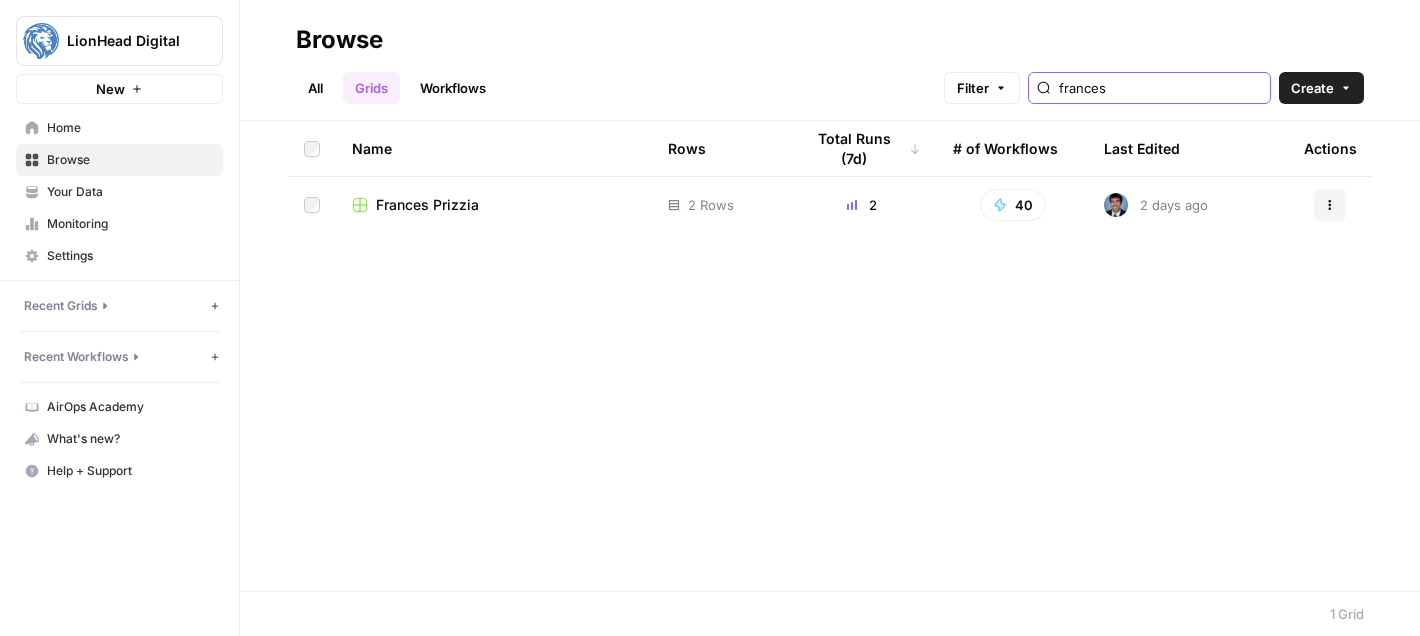 click on "frances" at bounding box center [1160, 88] 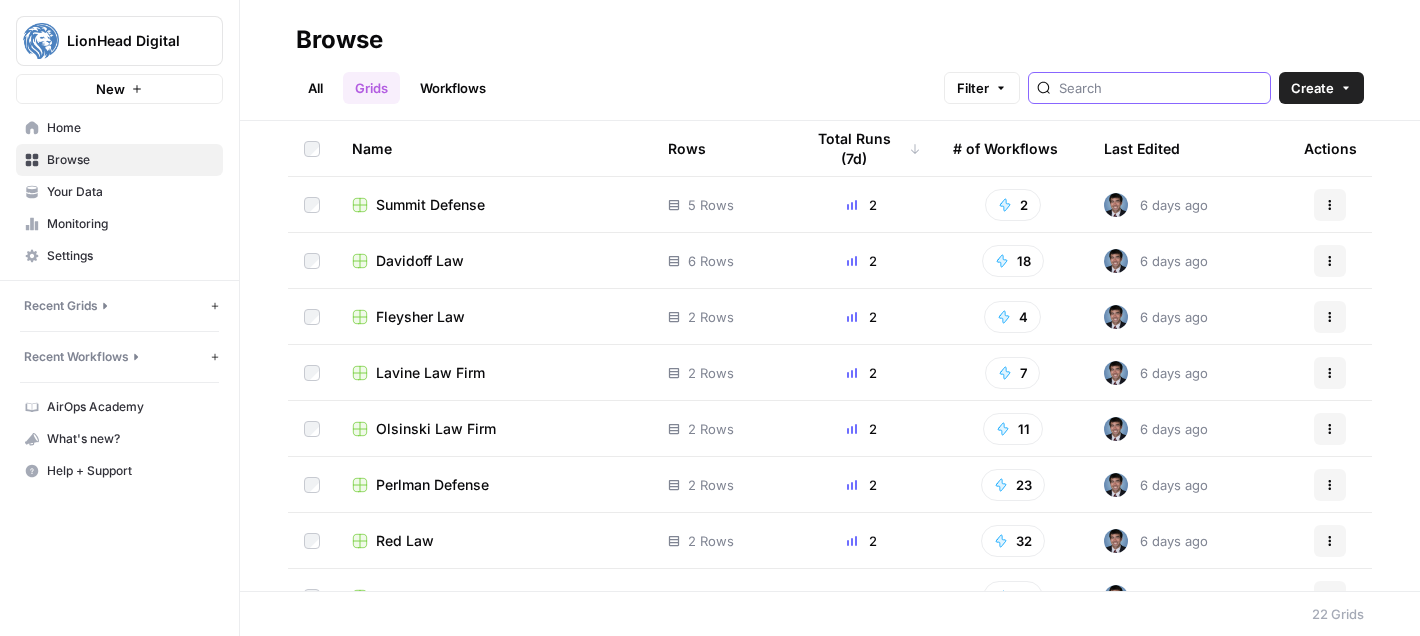 type 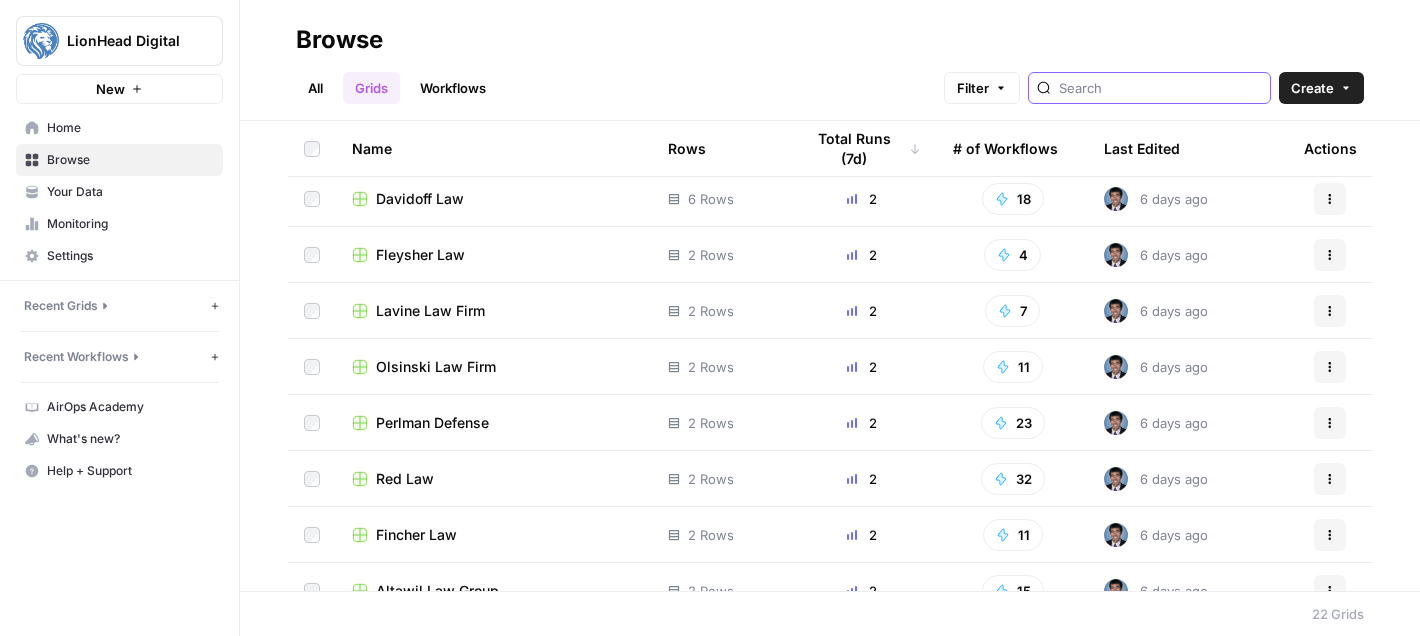 scroll, scrollTop: 93, scrollLeft: 0, axis: vertical 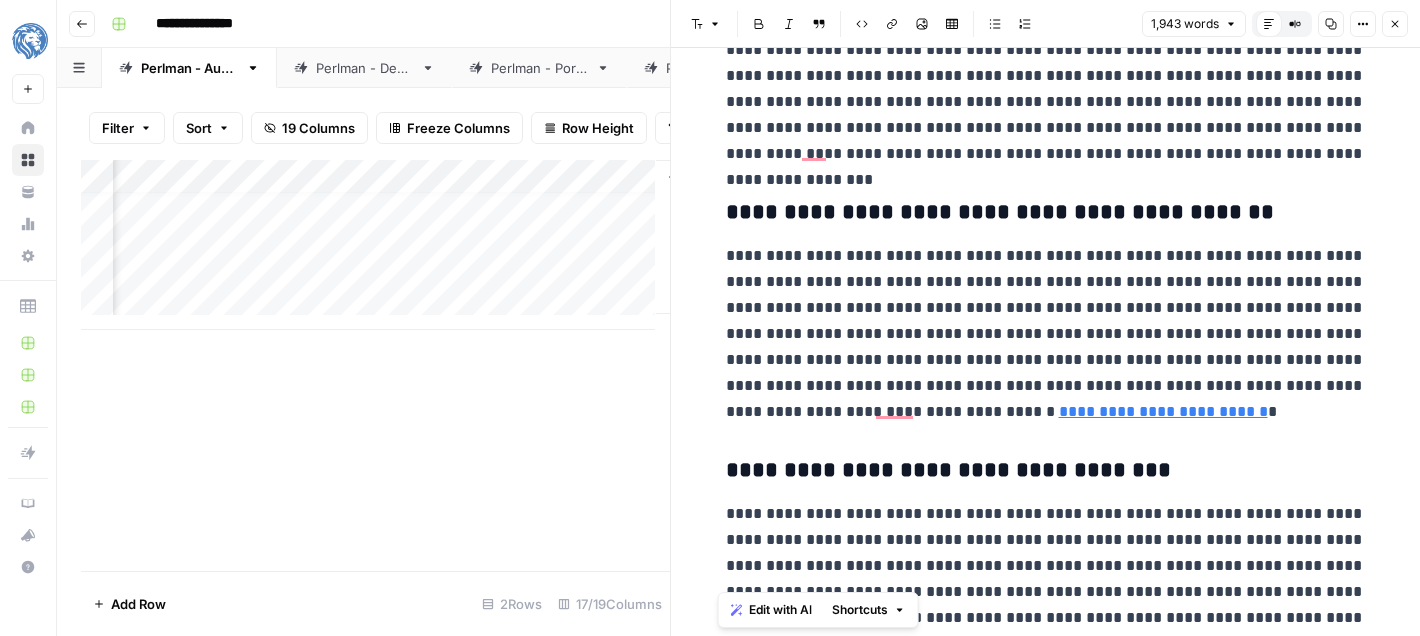 click on "Close" at bounding box center (1395, 24) 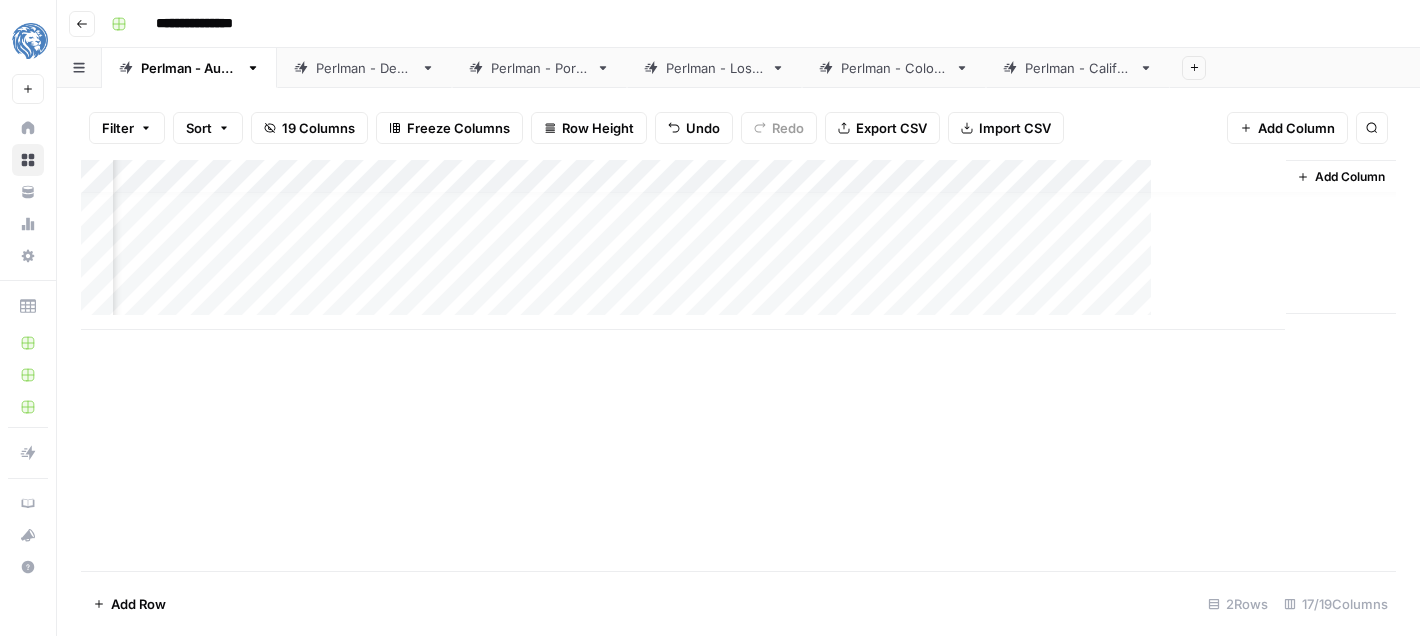 scroll, scrollTop: 15, scrollLeft: 2282, axis: both 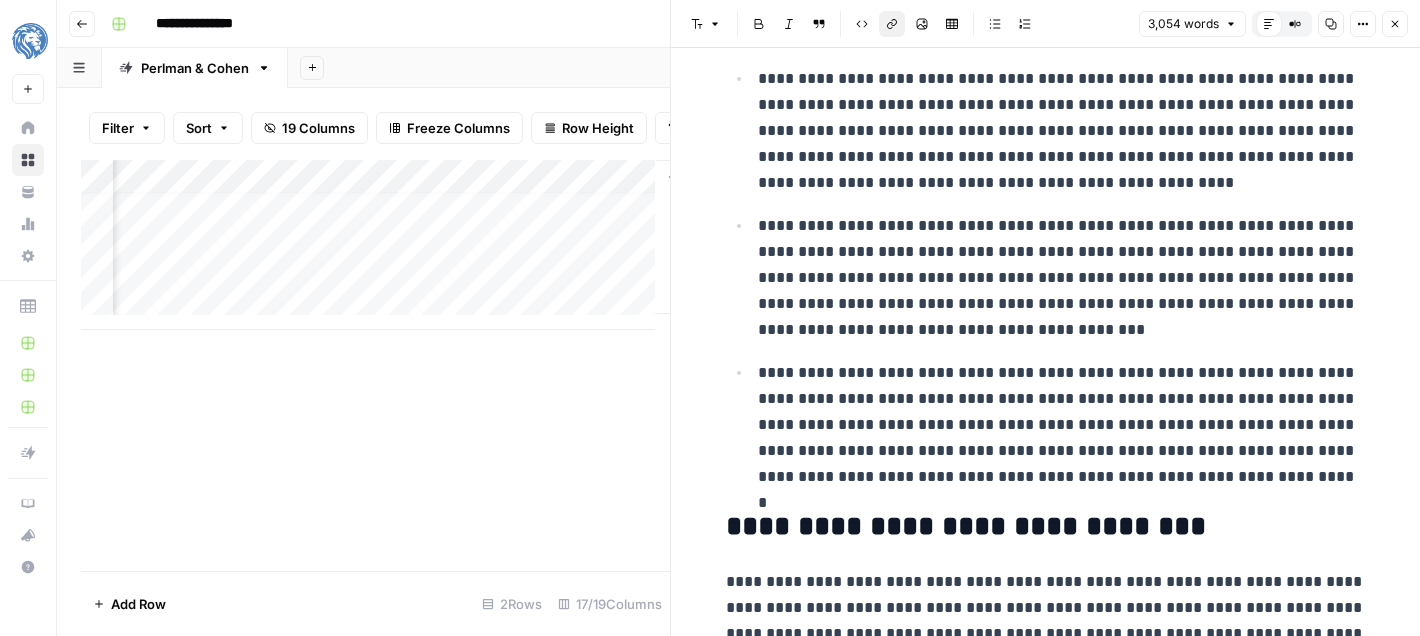 click 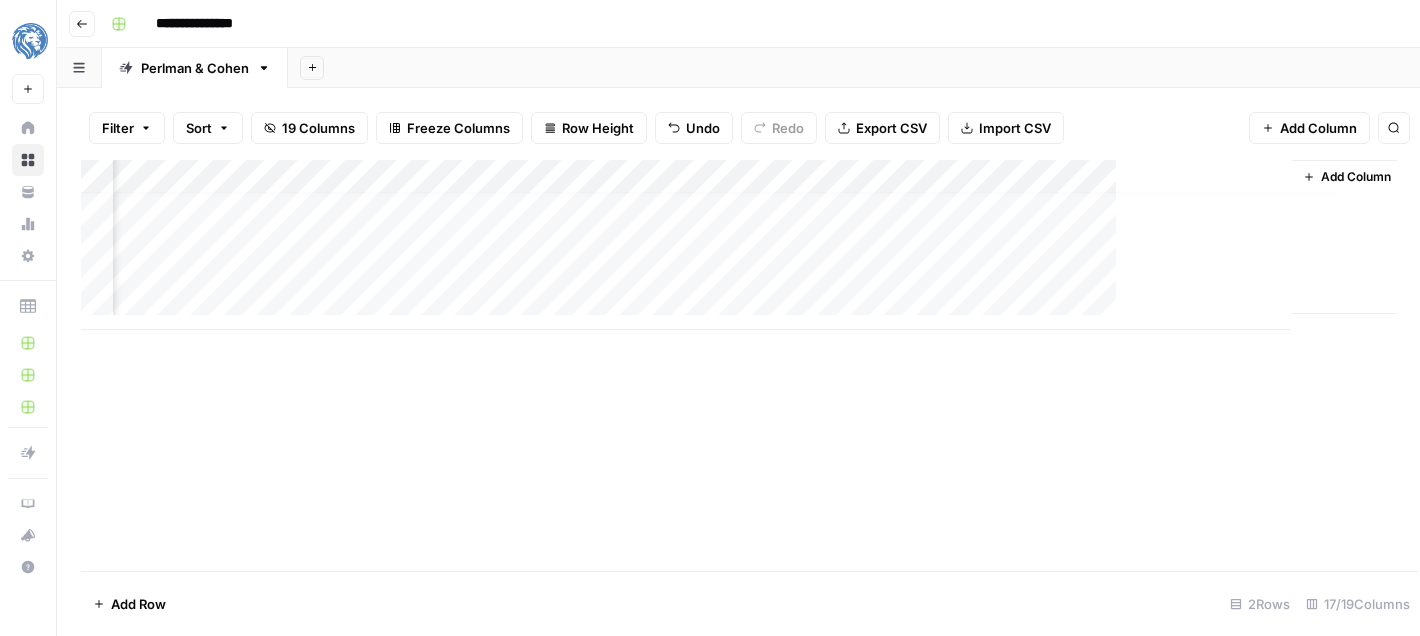 scroll, scrollTop: 15, scrollLeft: 2282, axis: both 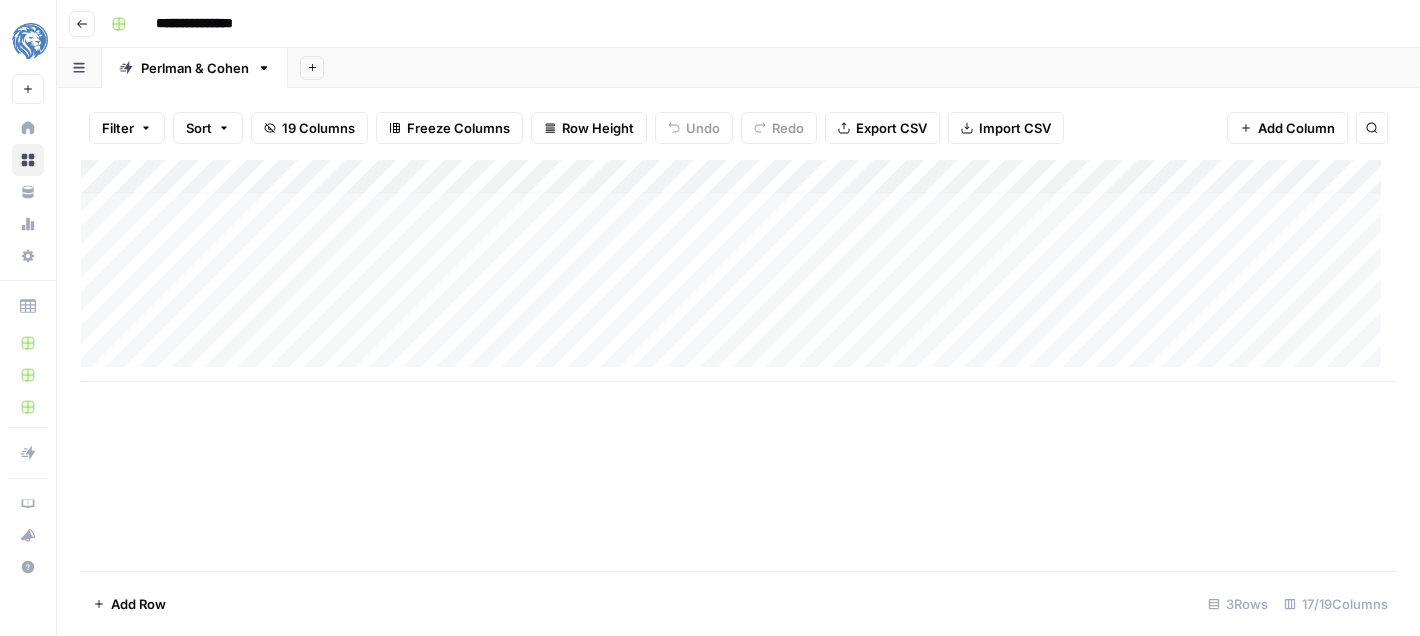 click on "Add Column" at bounding box center [738, 271] 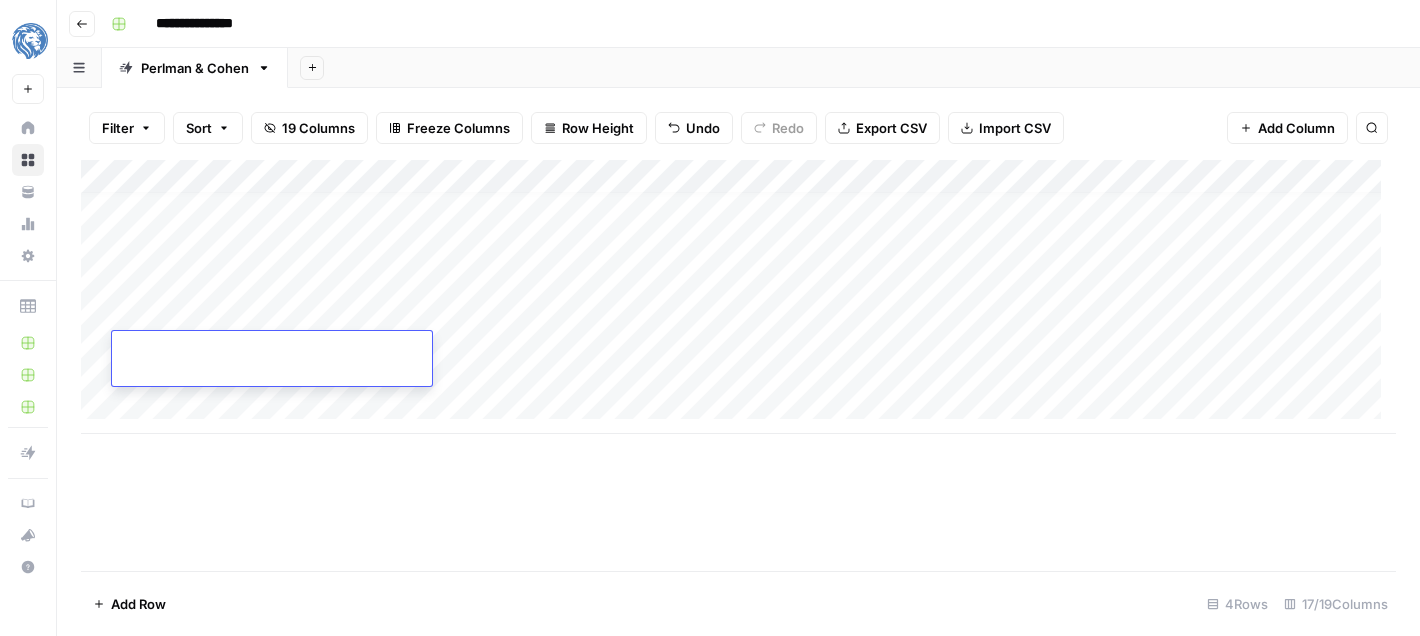 click on "Add Column" at bounding box center [738, 297] 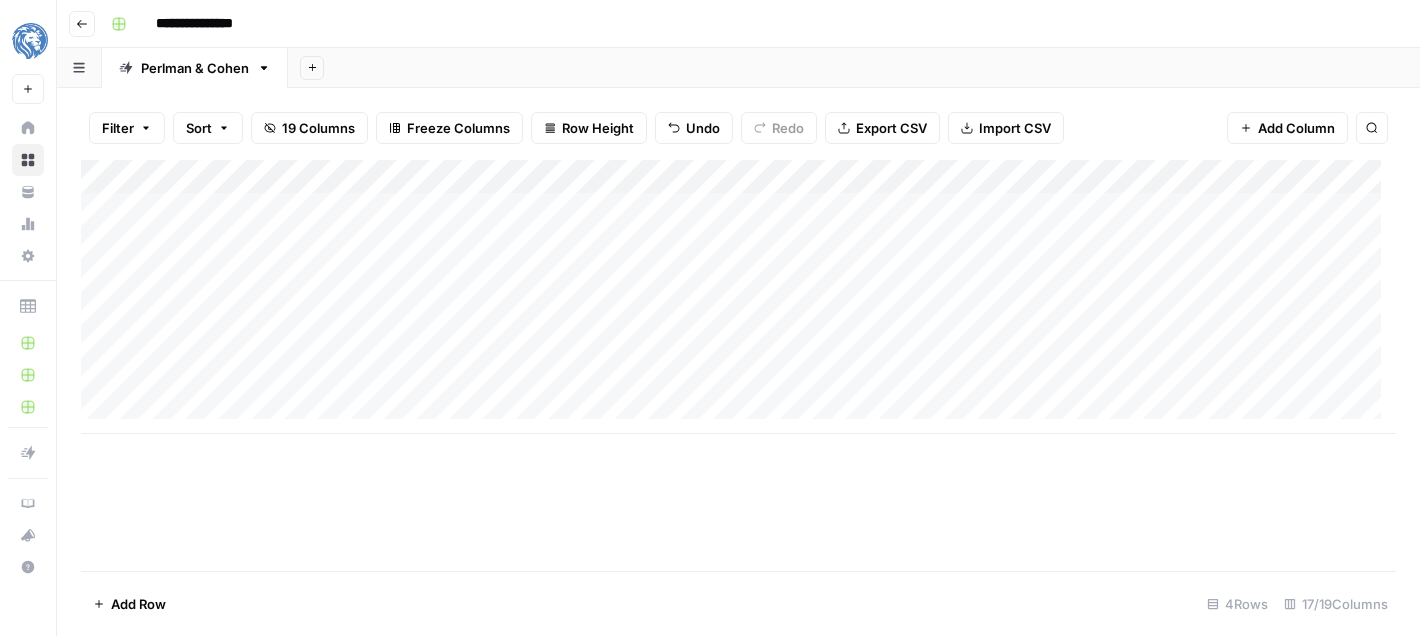 scroll, scrollTop: 0, scrollLeft: 0, axis: both 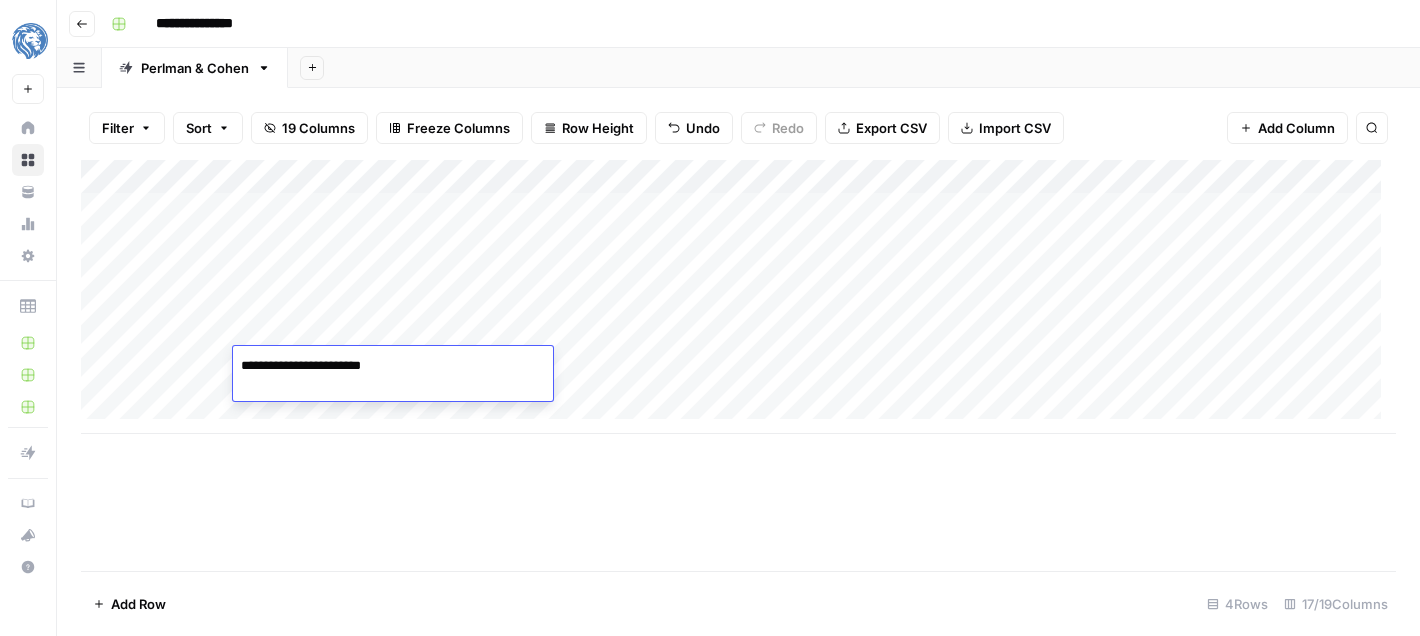 type on "**********" 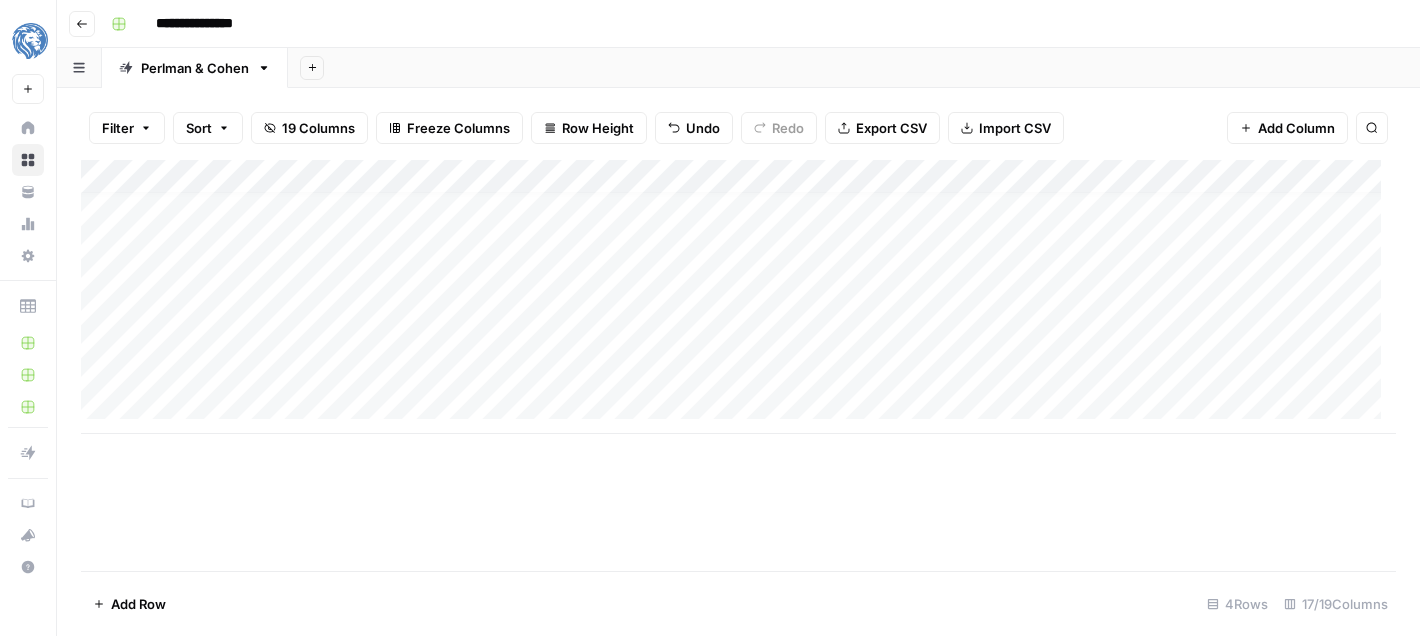 scroll, scrollTop: 15, scrollLeft: 0, axis: vertical 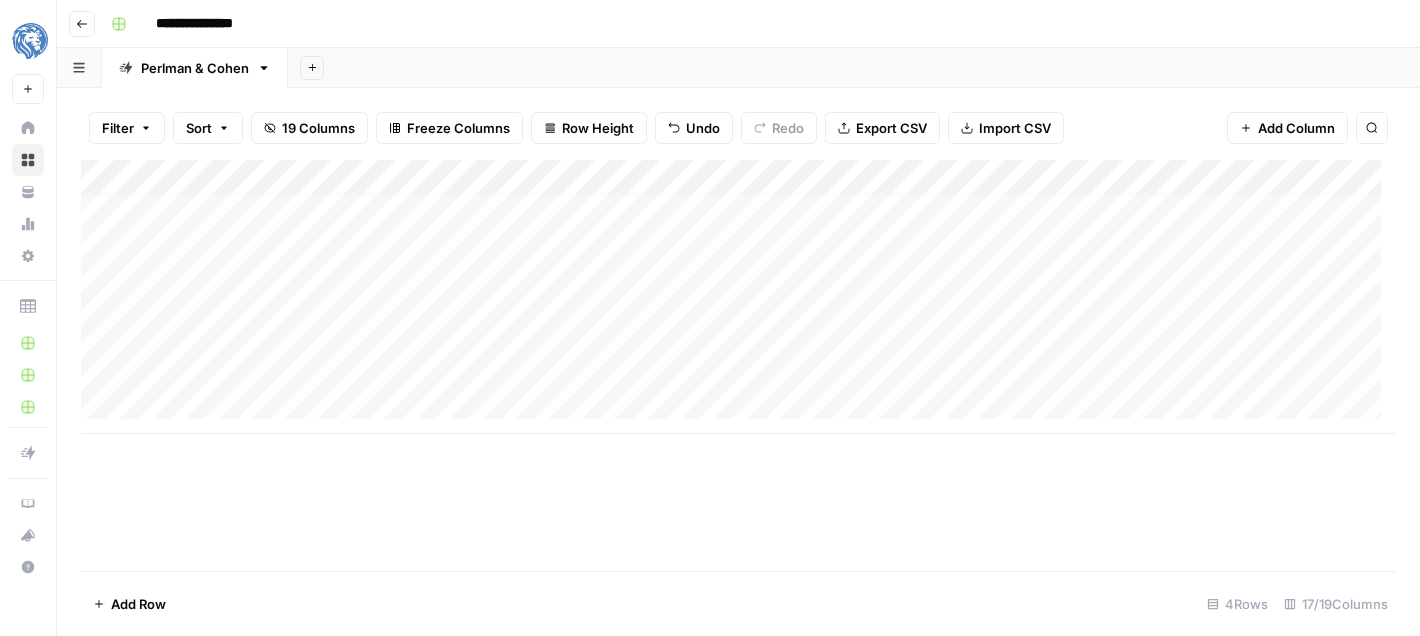 click on "Add Column" at bounding box center [738, 297] 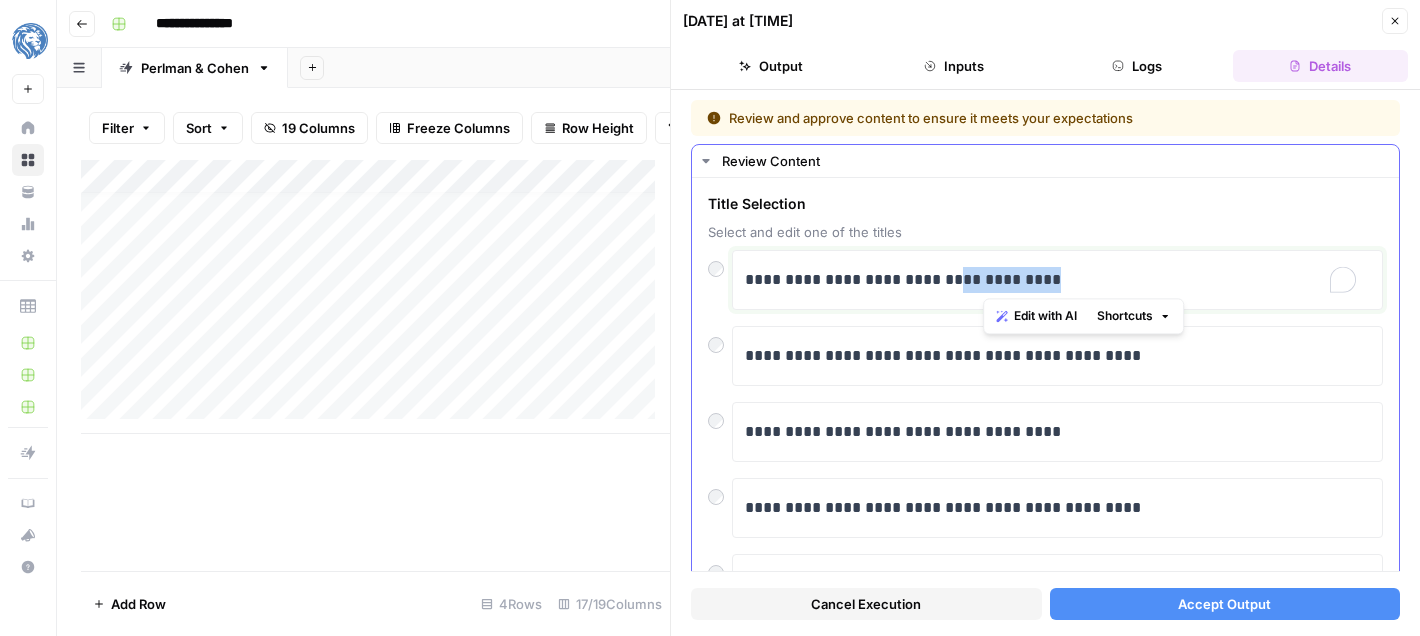 drag, startPoint x: 979, startPoint y: 274, endPoint x: 958, endPoint y: 275, distance: 21.023796 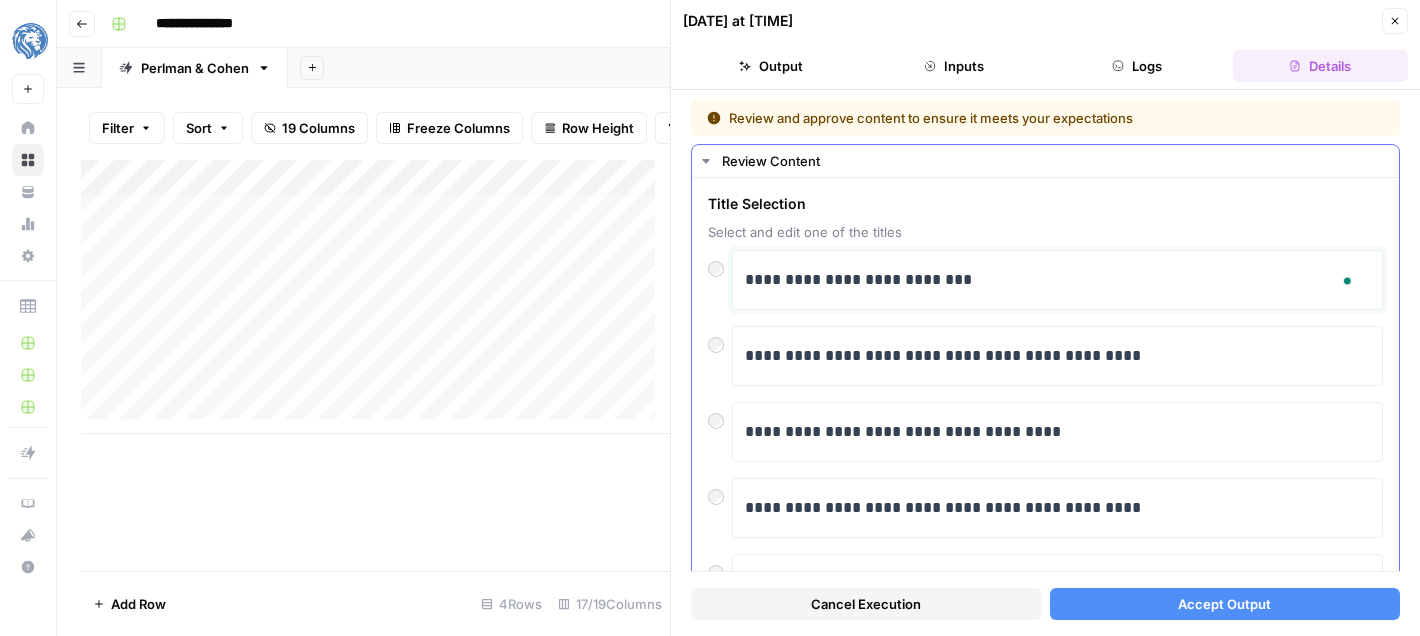 type 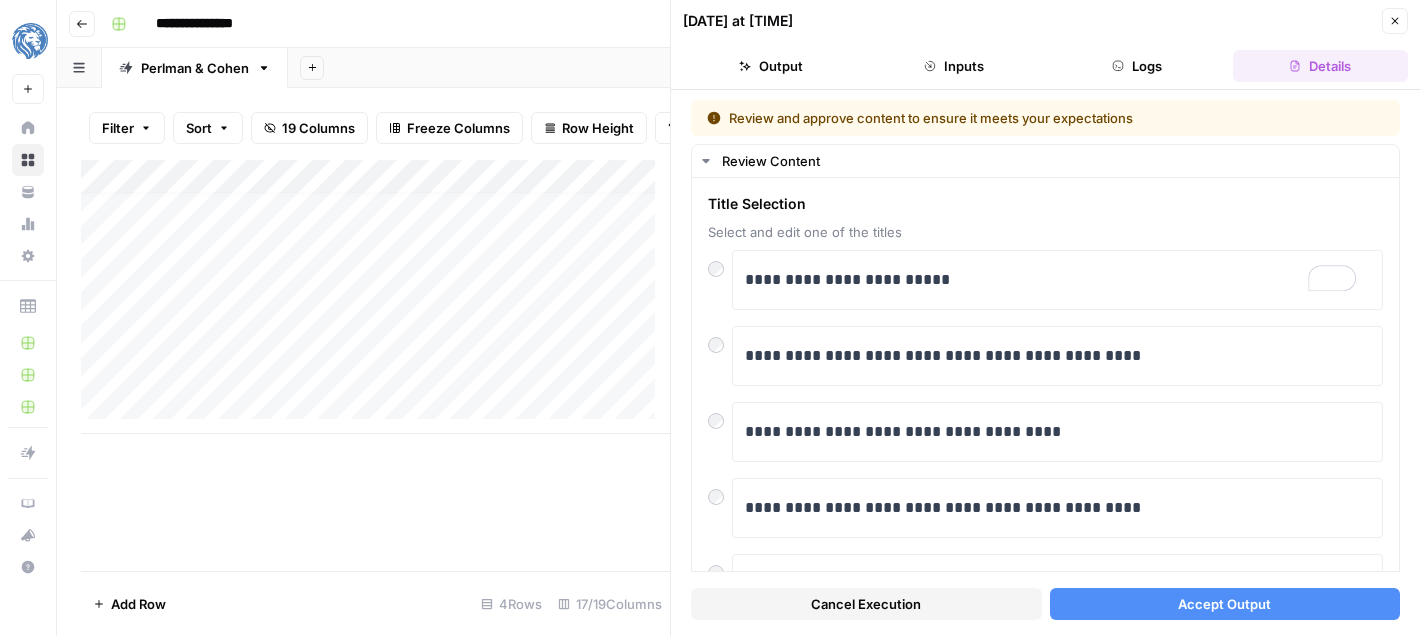 click on "Accept Output" at bounding box center (1225, 604) 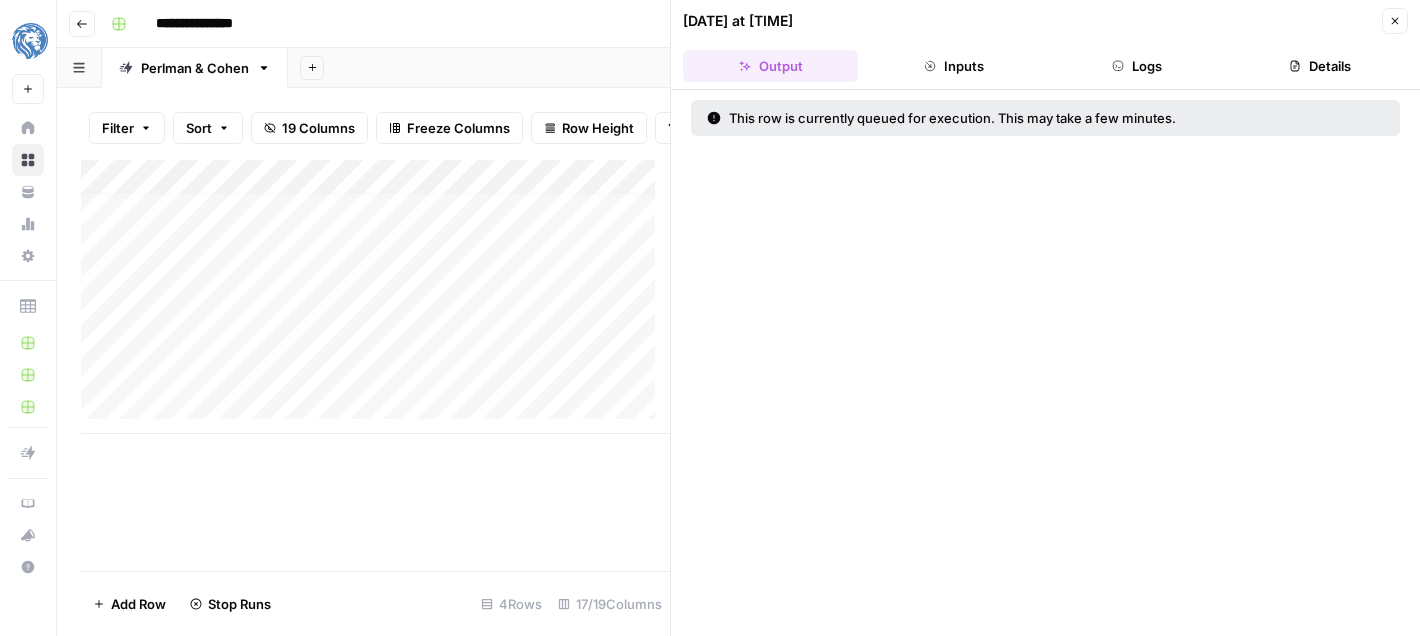 click 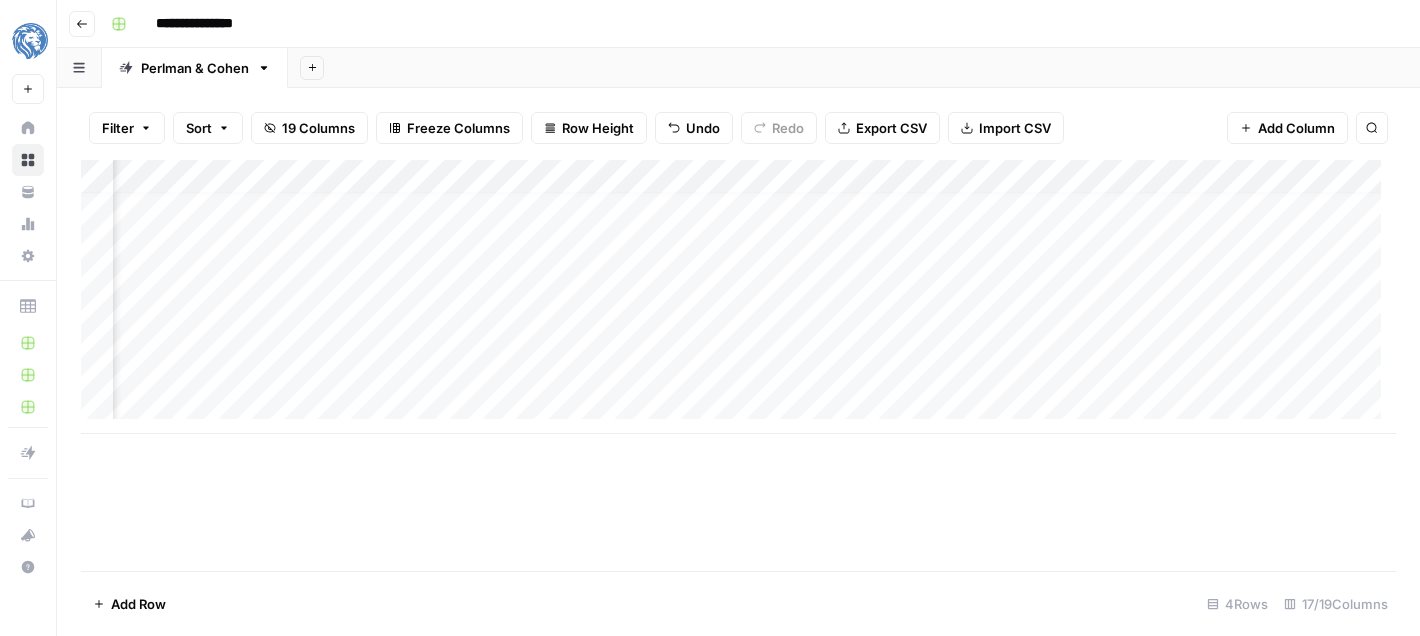 scroll, scrollTop: 15, scrollLeft: 1000, axis: both 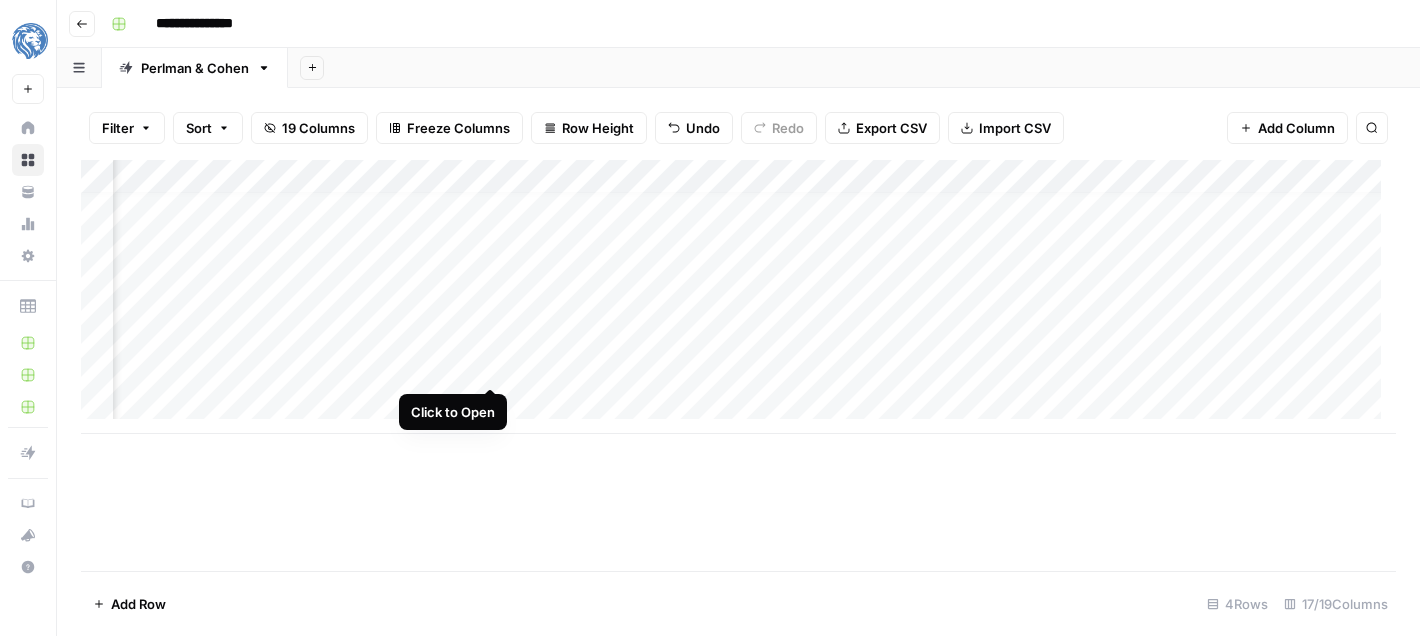 click on "Add Column" at bounding box center [738, 297] 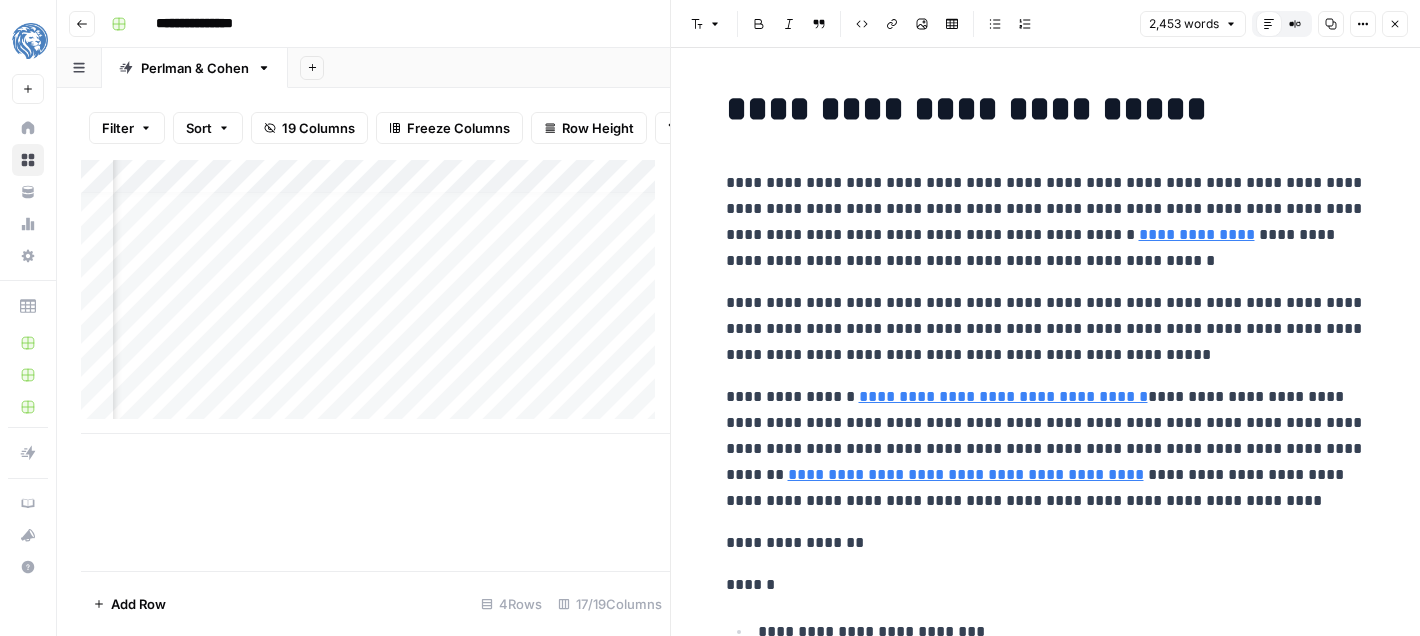 scroll, scrollTop: 15, scrollLeft: 2920, axis: both 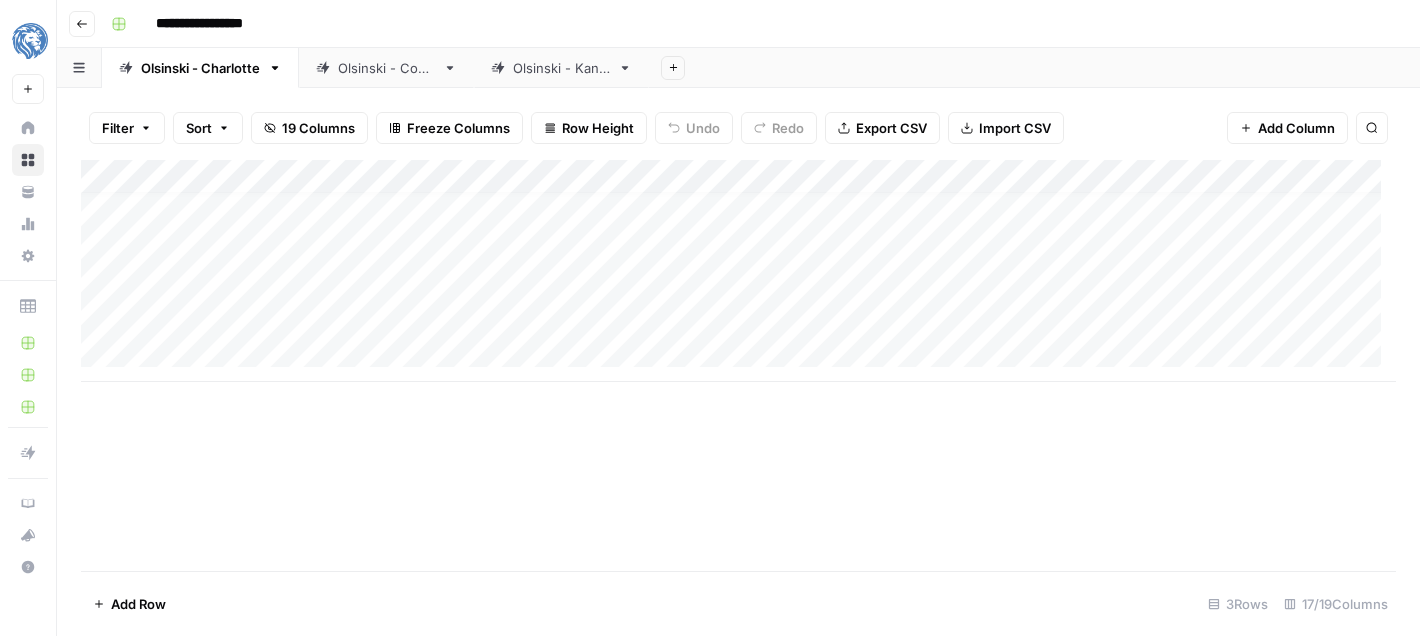 click on "Add Column" at bounding box center (738, 271) 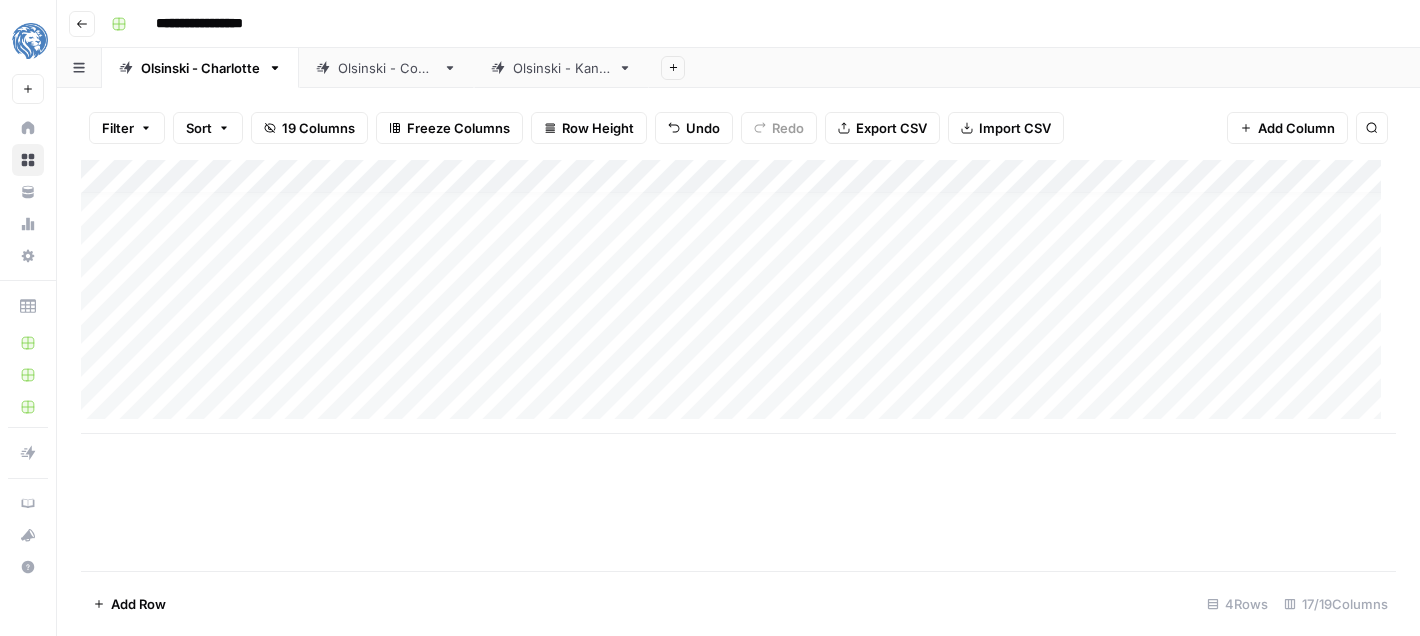 scroll, scrollTop: 15, scrollLeft: 0, axis: vertical 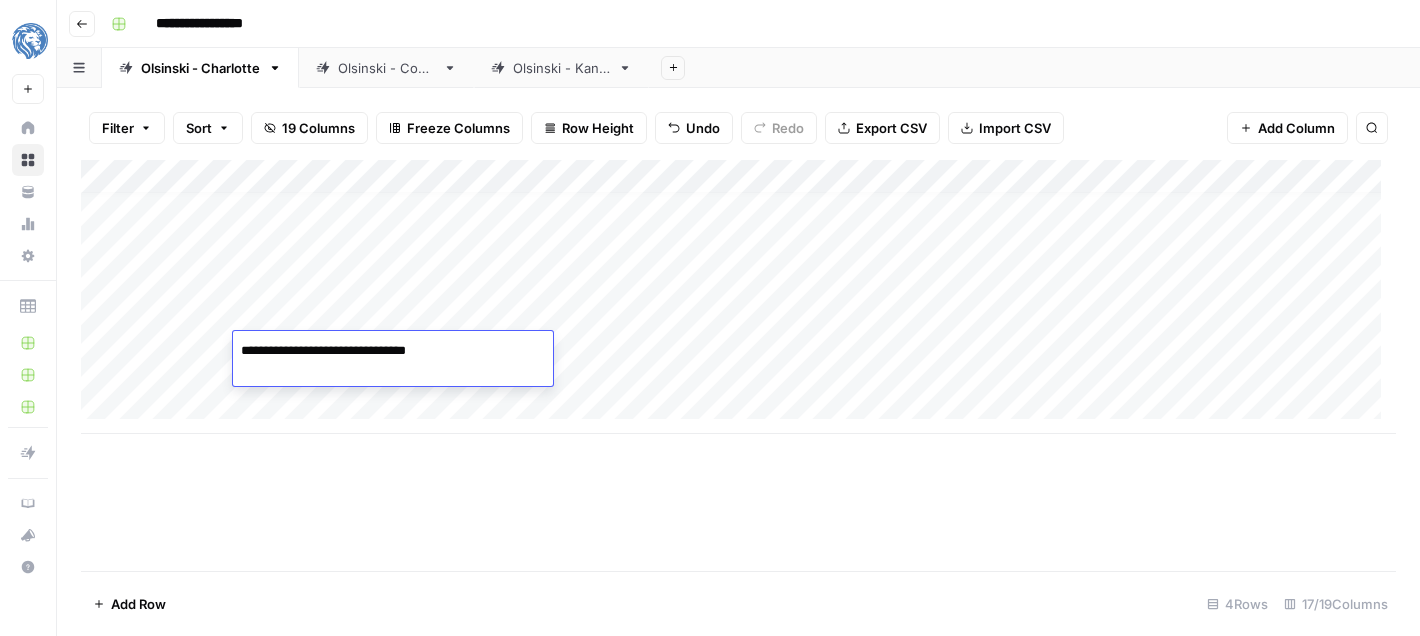 type on "**********" 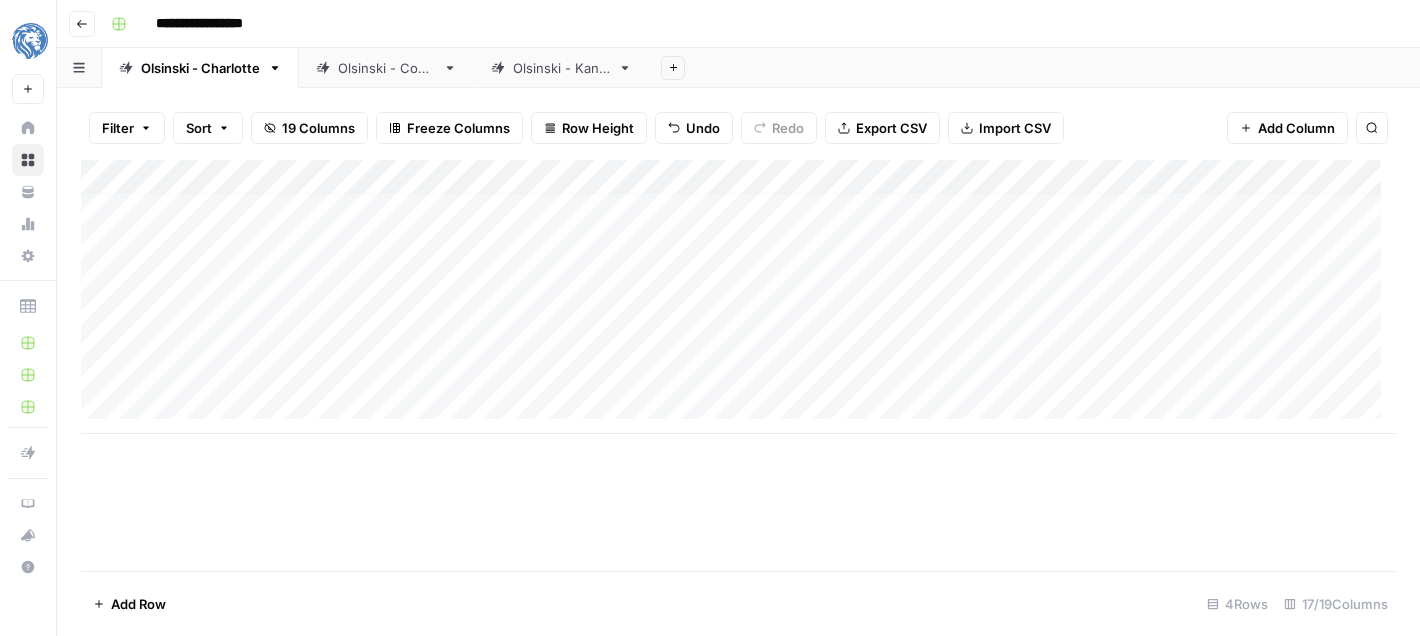 click on "Add Column" at bounding box center (738, 297) 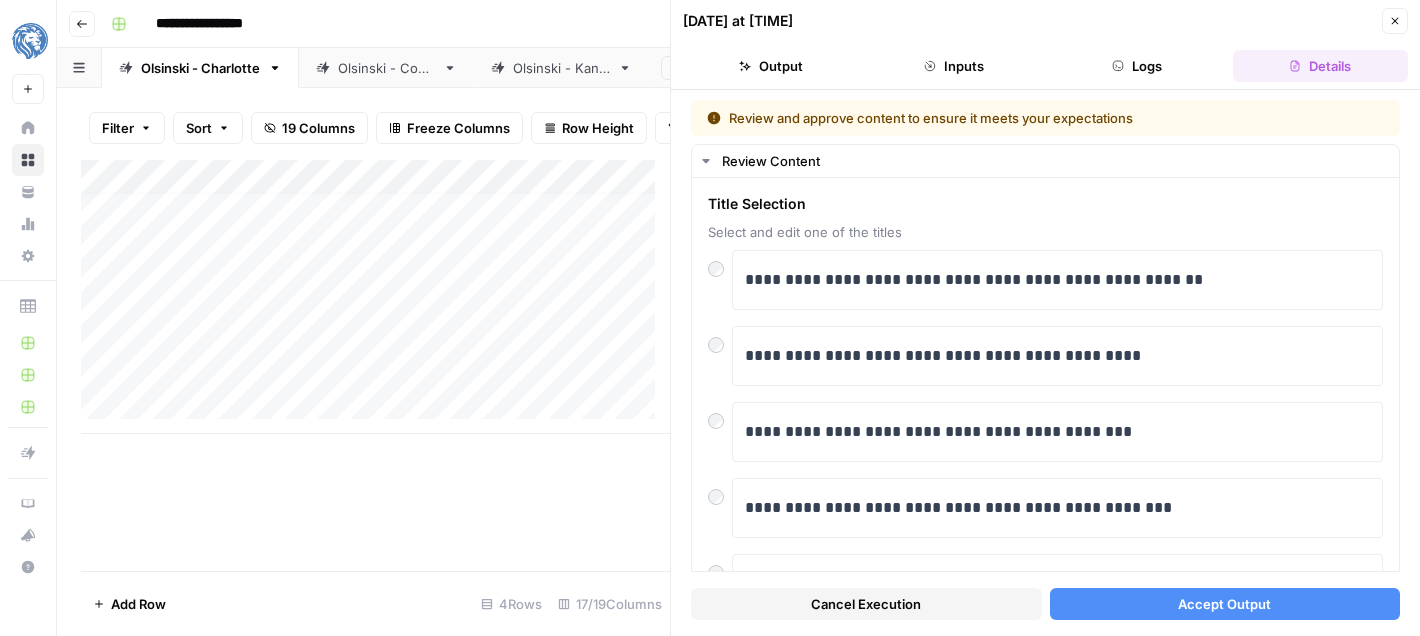 click at bounding box center [636, 358] 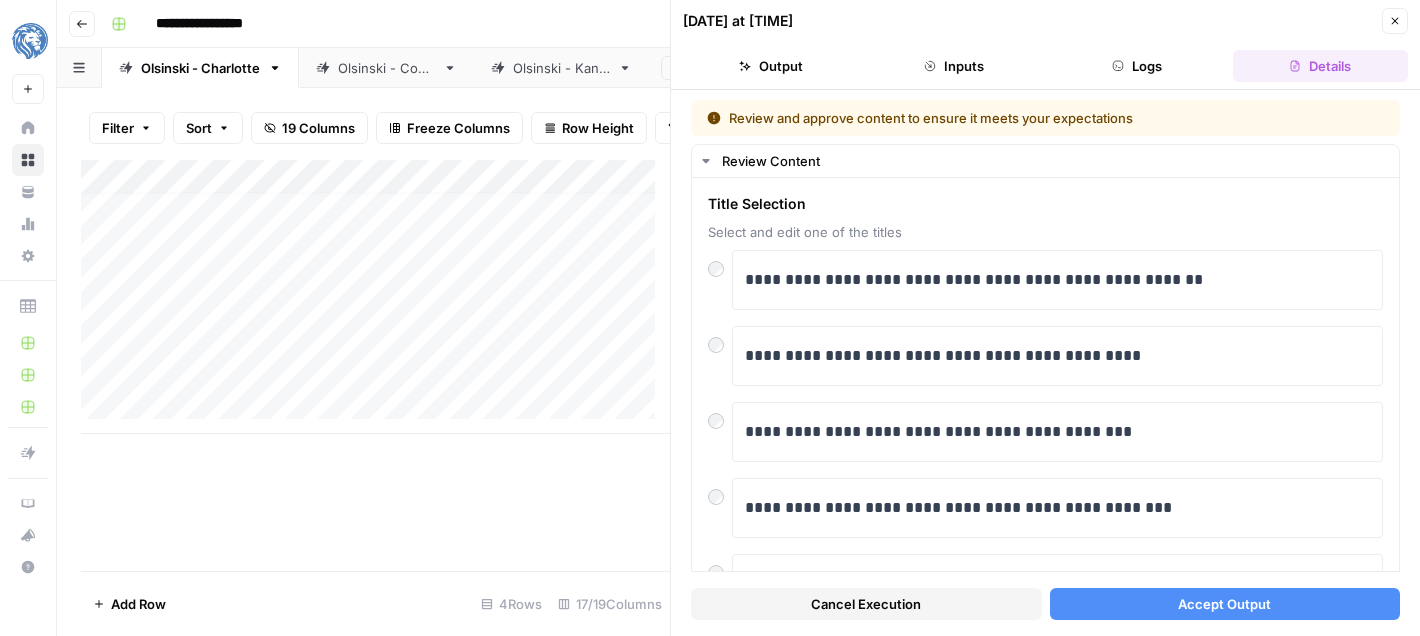 click at bounding box center (636, 358) 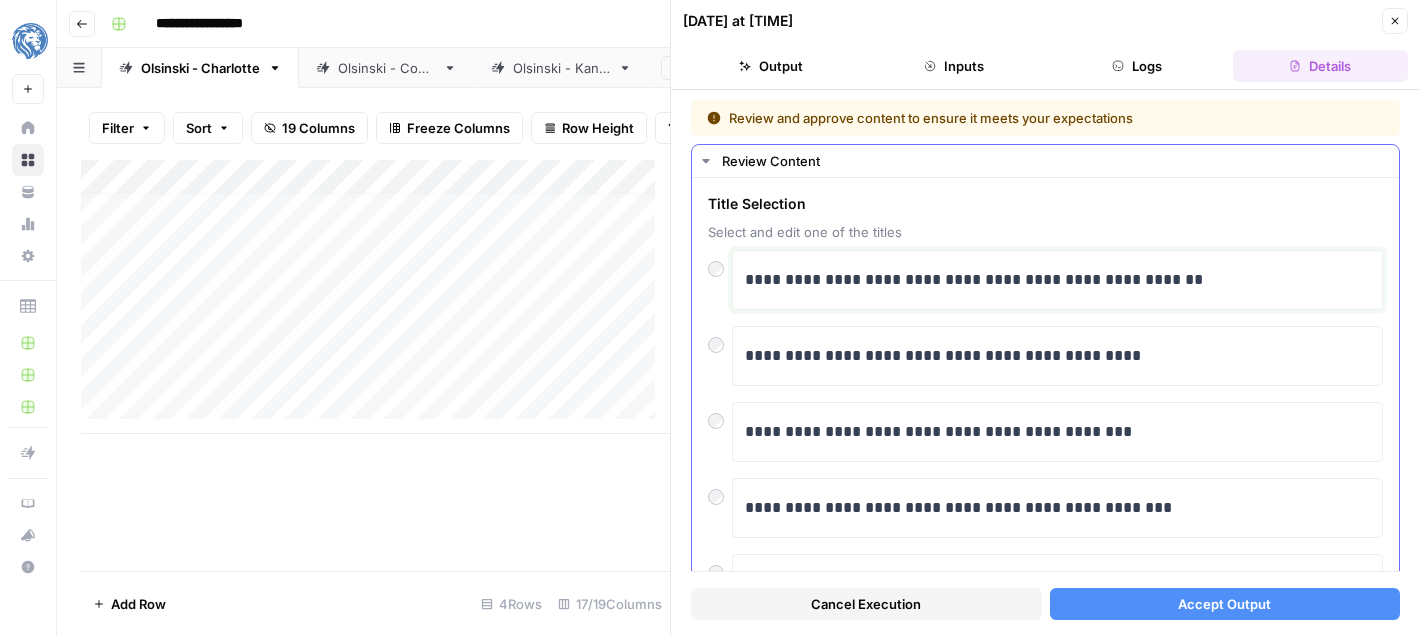 click on "**********" at bounding box center [1050, 280] 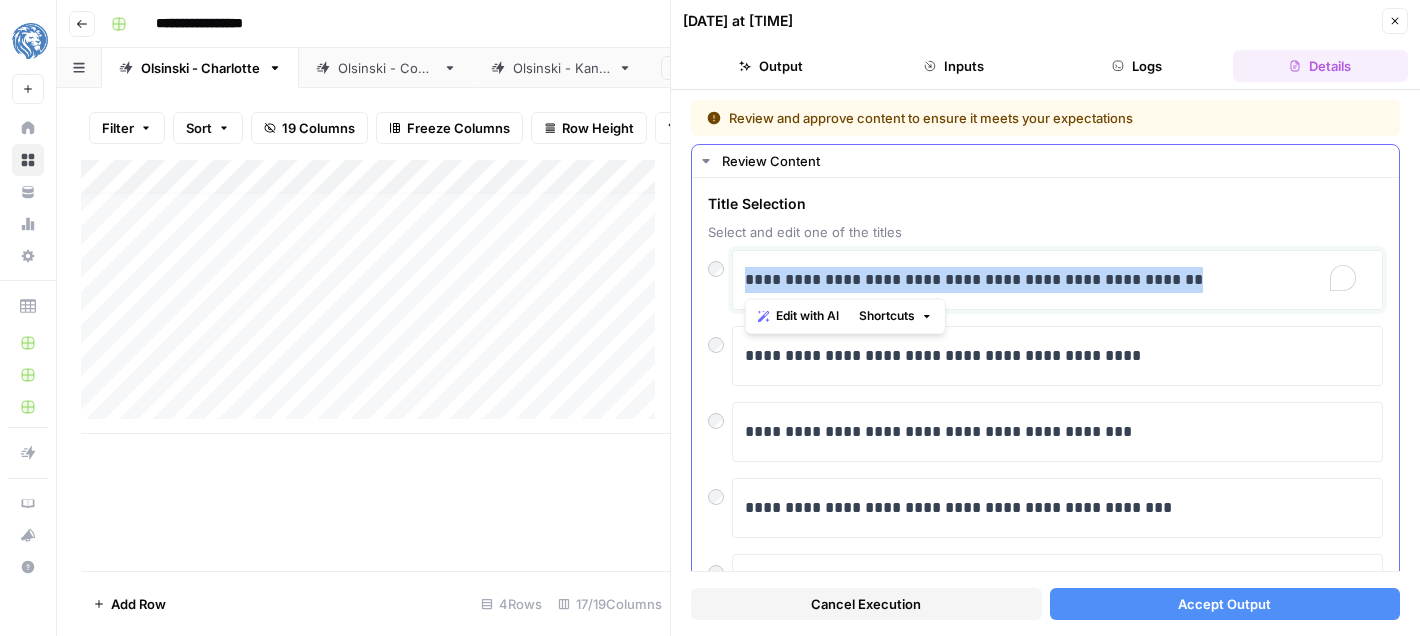 drag, startPoint x: 1189, startPoint y: 276, endPoint x: 739, endPoint y: 279, distance: 450.01 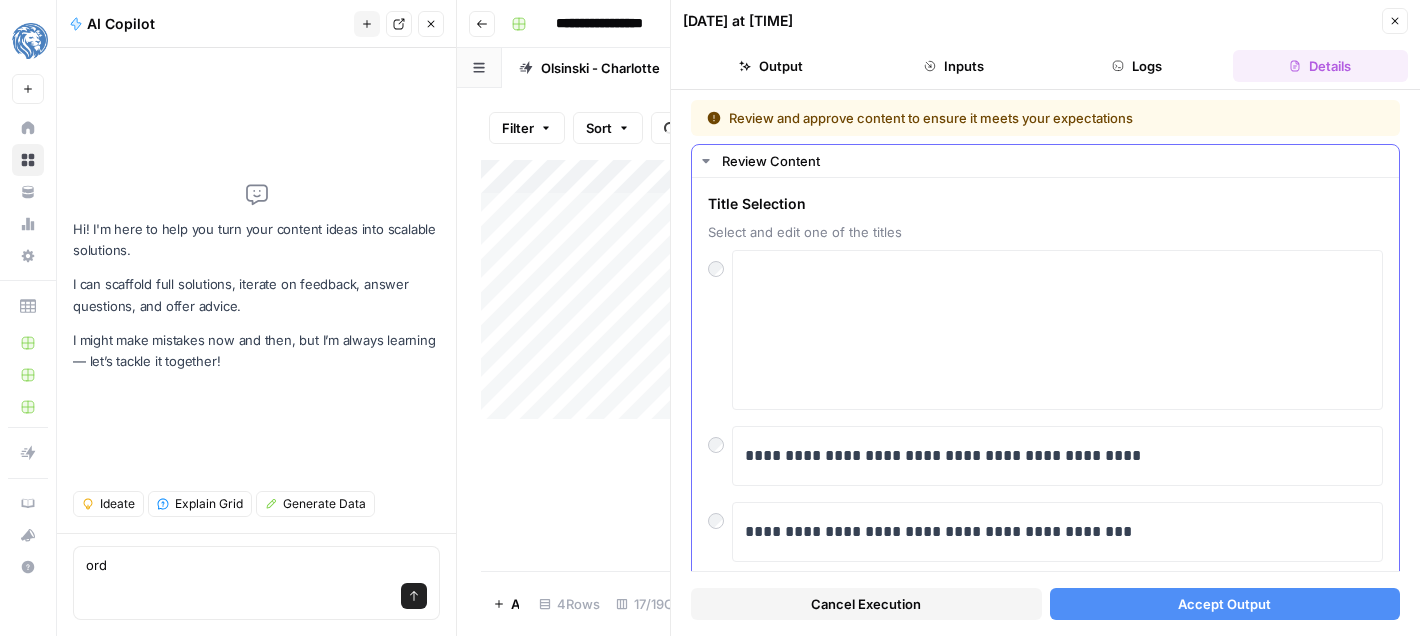 scroll, scrollTop: 0, scrollLeft: 0, axis: both 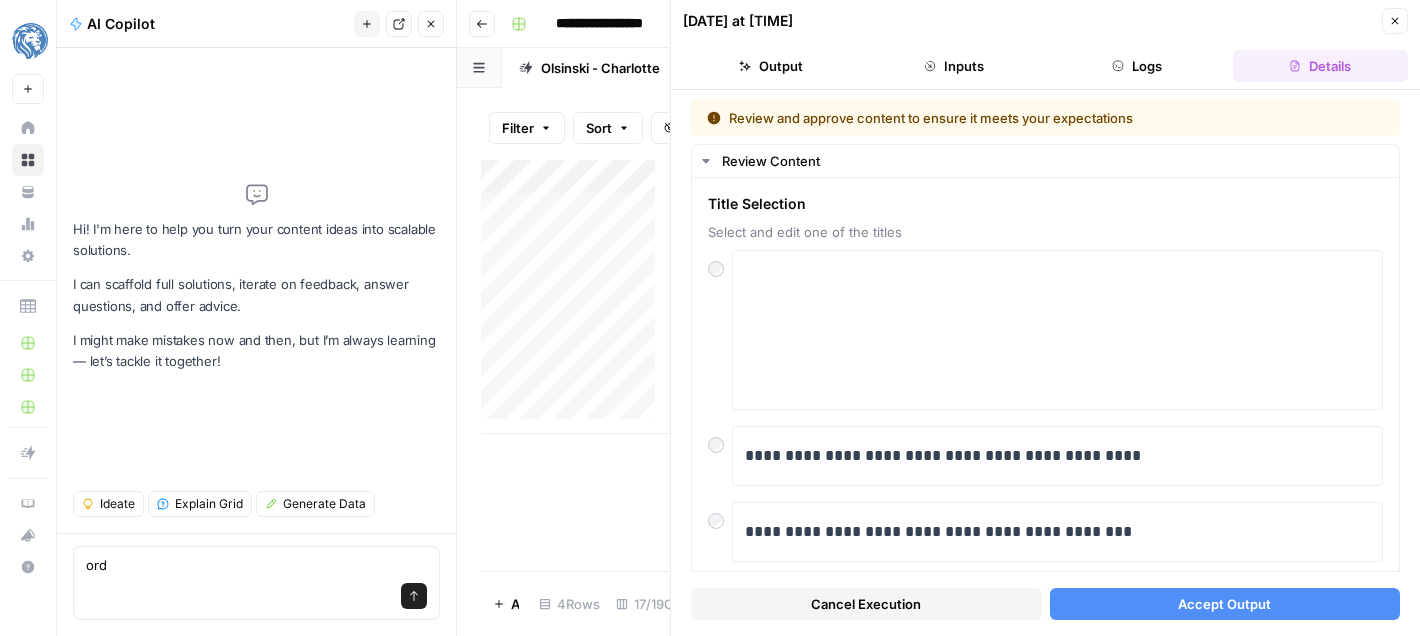 click 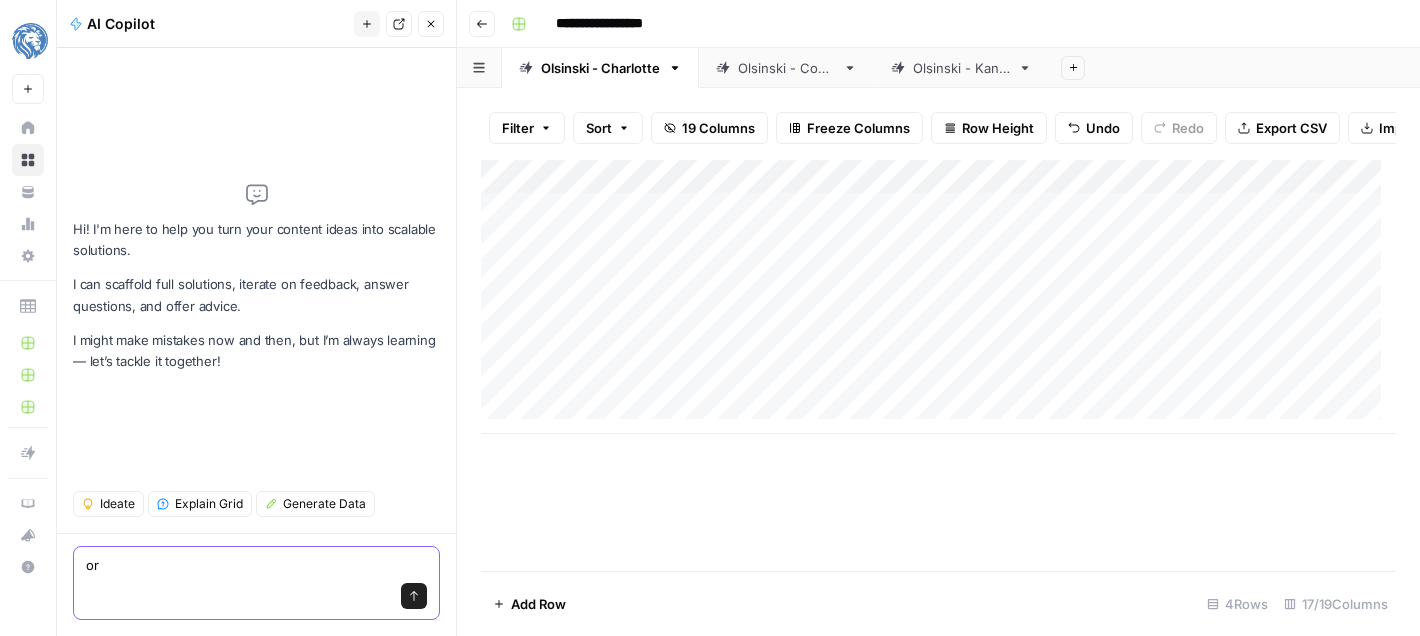 type on "o" 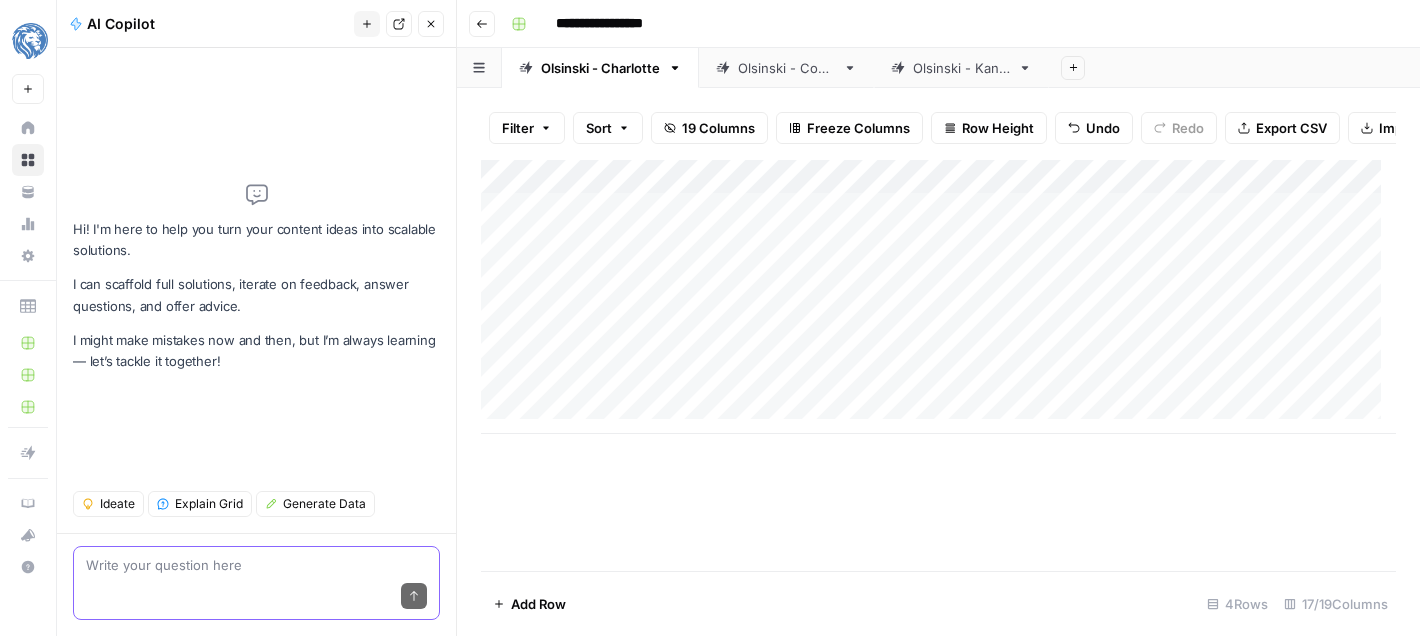 type 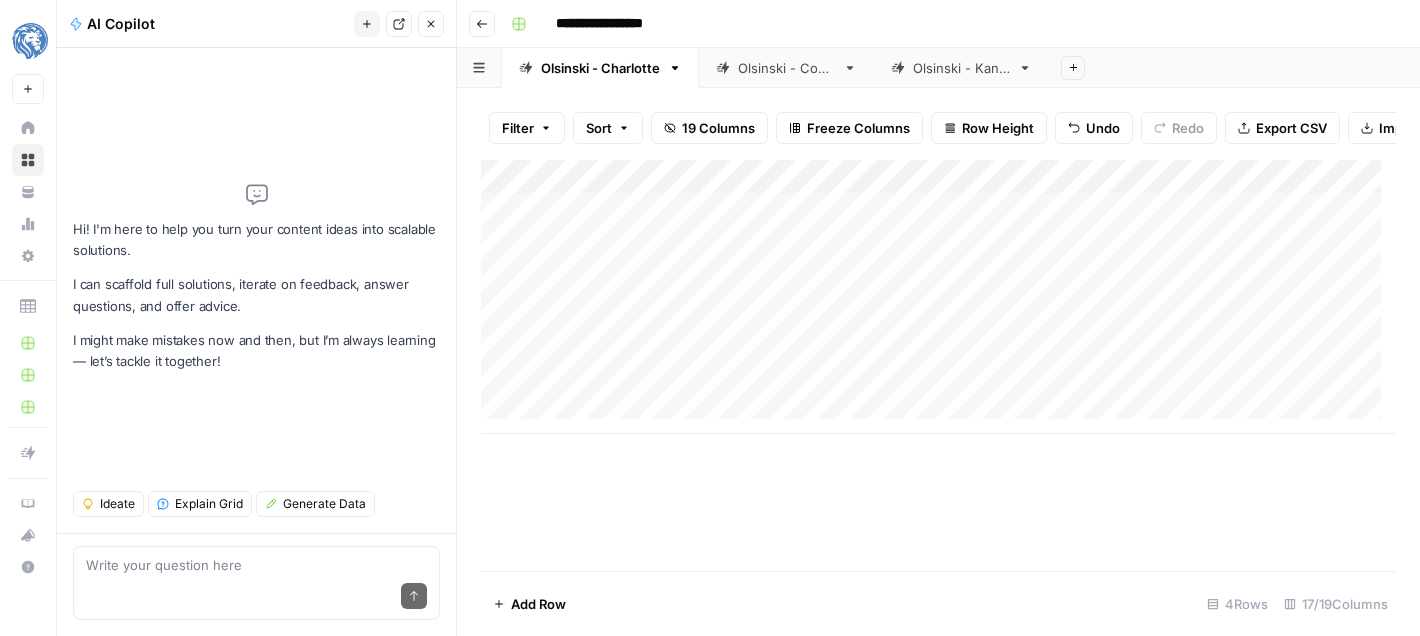 click 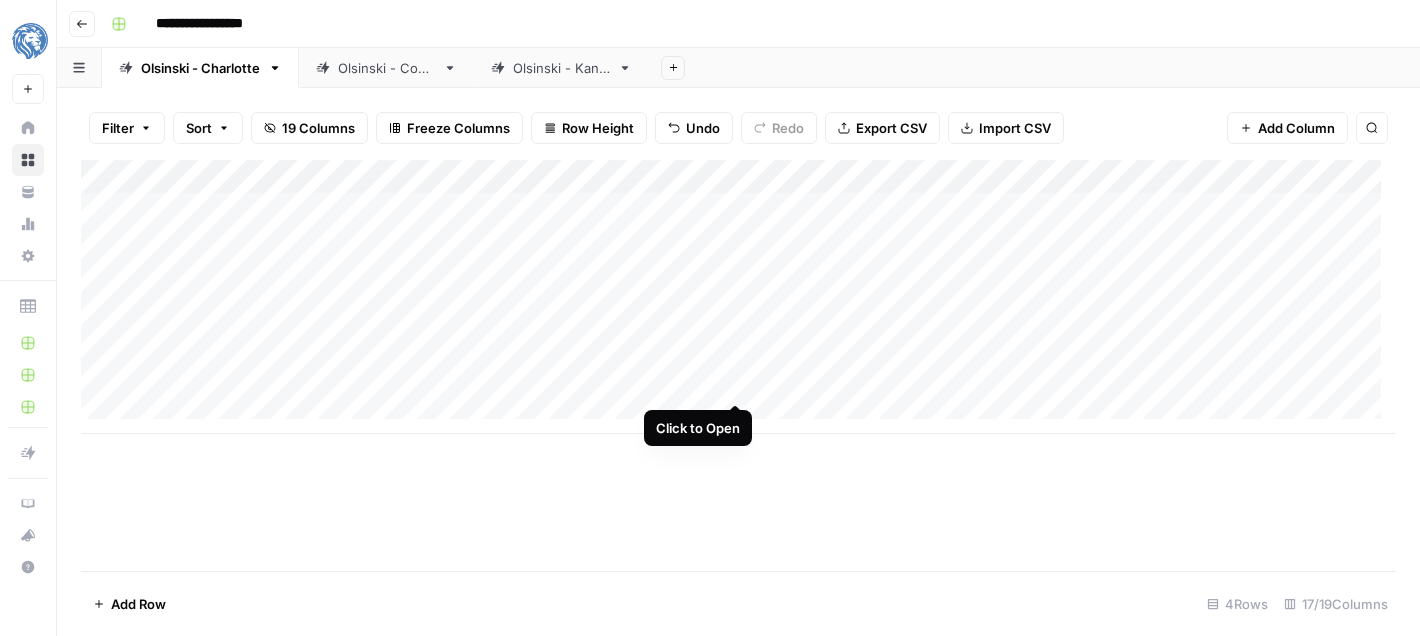 click on "Add Column" at bounding box center [738, 297] 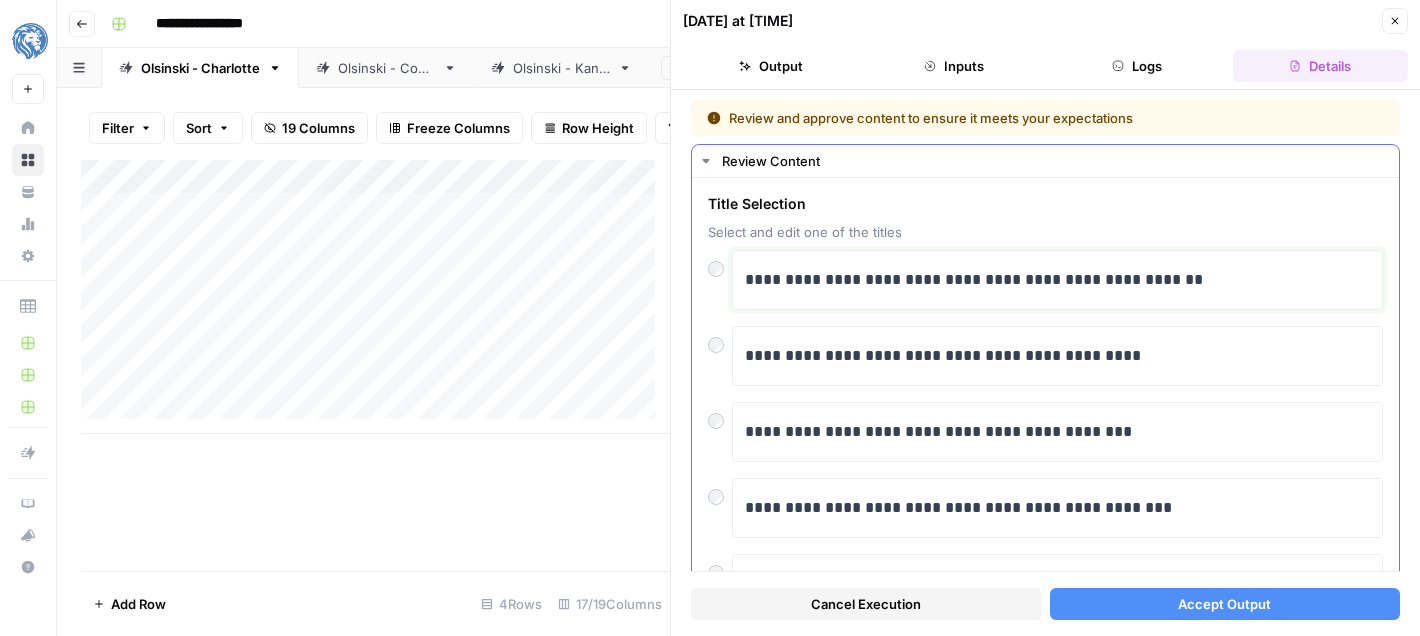 click on "**********" at bounding box center (1050, 280) 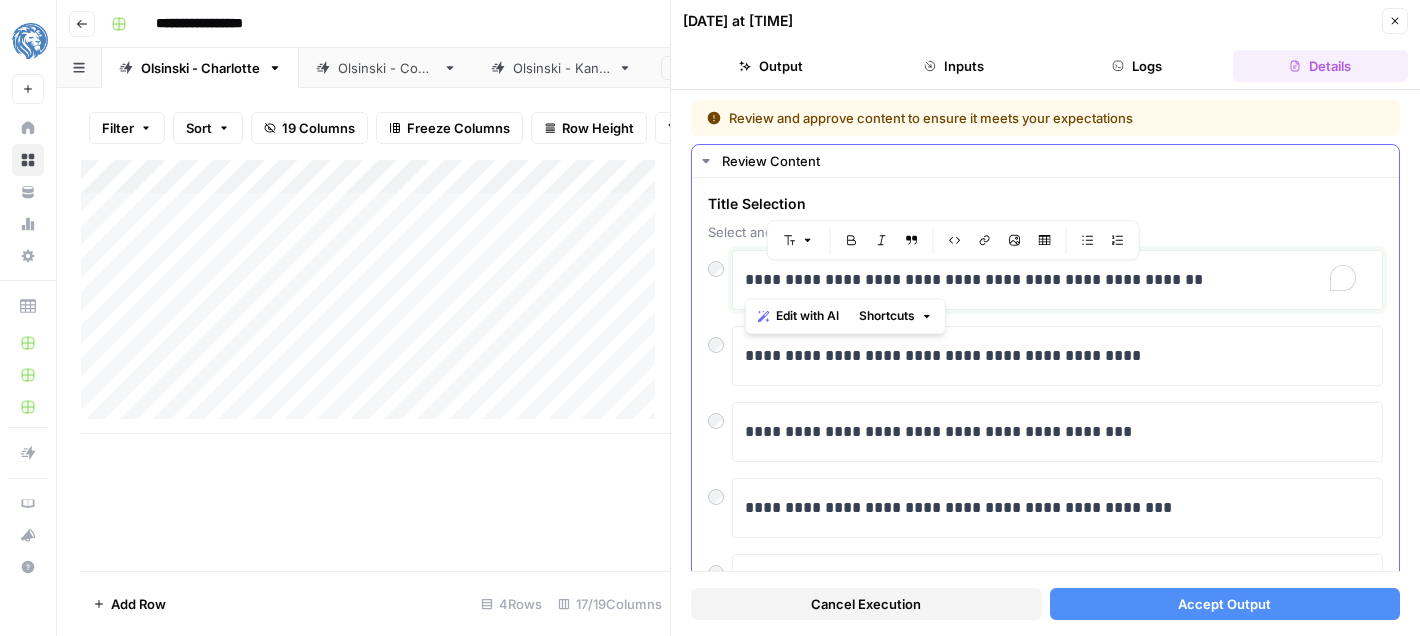 drag, startPoint x: 768, startPoint y: 276, endPoint x: 1143, endPoint y: 274, distance: 375.00534 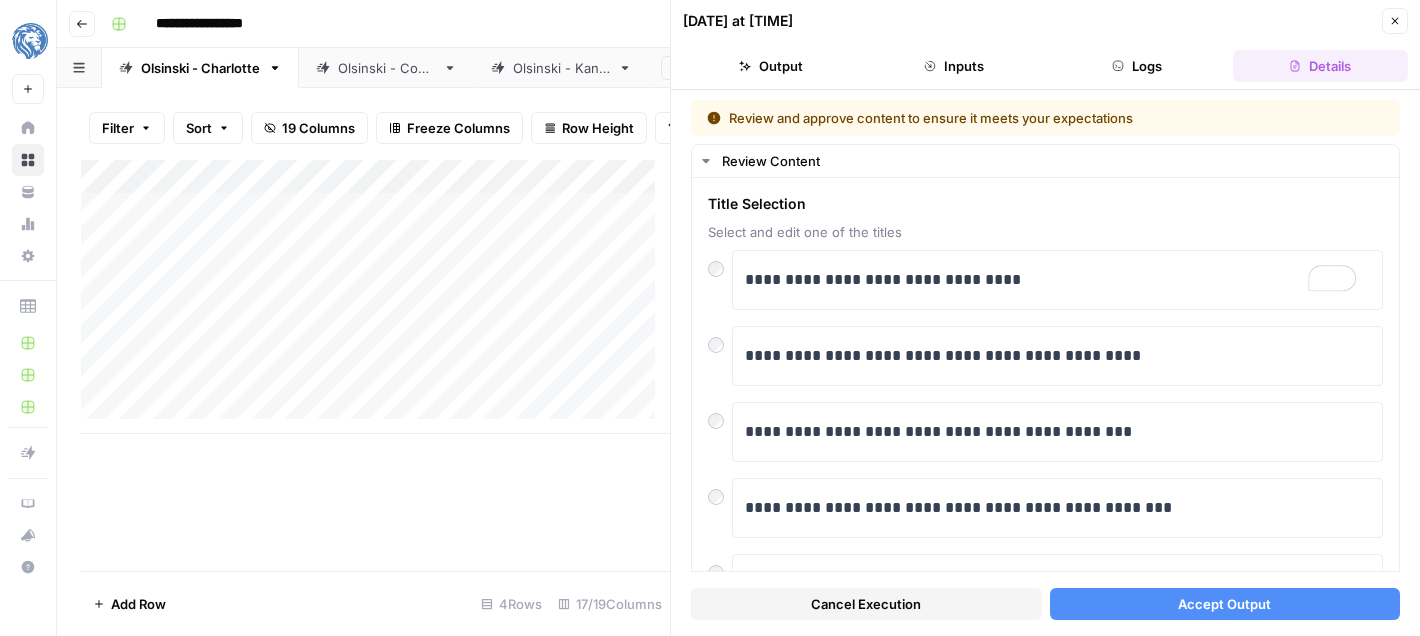 click on "Accept Output" at bounding box center (1224, 604) 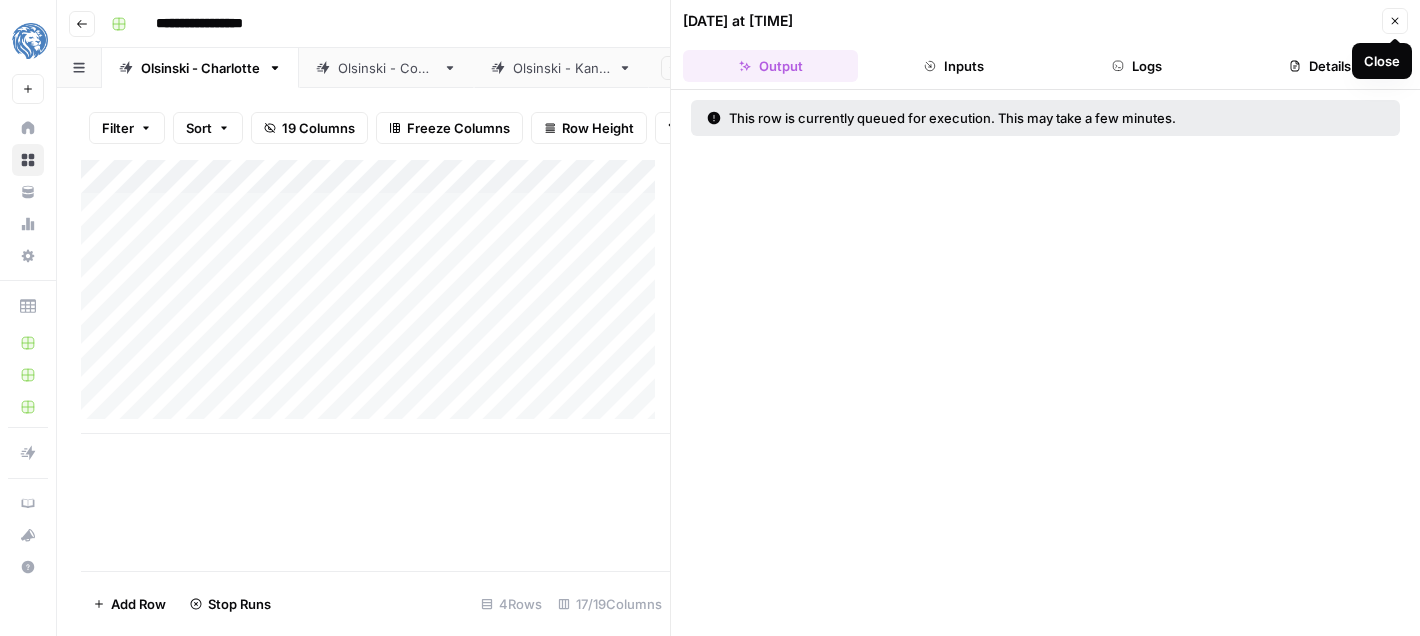 click on "Close" at bounding box center [1395, 21] 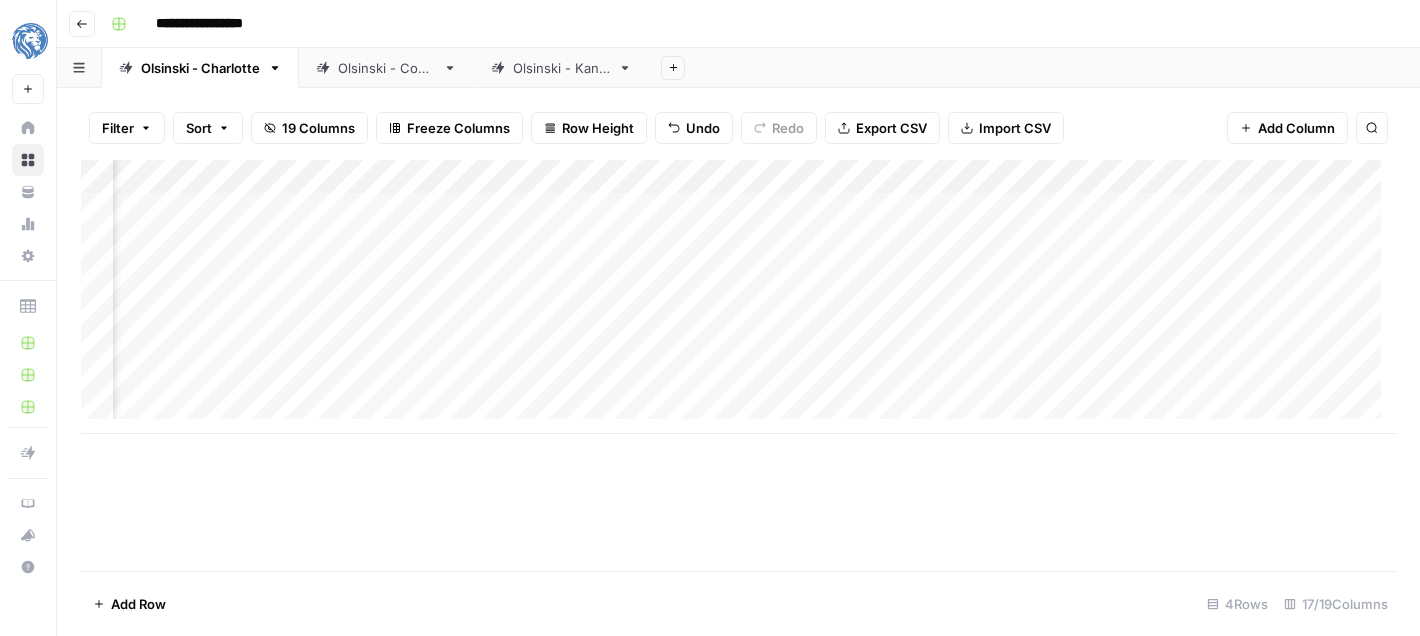 scroll, scrollTop: 0, scrollLeft: 869, axis: horizontal 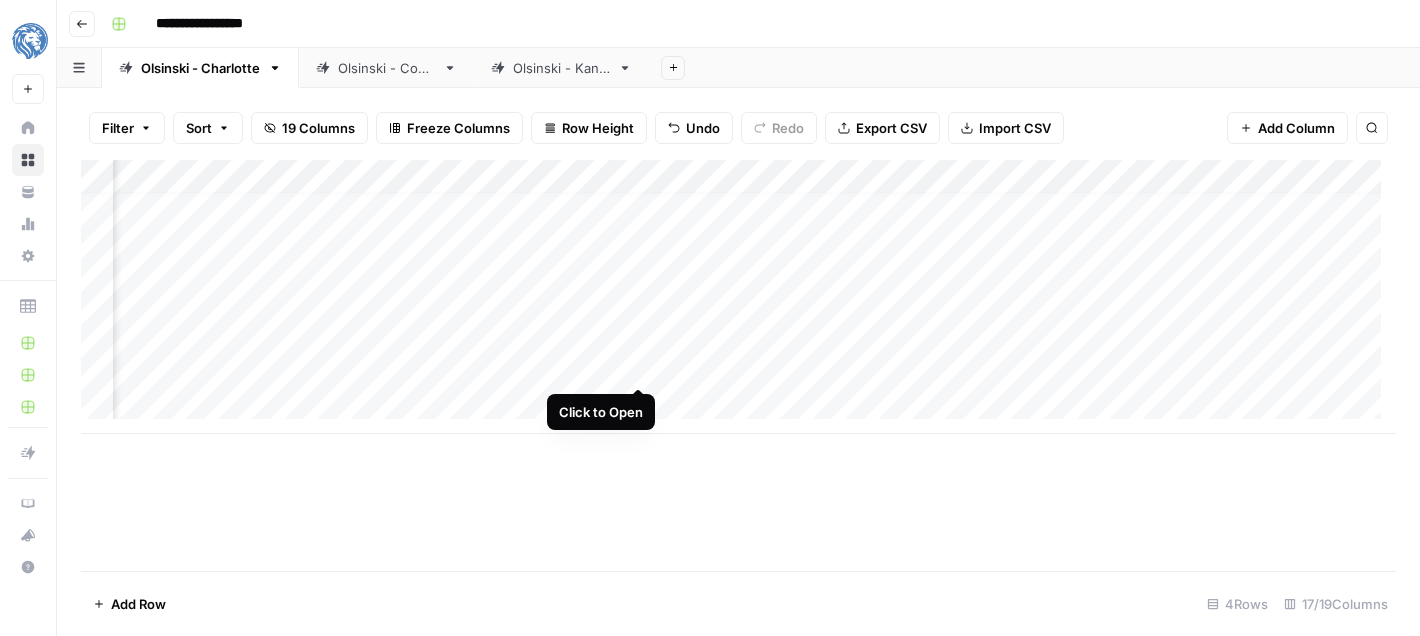 click on "Add Column" at bounding box center (738, 297) 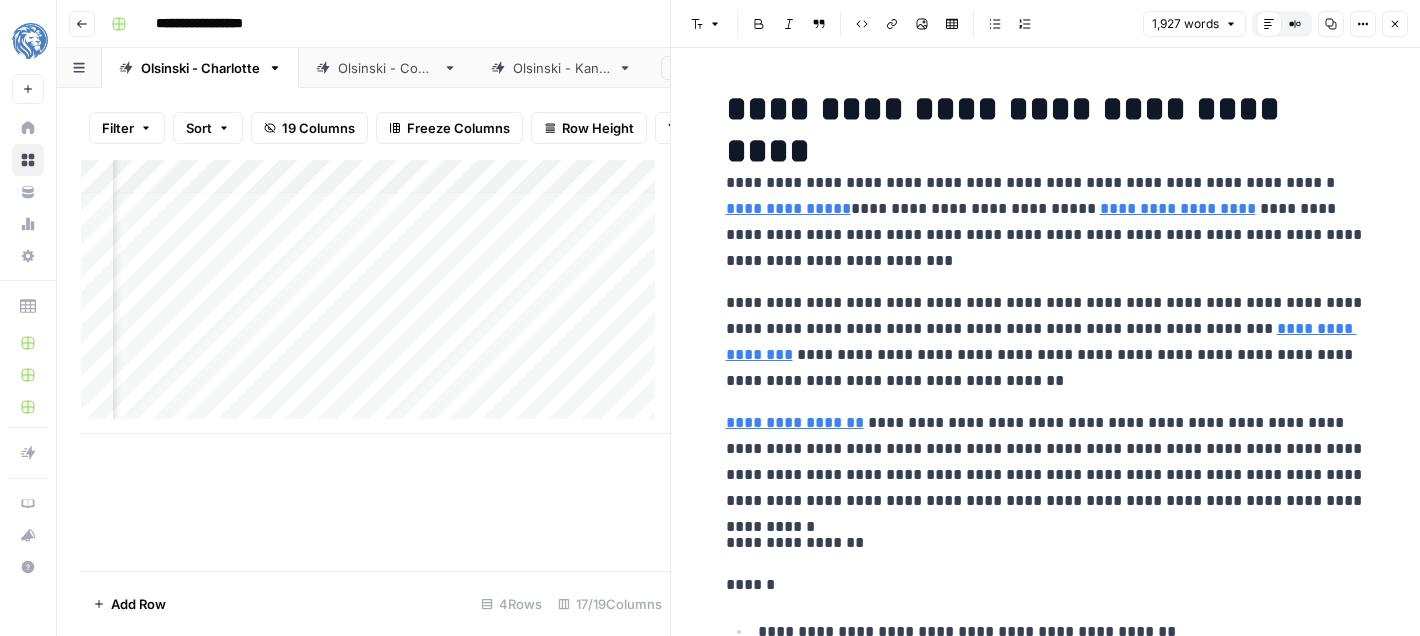 scroll, scrollTop: 15, scrollLeft: 2920, axis: both 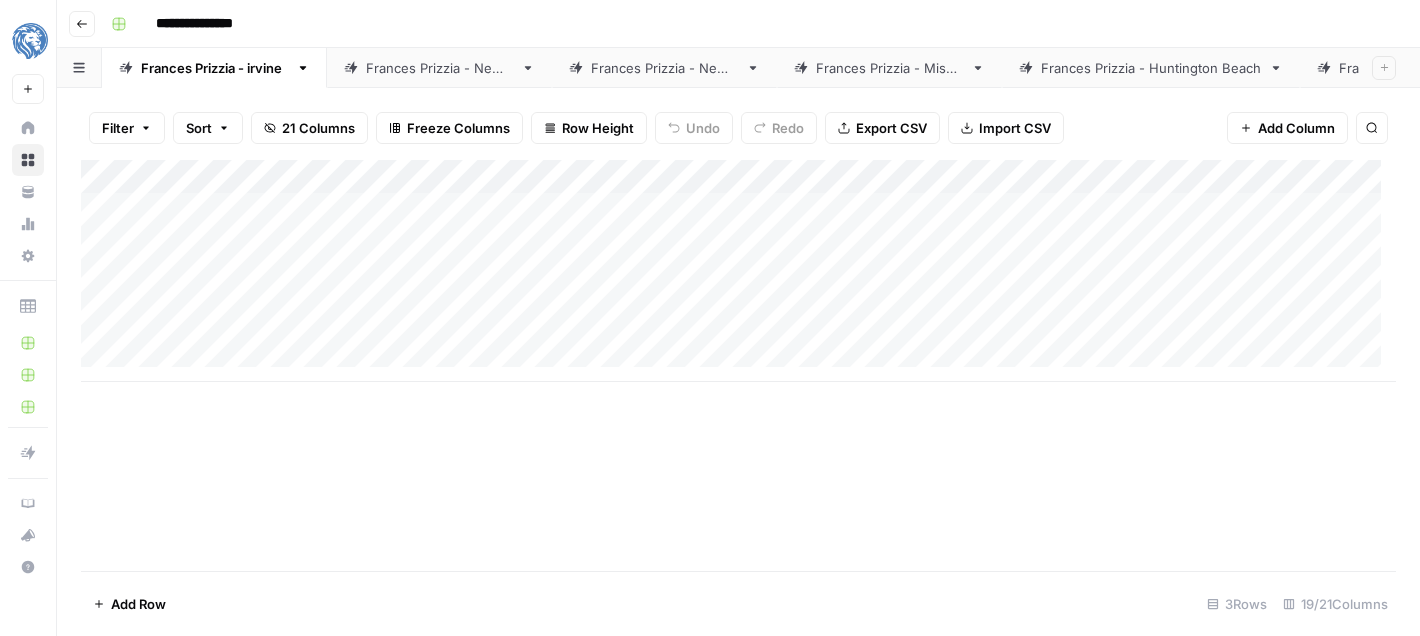 click on "Add Column" at bounding box center [738, 271] 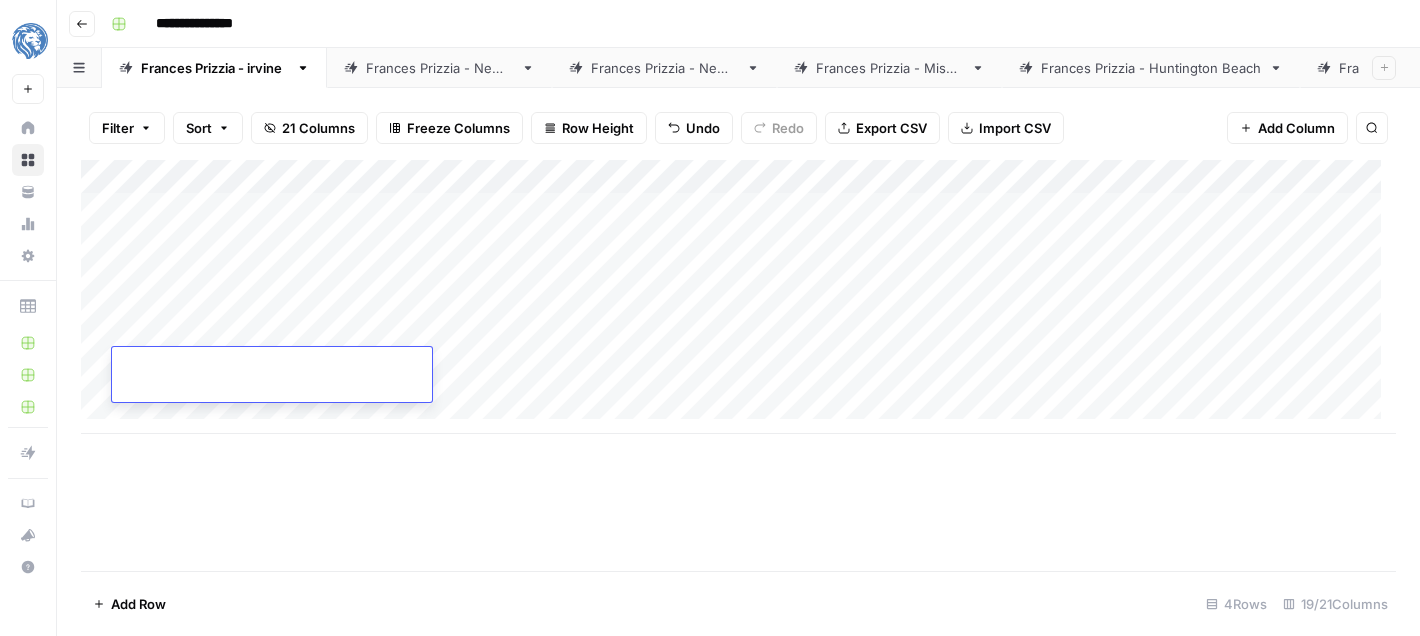 click on "Add Column" at bounding box center (738, 297) 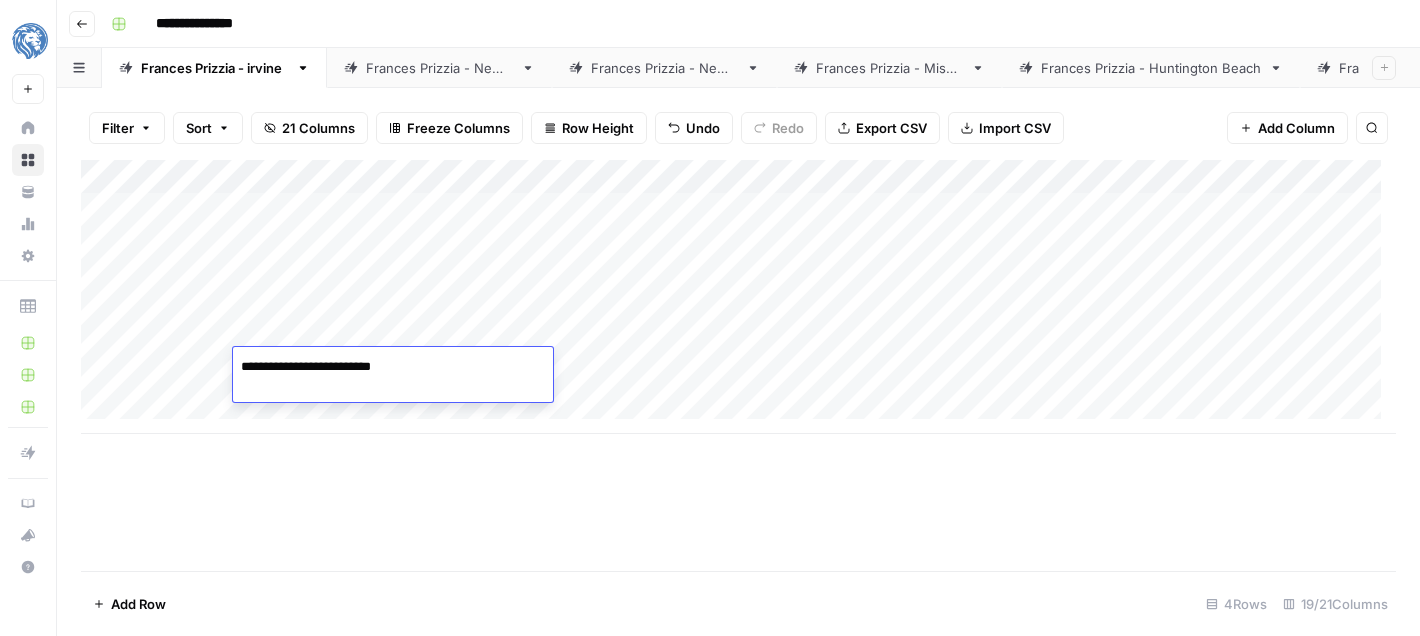 type on "**********" 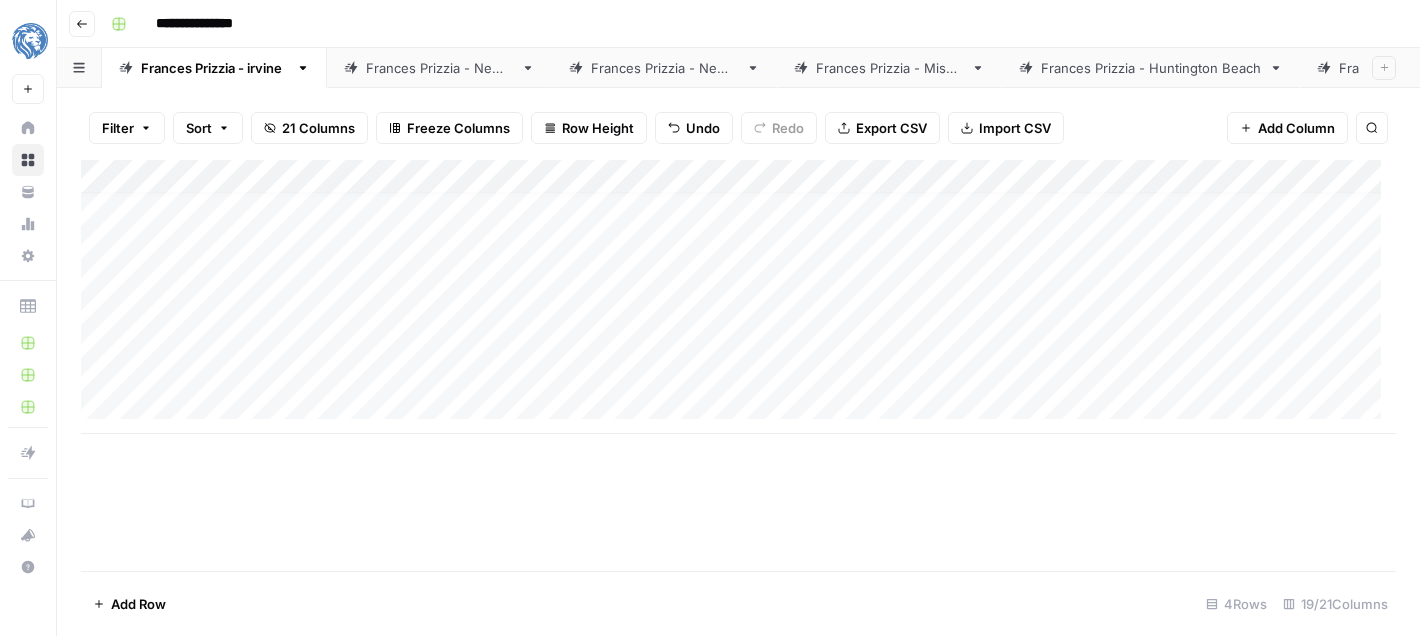 scroll, scrollTop: 15, scrollLeft: 0, axis: vertical 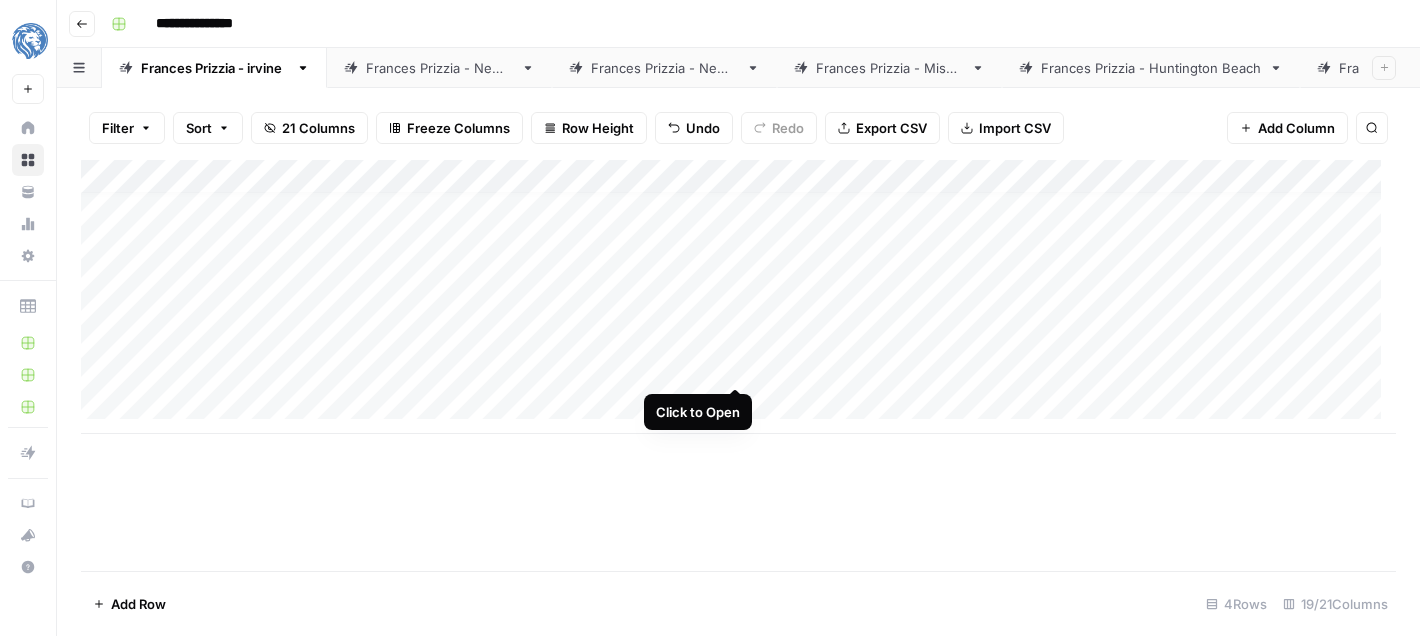click on "Add Column" at bounding box center [738, 297] 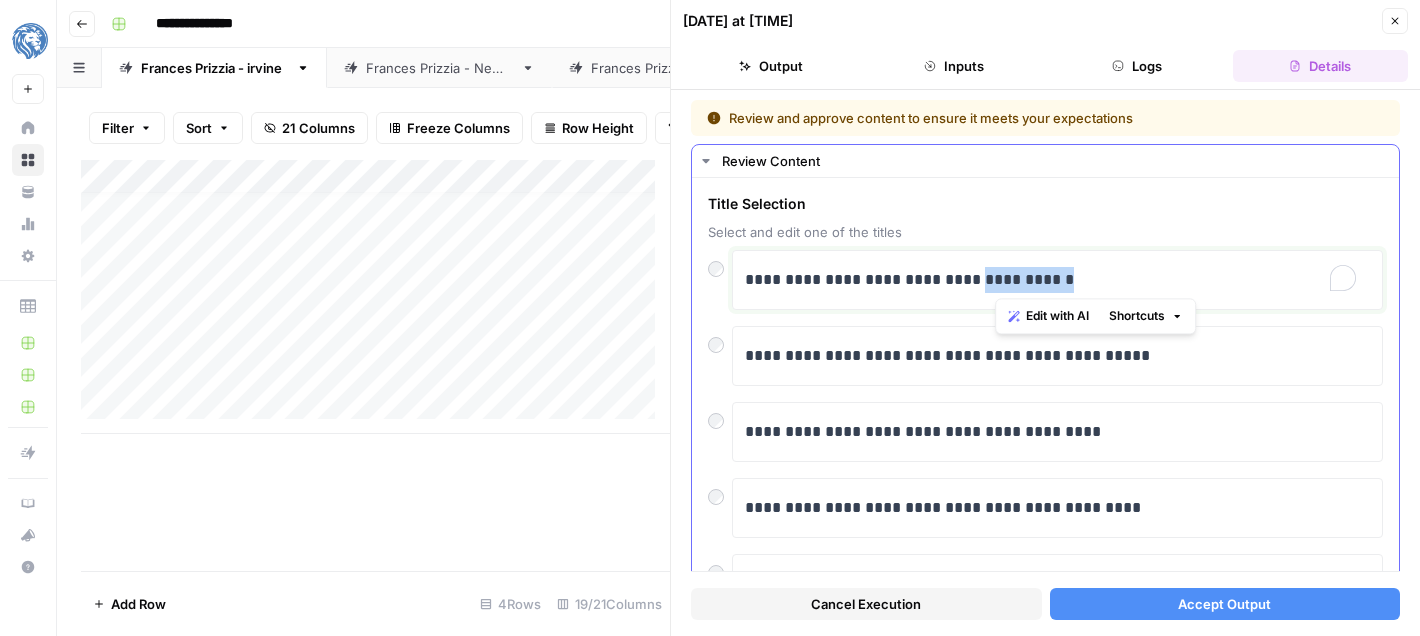 drag, startPoint x: 1100, startPoint y: 284, endPoint x: 990, endPoint y: 285, distance: 110.00455 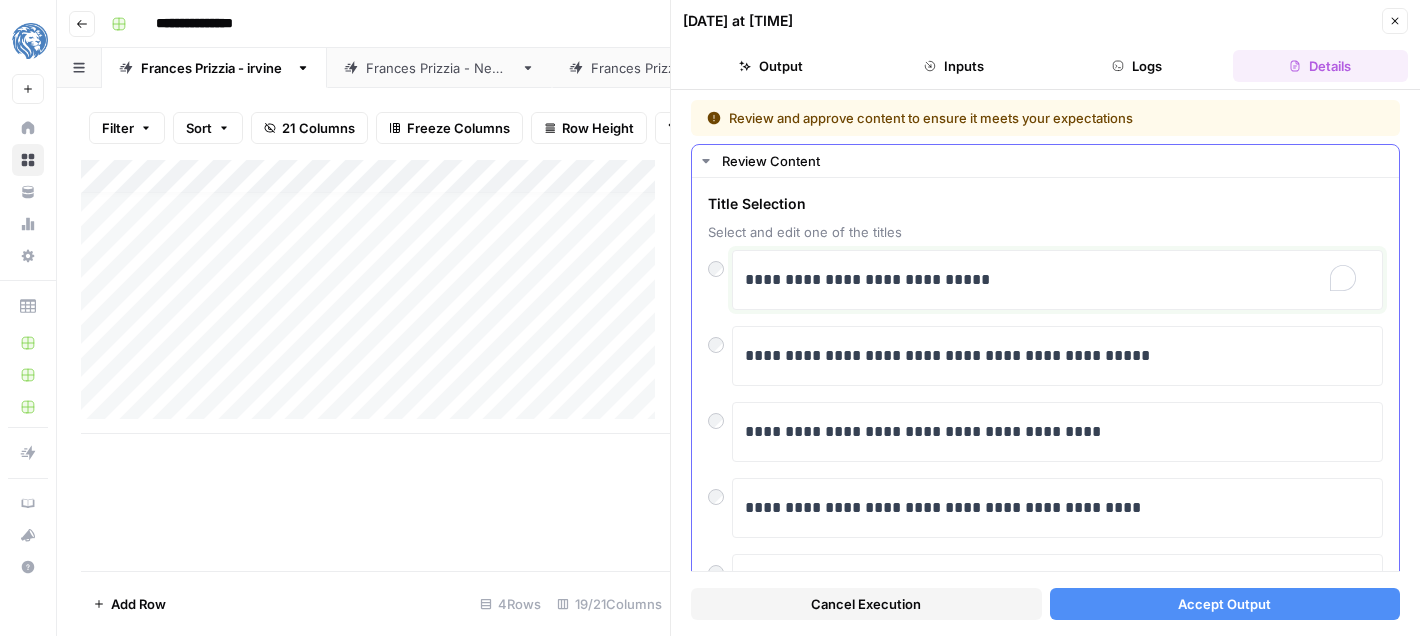 type 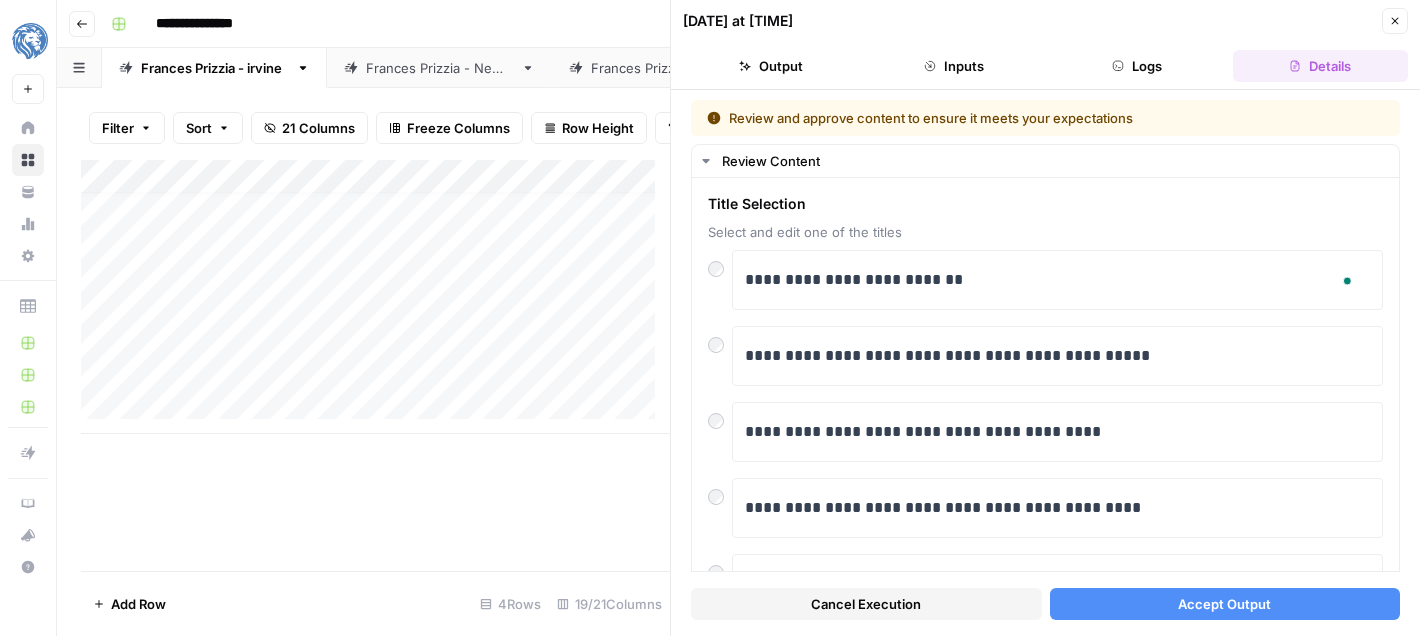 click on "Accept Output" at bounding box center (1225, 604) 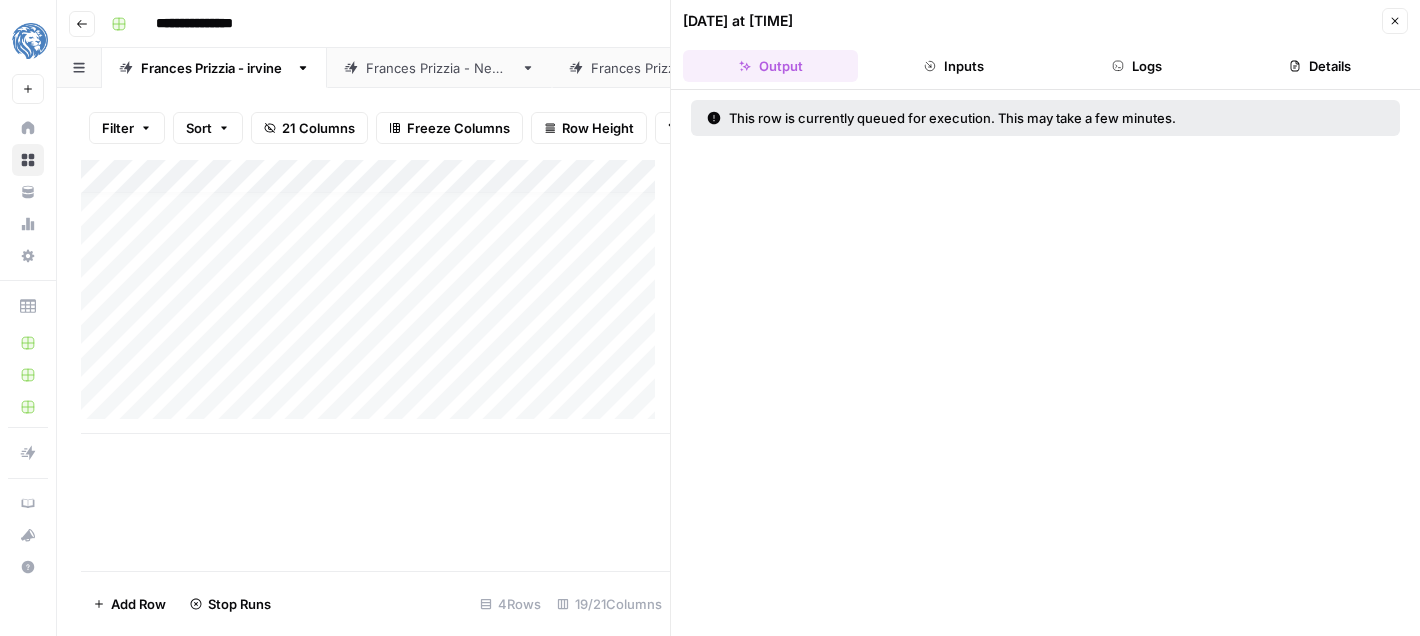 click 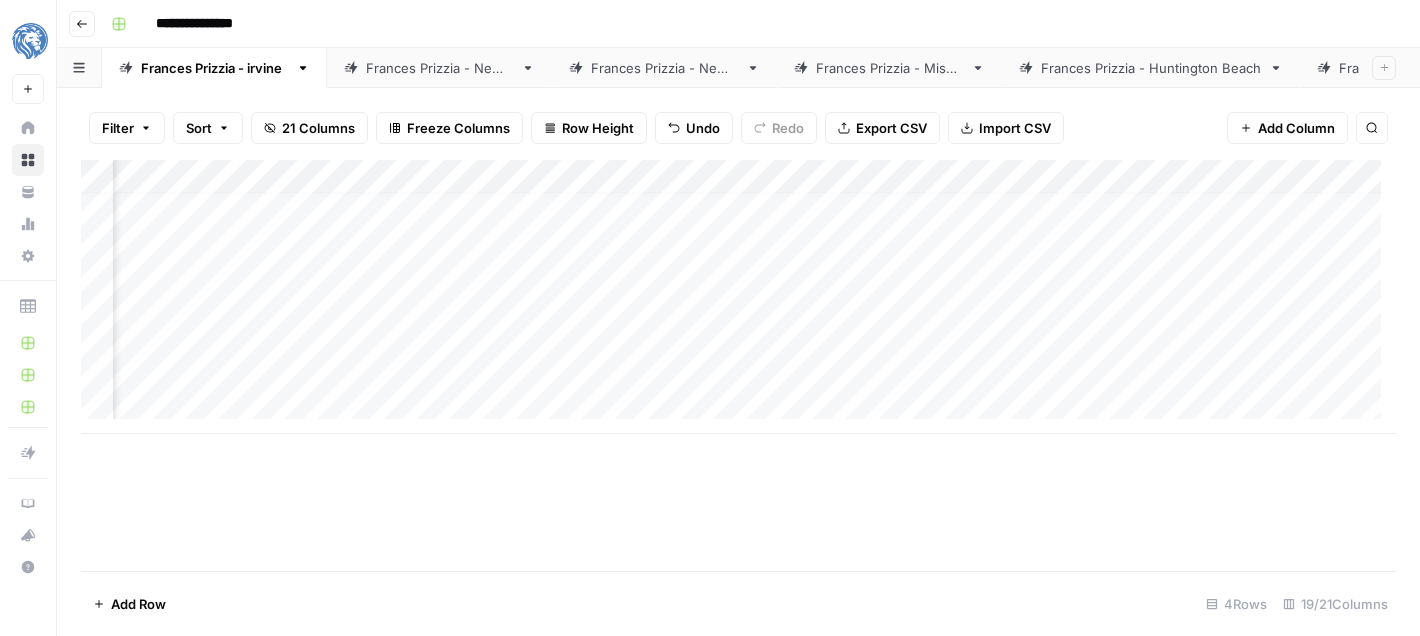 scroll, scrollTop: 15, scrollLeft: 826, axis: both 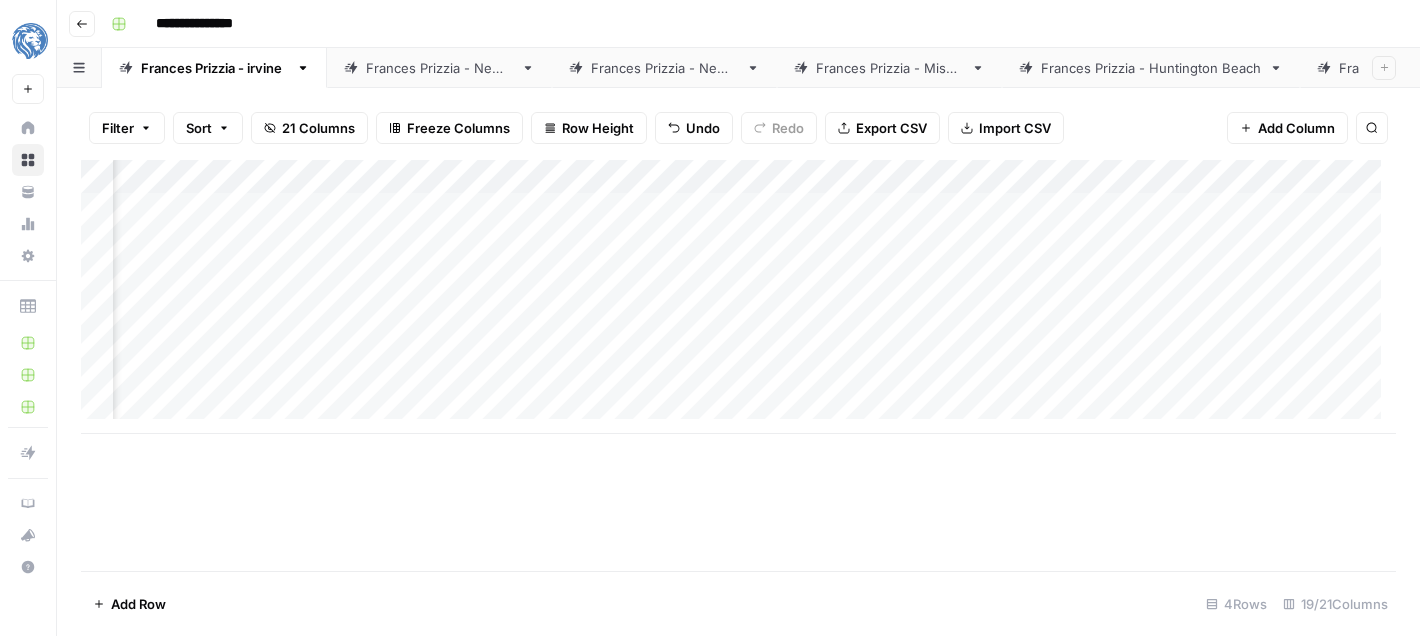click on "Add Column" at bounding box center (738, 297) 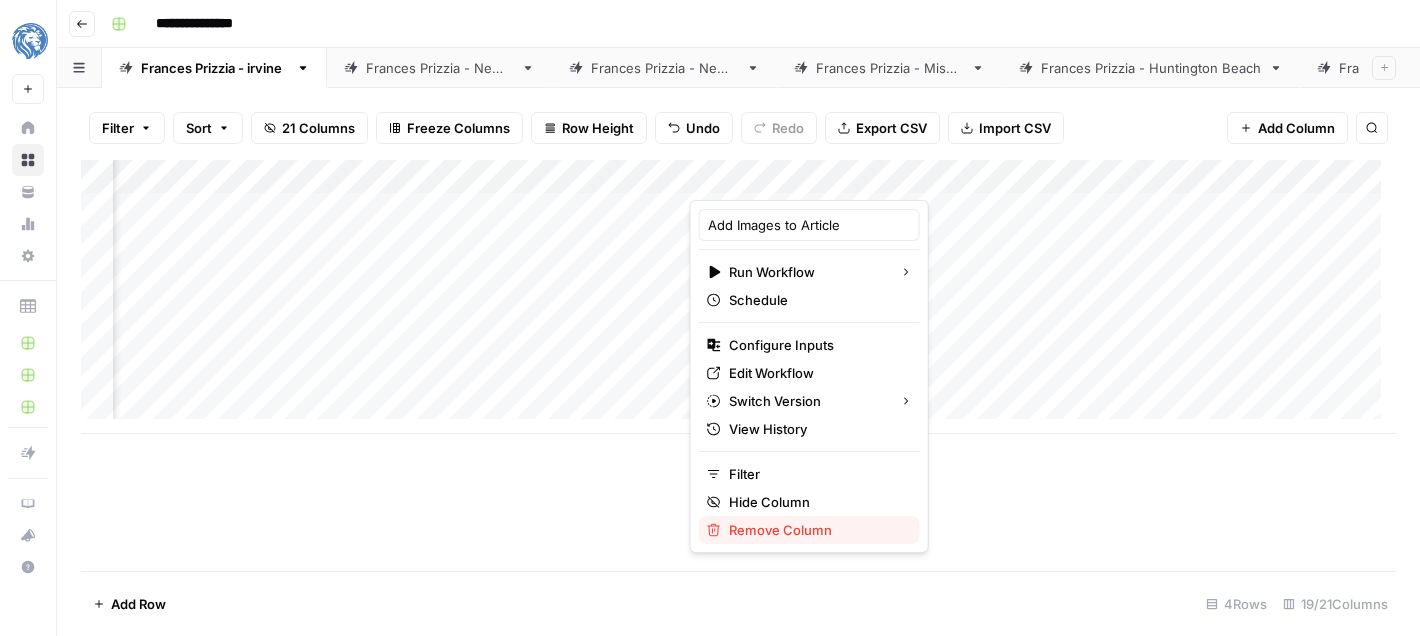 click on "Remove Column" at bounding box center (816, 530) 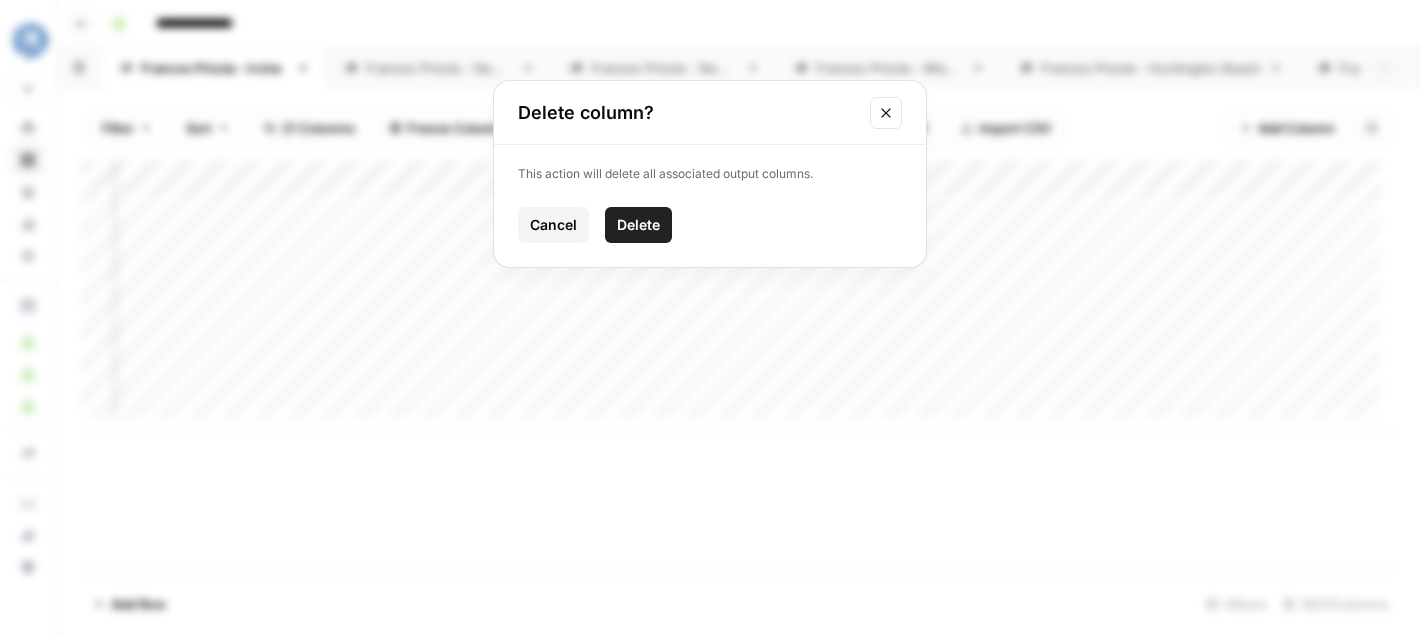 click on "Delete" at bounding box center [638, 225] 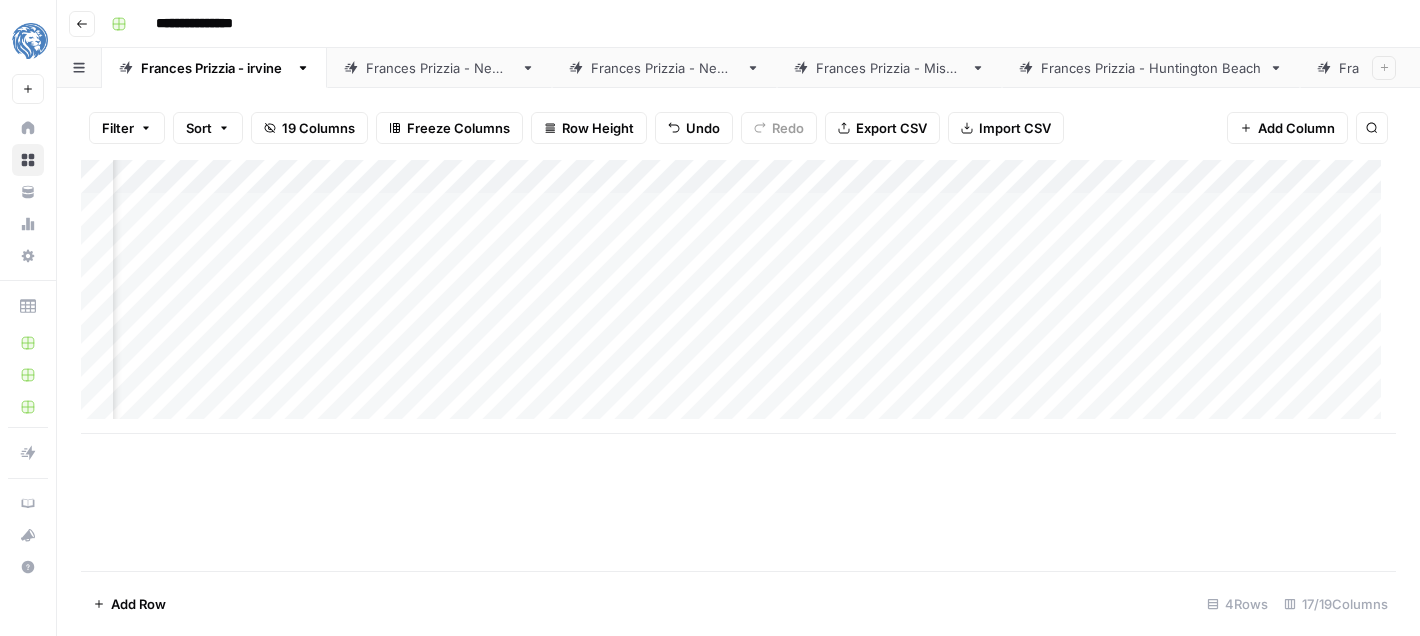 scroll, scrollTop: 0, scrollLeft: 1568, axis: horizontal 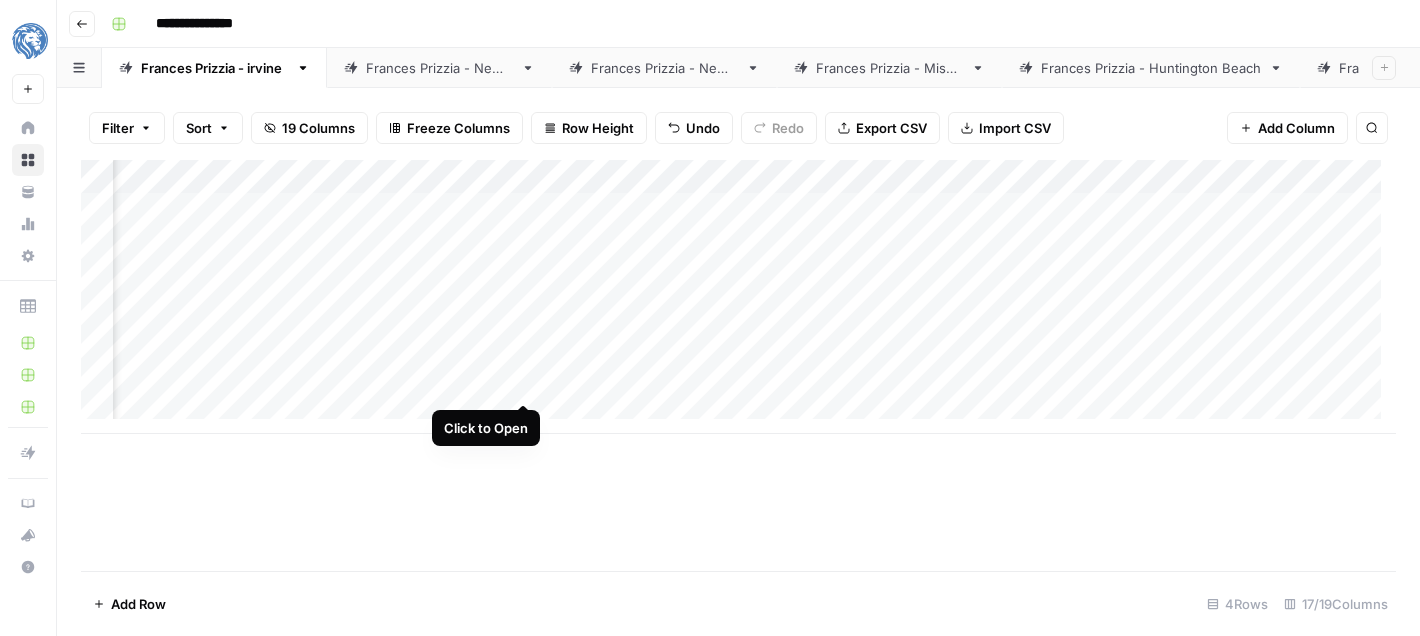 click on "Add Column" at bounding box center [738, 297] 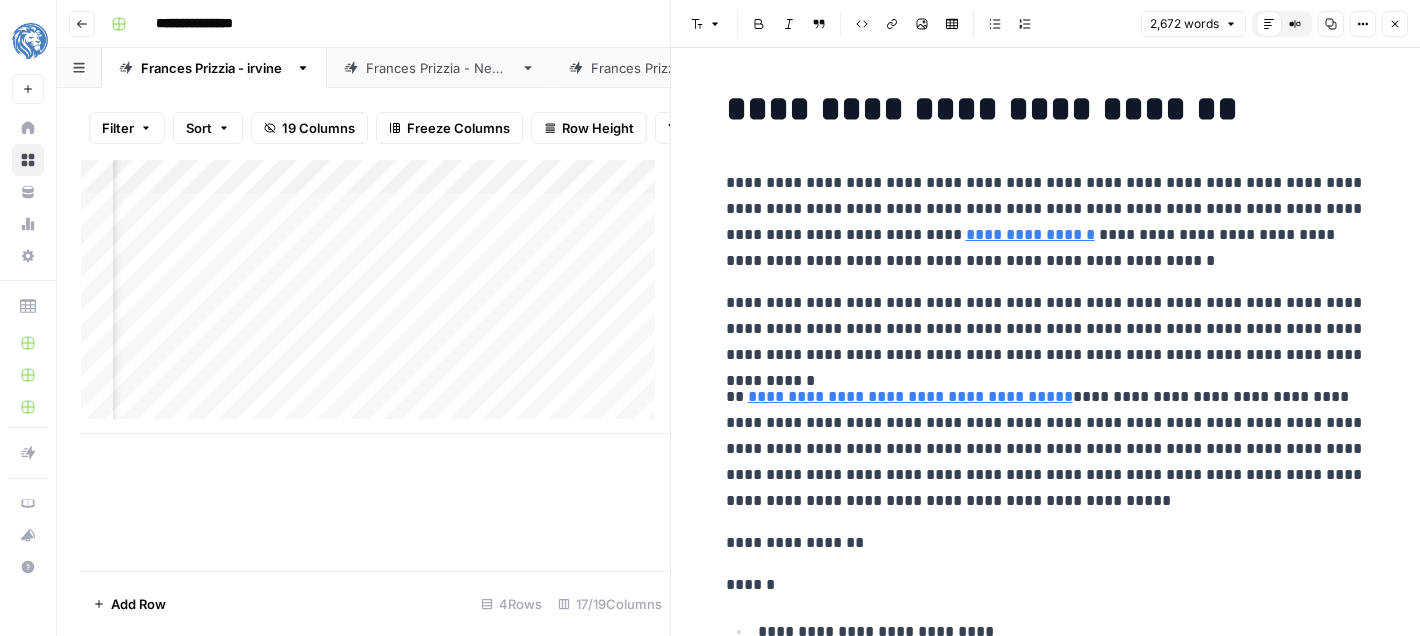 scroll, scrollTop: 0, scrollLeft: 2920, axis: horizontal 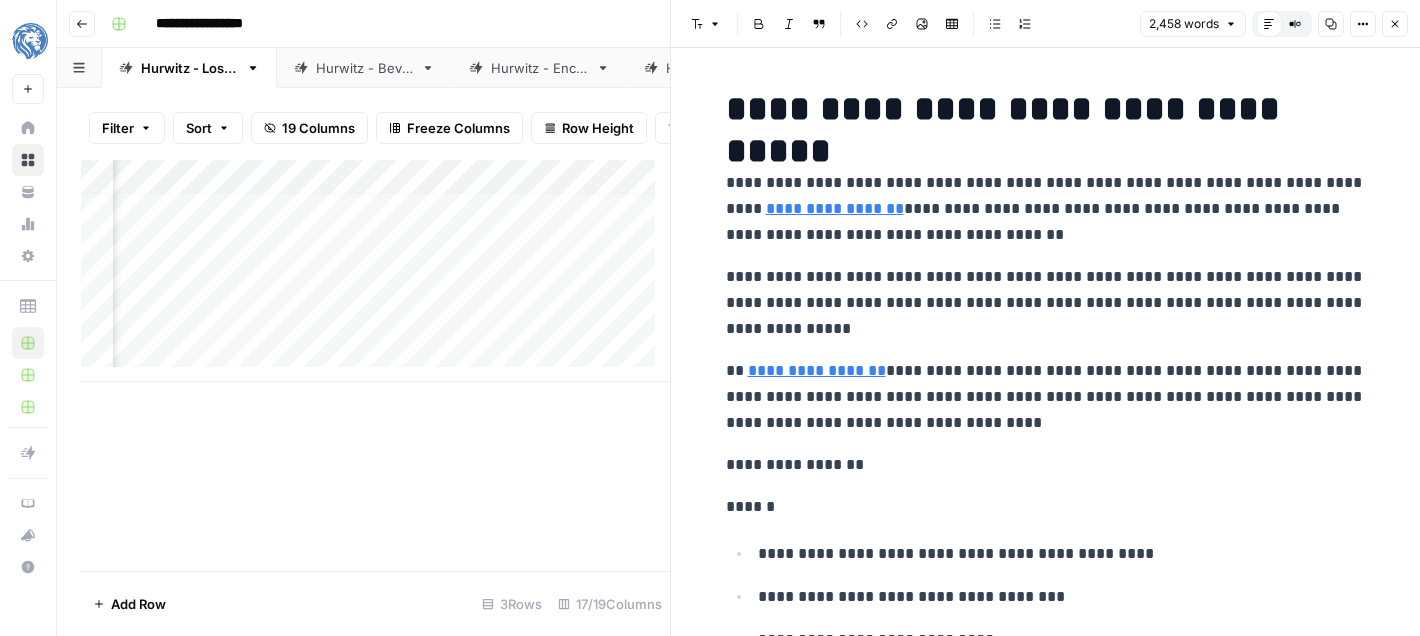 click on "Close" at bounding box center (1400, 24) 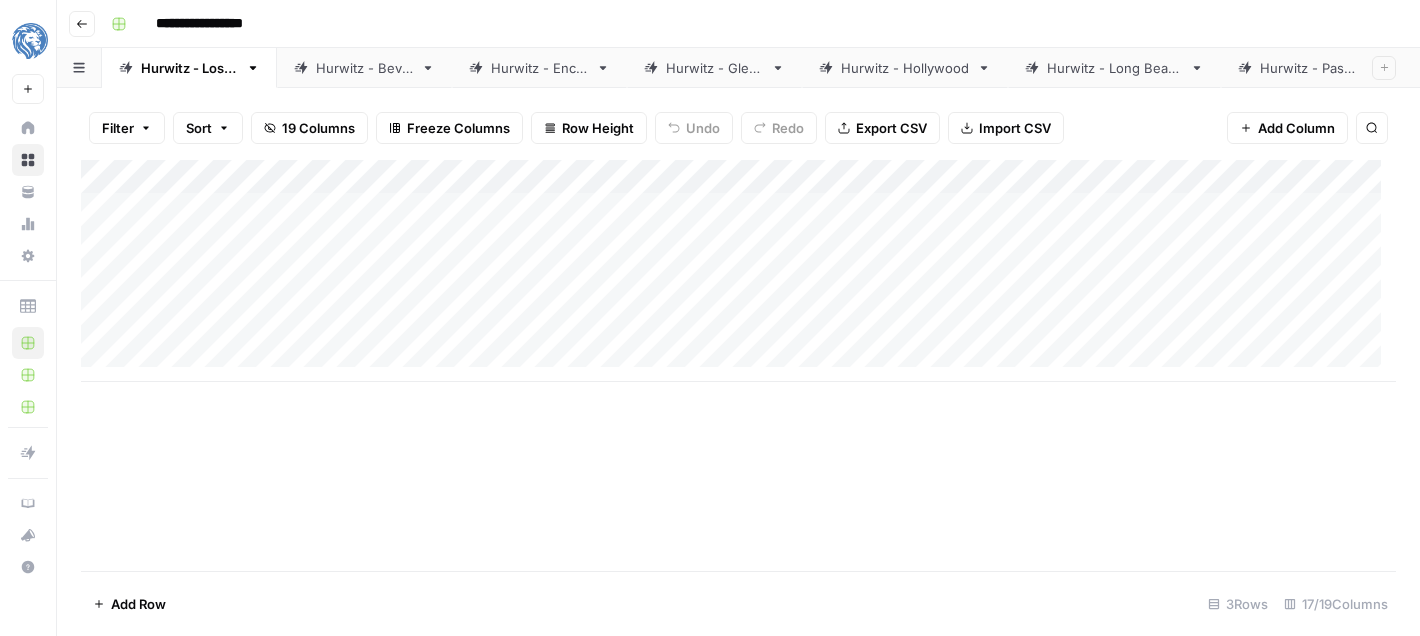 scroll, scrollTop: 0, scrollLeft: 0, axis: both 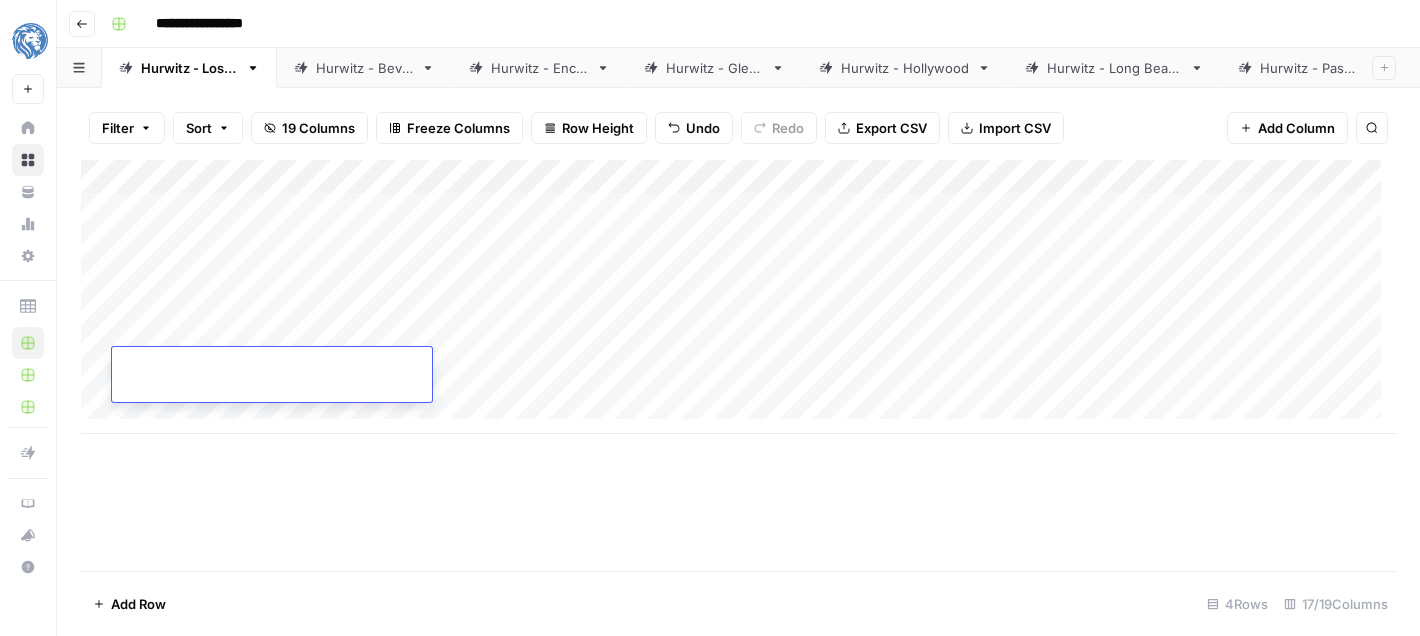 click on "Add Column" at bounding box center [738, 297] 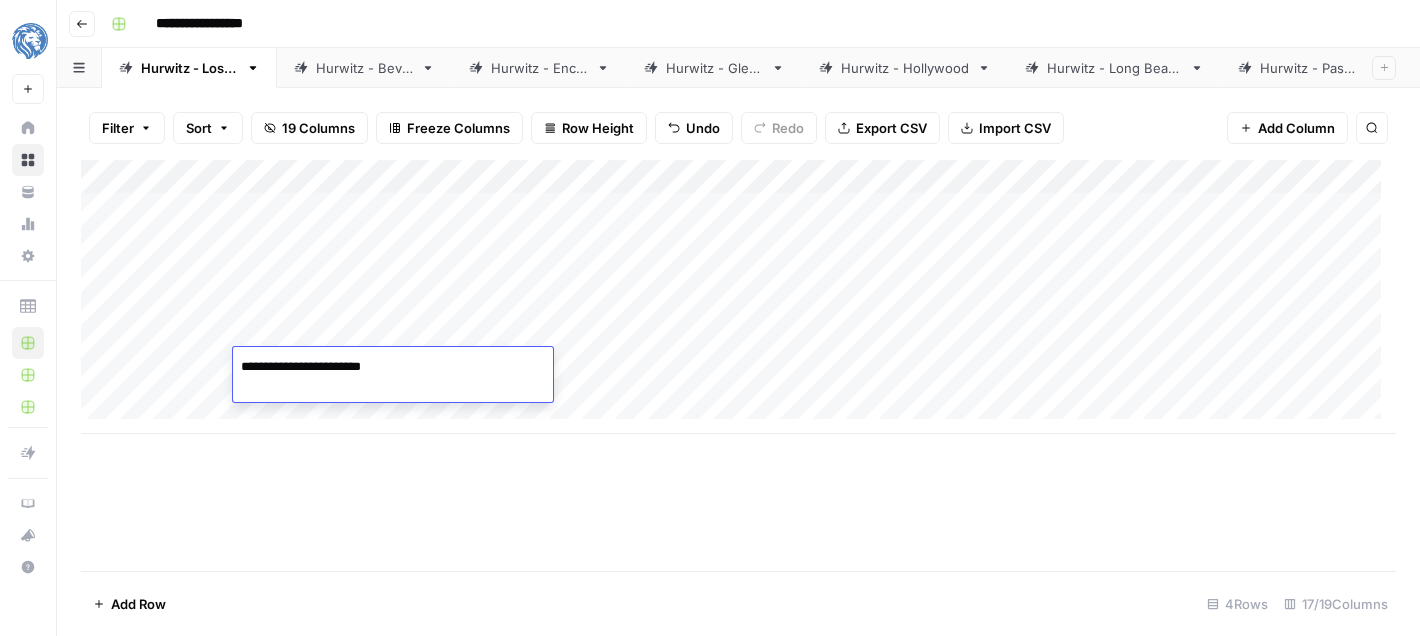type on "**********" 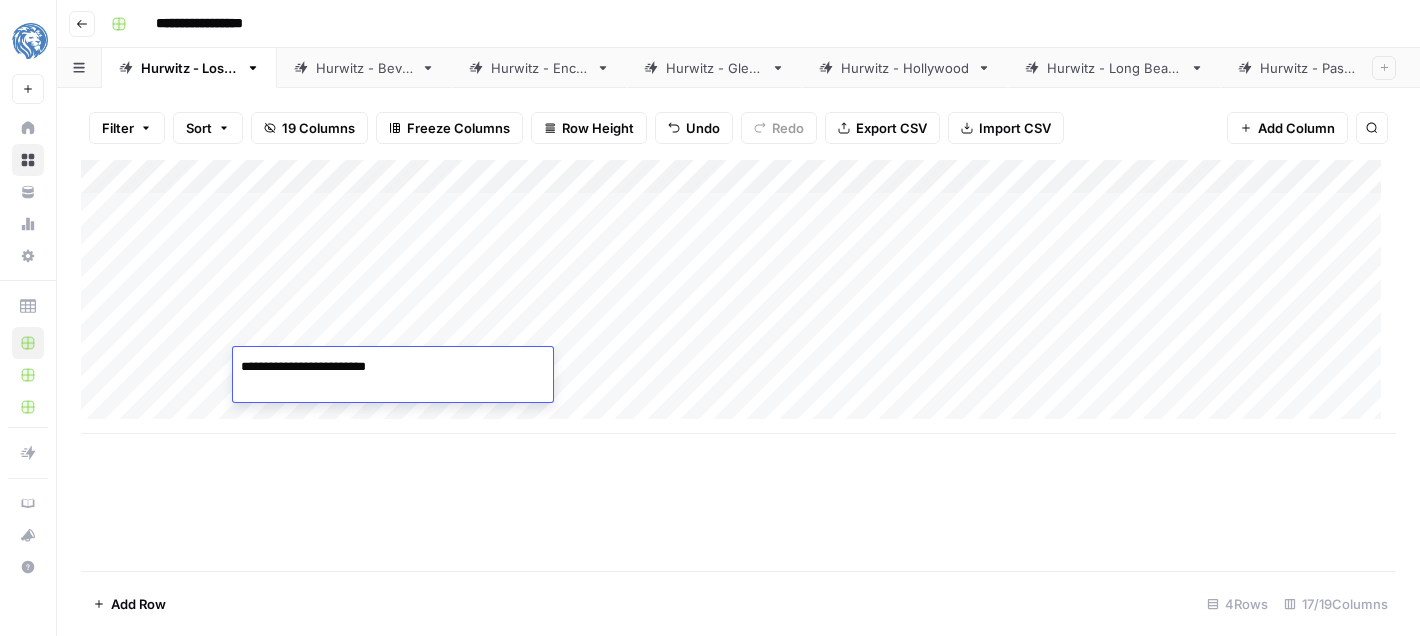 scroll, scrollTop: 15, scrollLeft: 0, axis: vertical 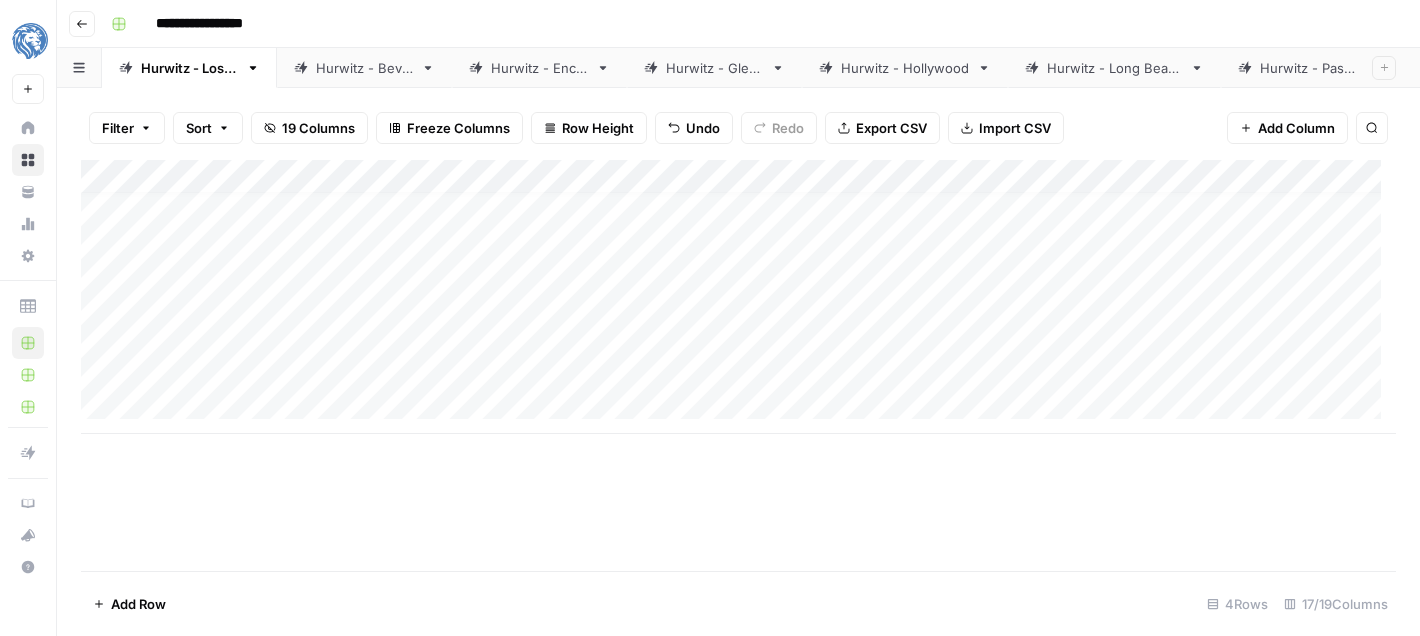 click on "Add Column" at bounding box center (738, 297) 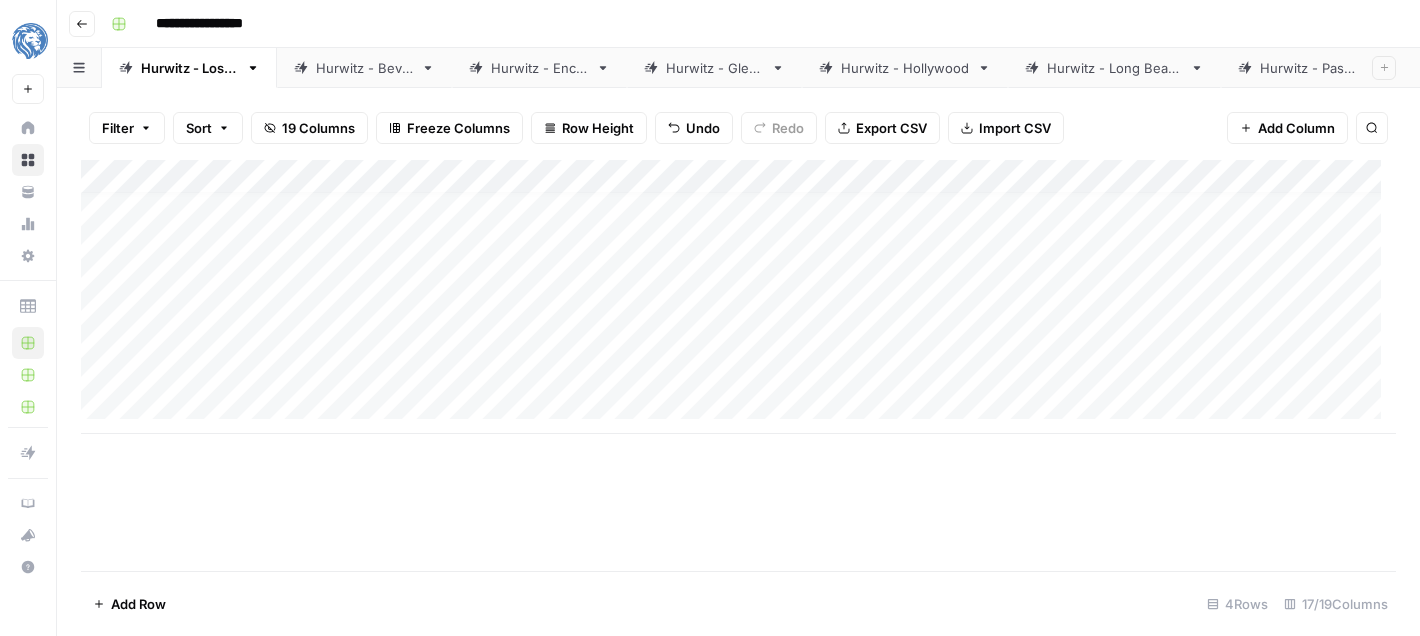 click on "Add Column" at bounding box center [738, 297] 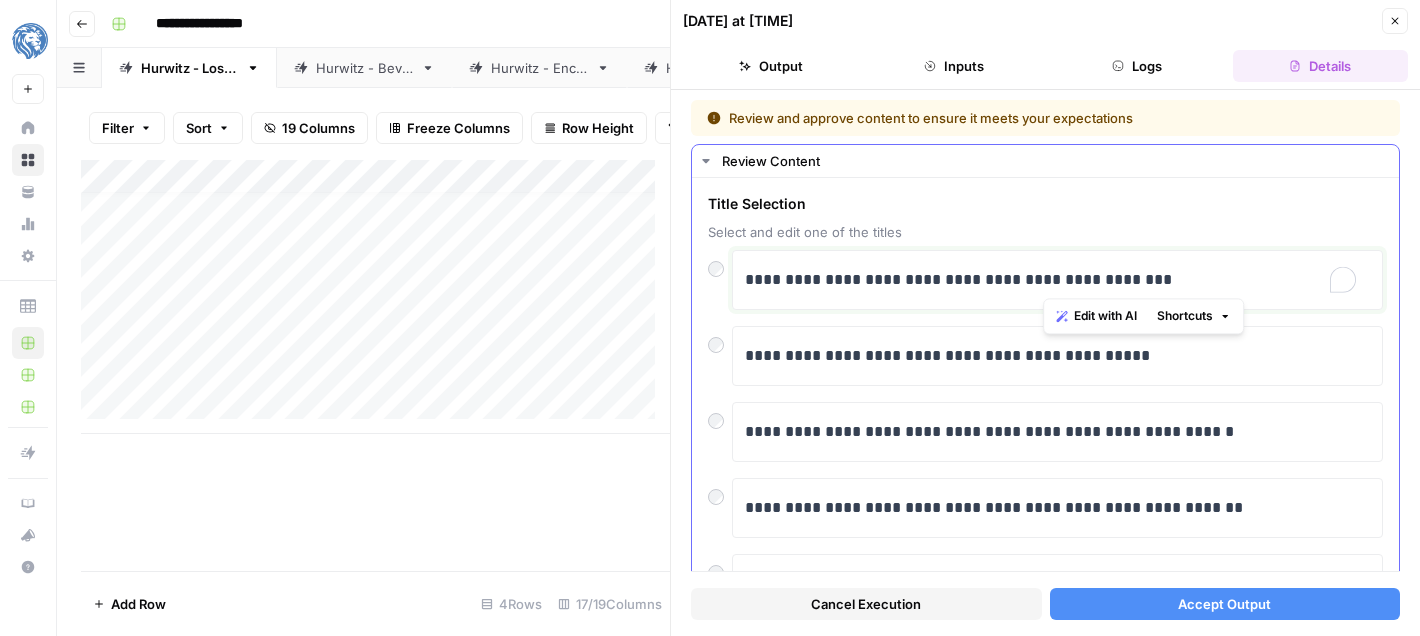 drag, startPoint x: 1053, startPoint y: 282, endPoint x: 952, endPoint y: 285, distance: 101.04455 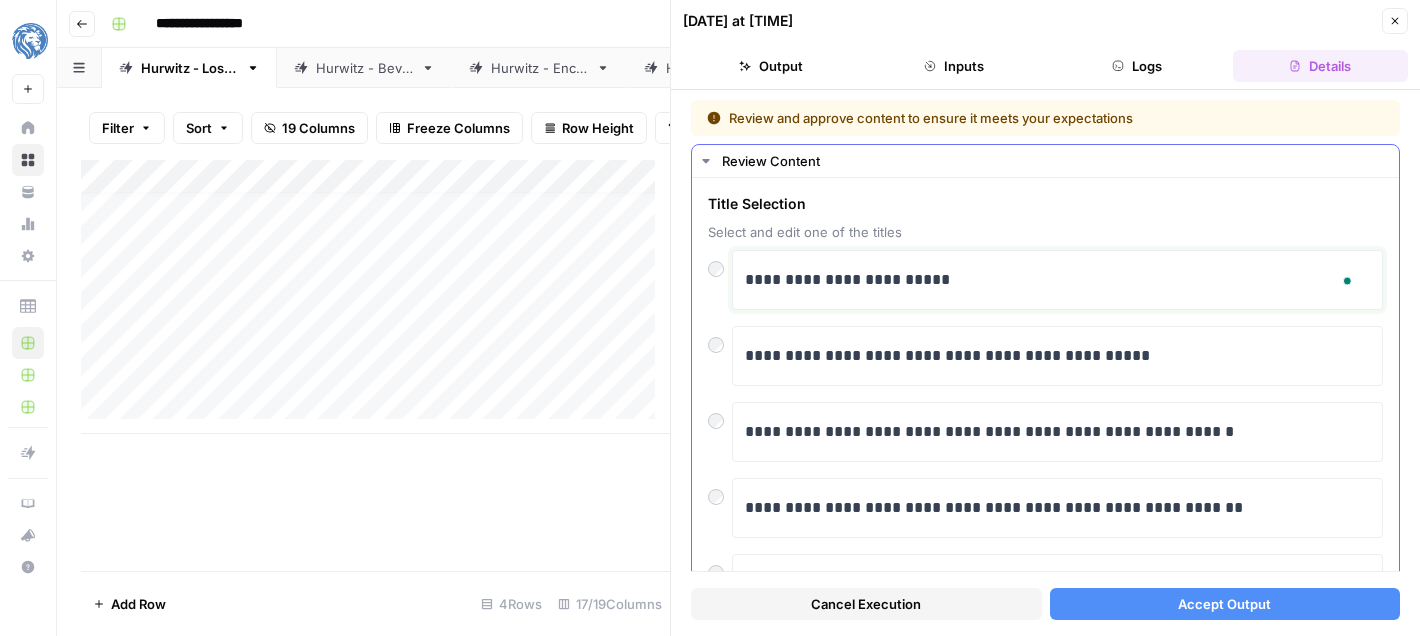 type 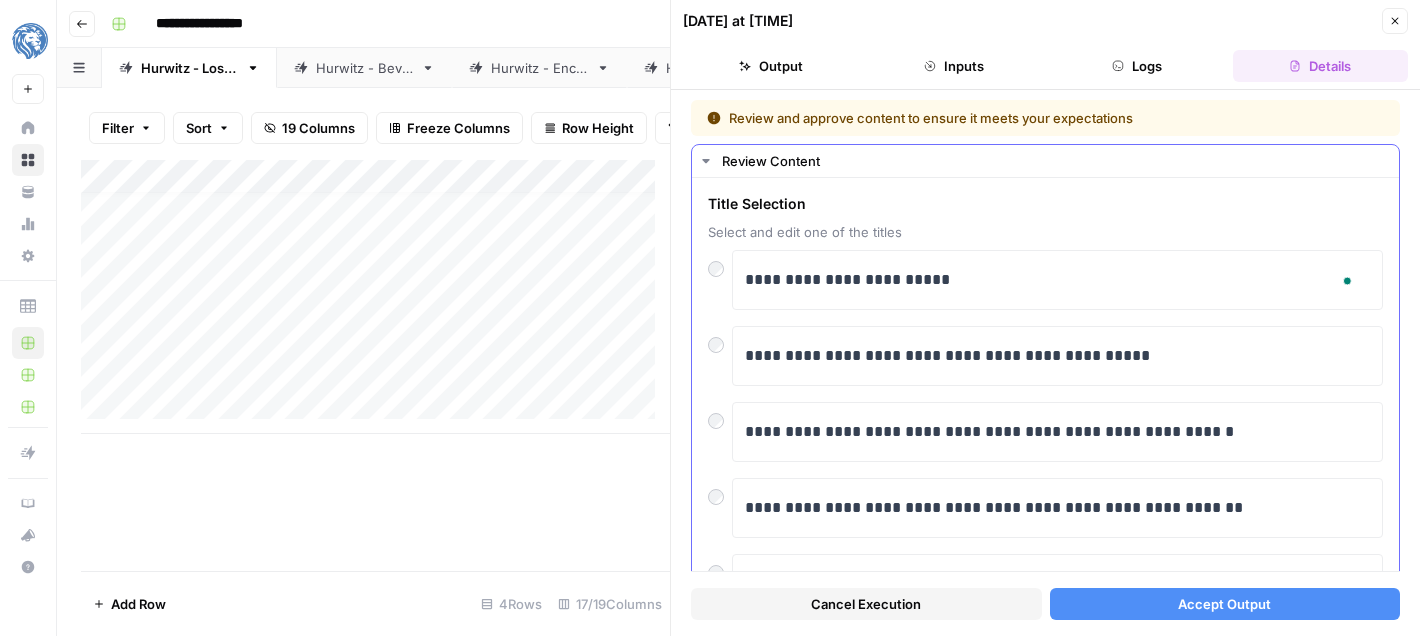 click on "Accept Output" at bounding box center (1225, 604) 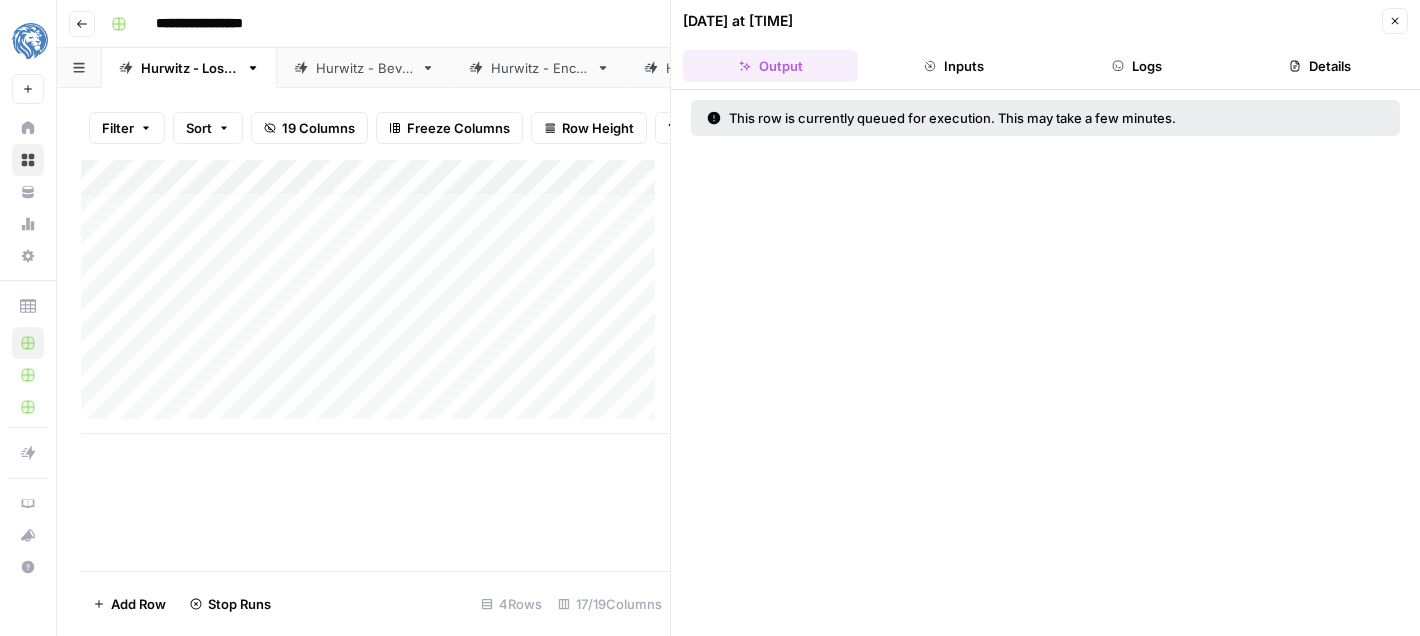 click 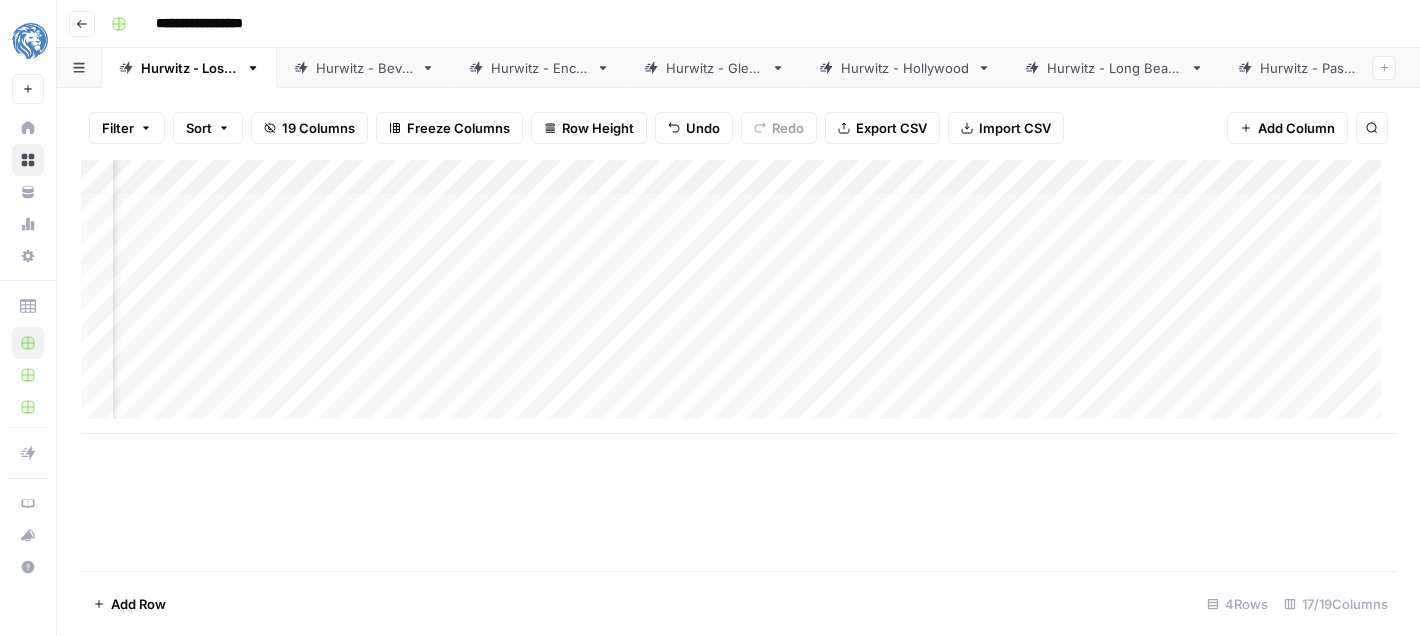 scroll, scrollTop: 12, scrollLeft: 1172, axis: both 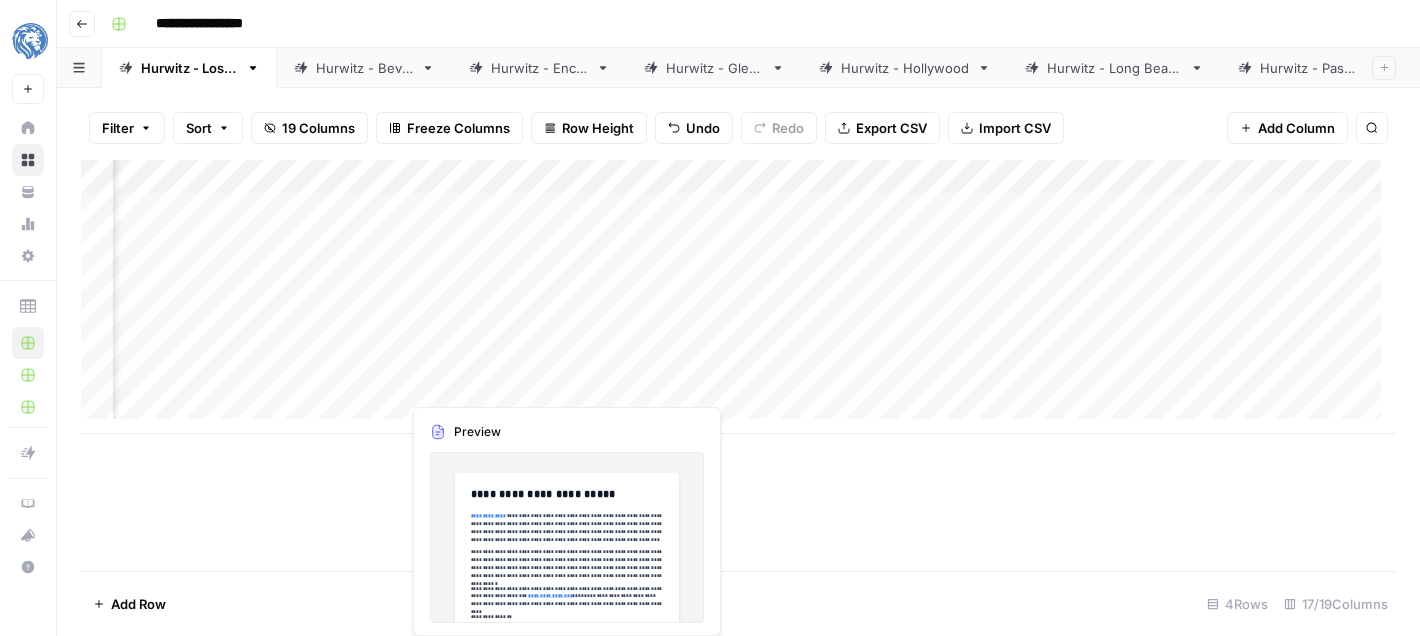 click on "Add Column" at bounding box center (738, 297) 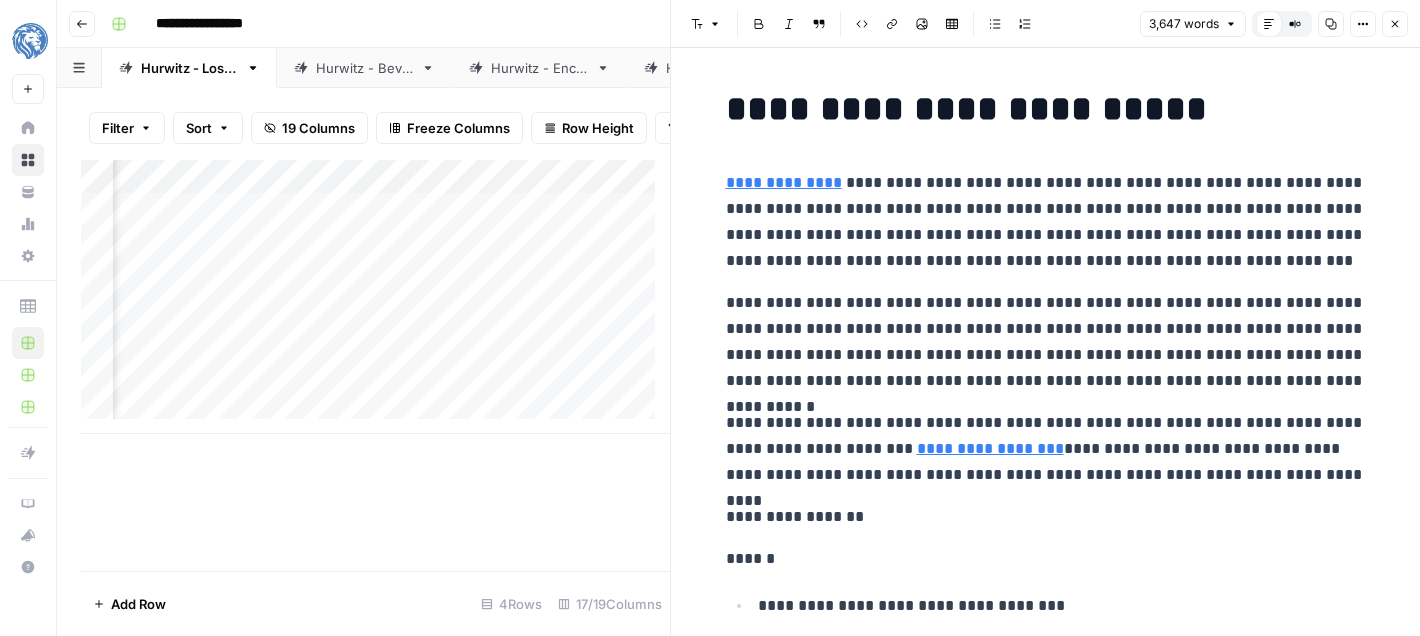 scroll, scrollTop: 0, scrollLeft: 2920, axis: horizontal 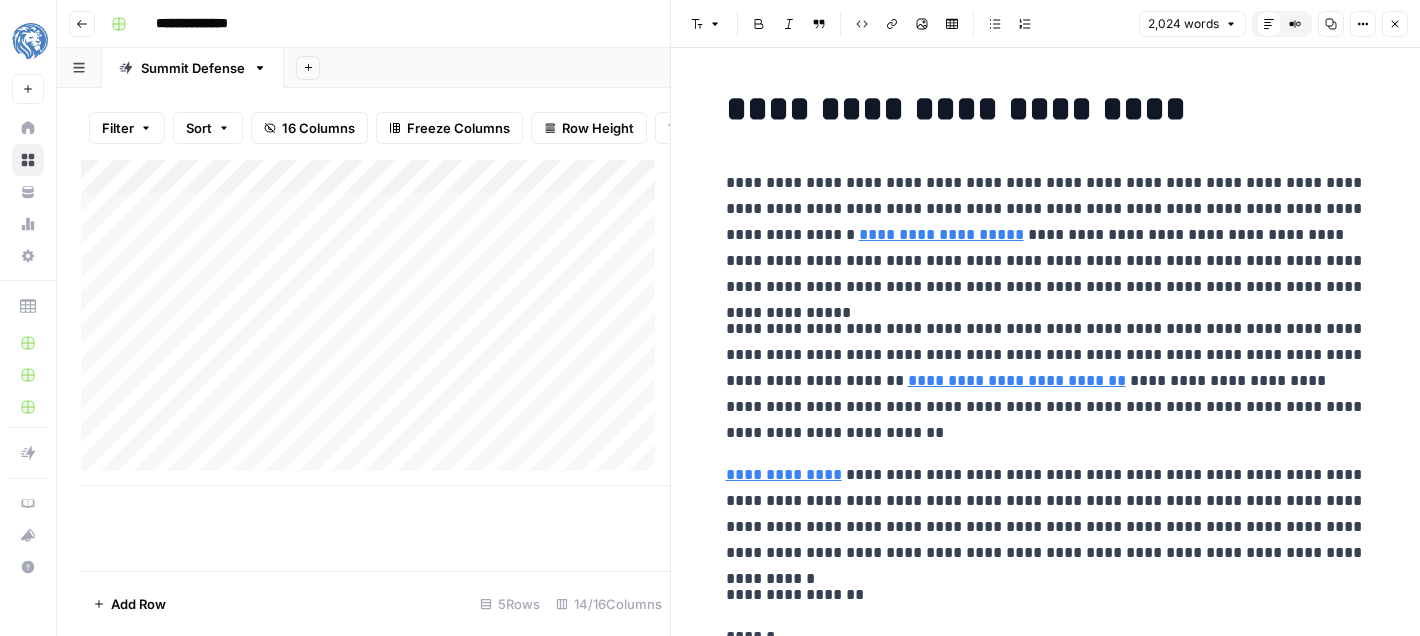 click 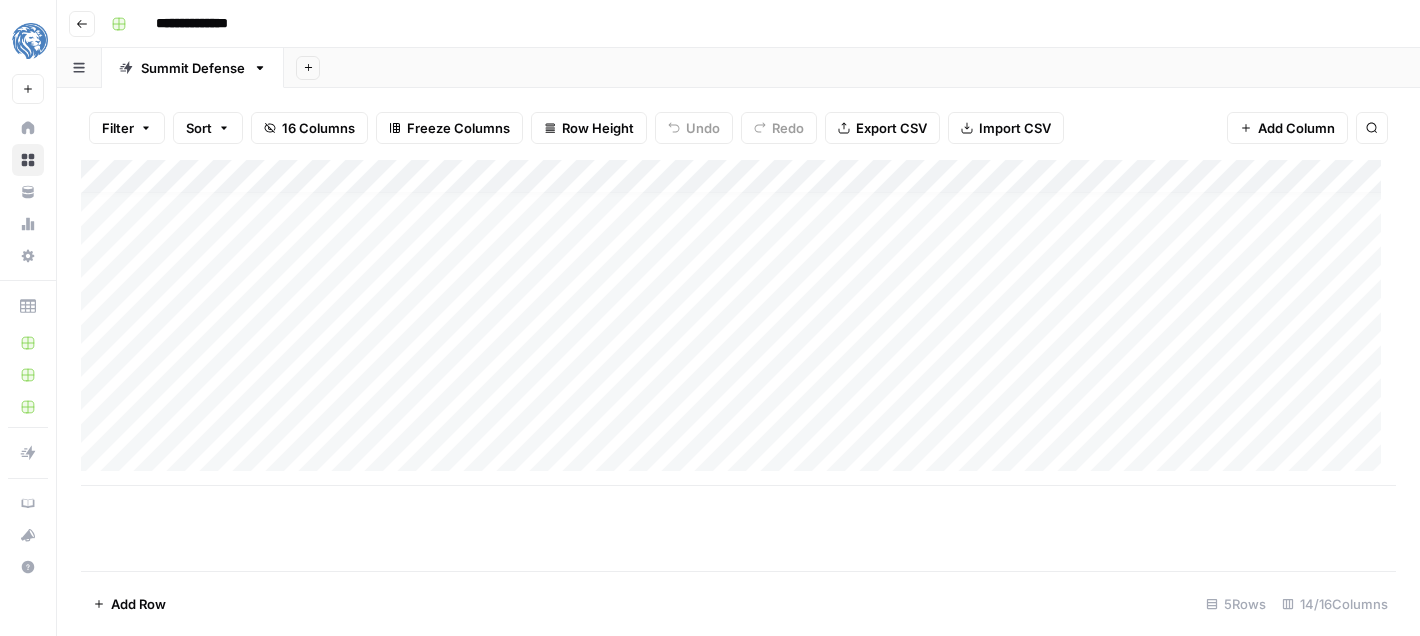 scroll, scrollTop: 15, scrollLeft: 0, axis: vertical 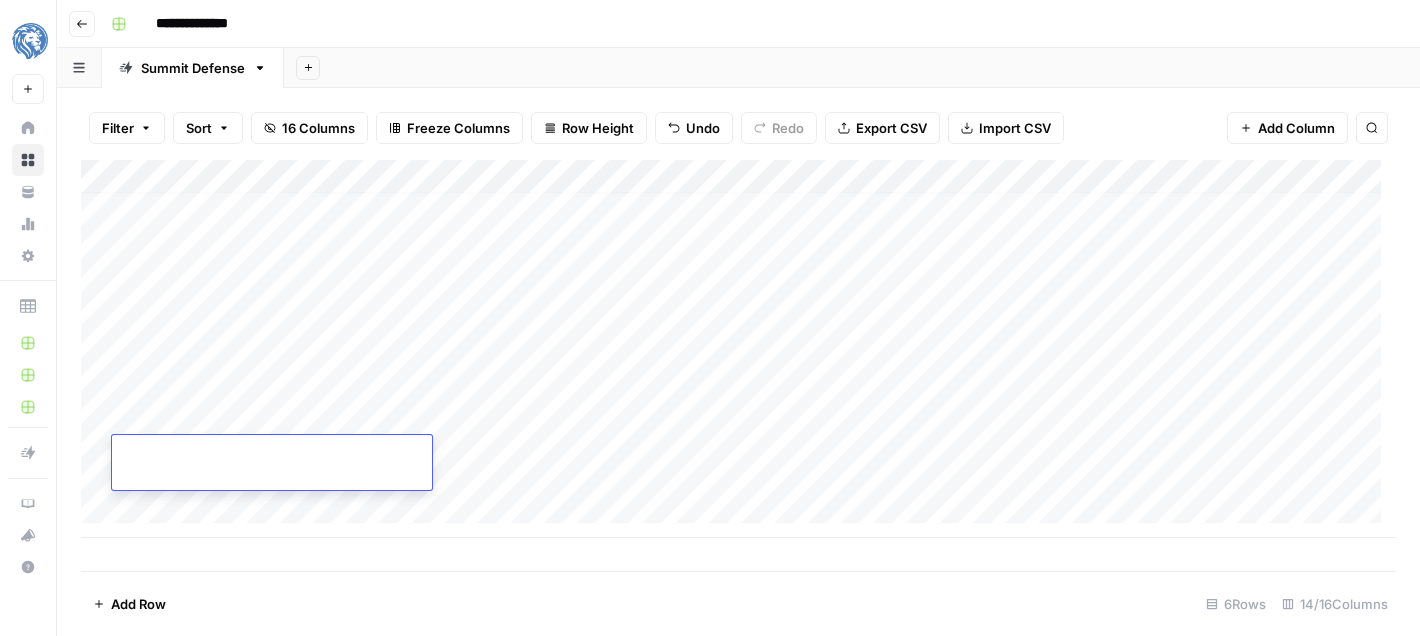 click on "Add Column" at bounding box center (738, 349) 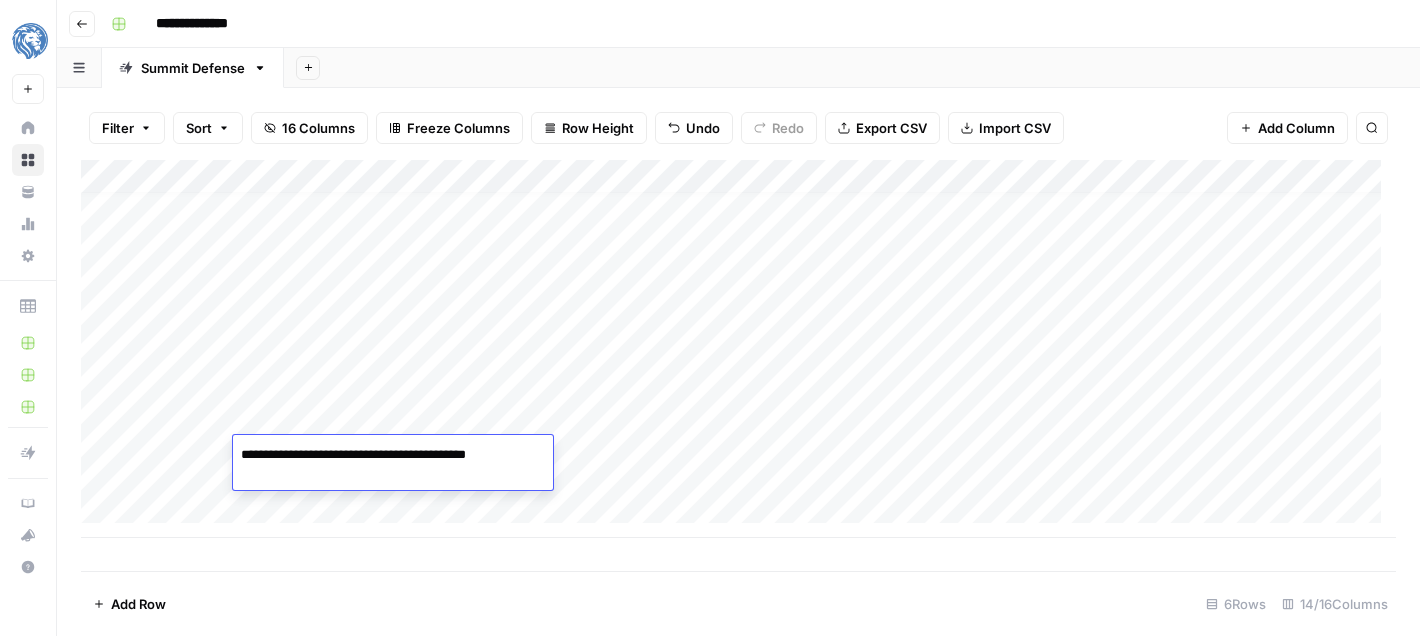 type on "**********" 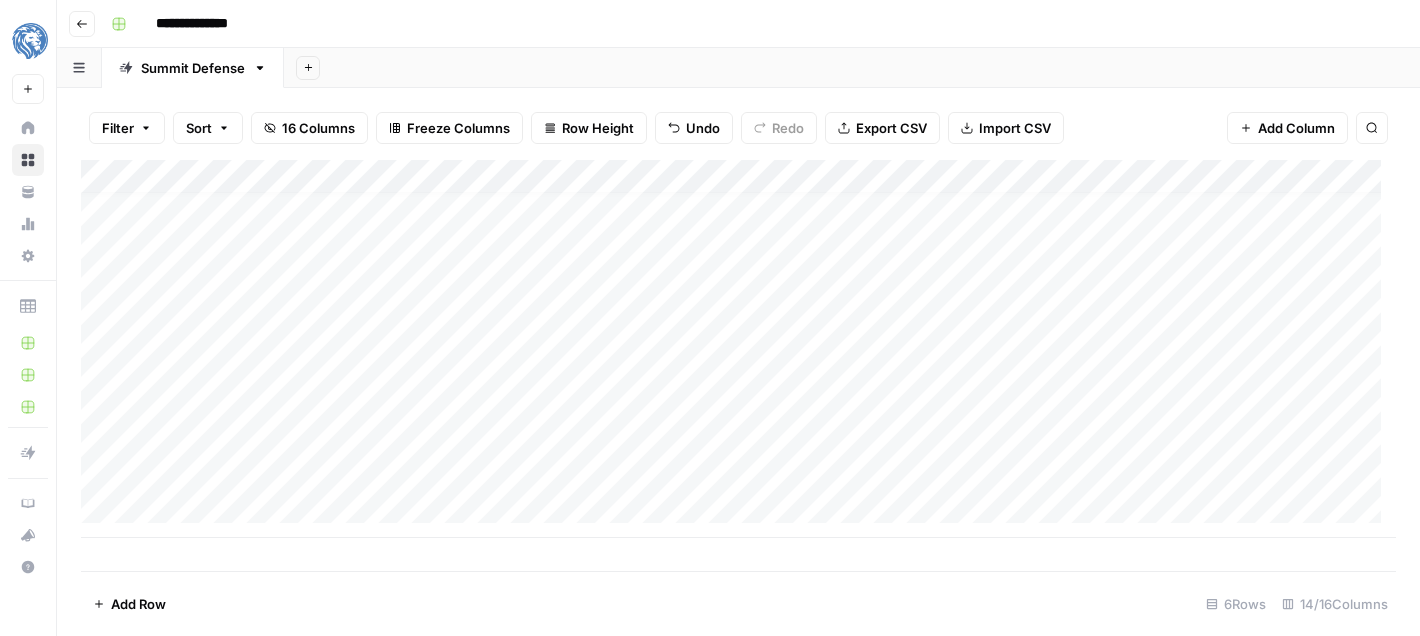 click on "Add Column" at bounding box center [738, 349] 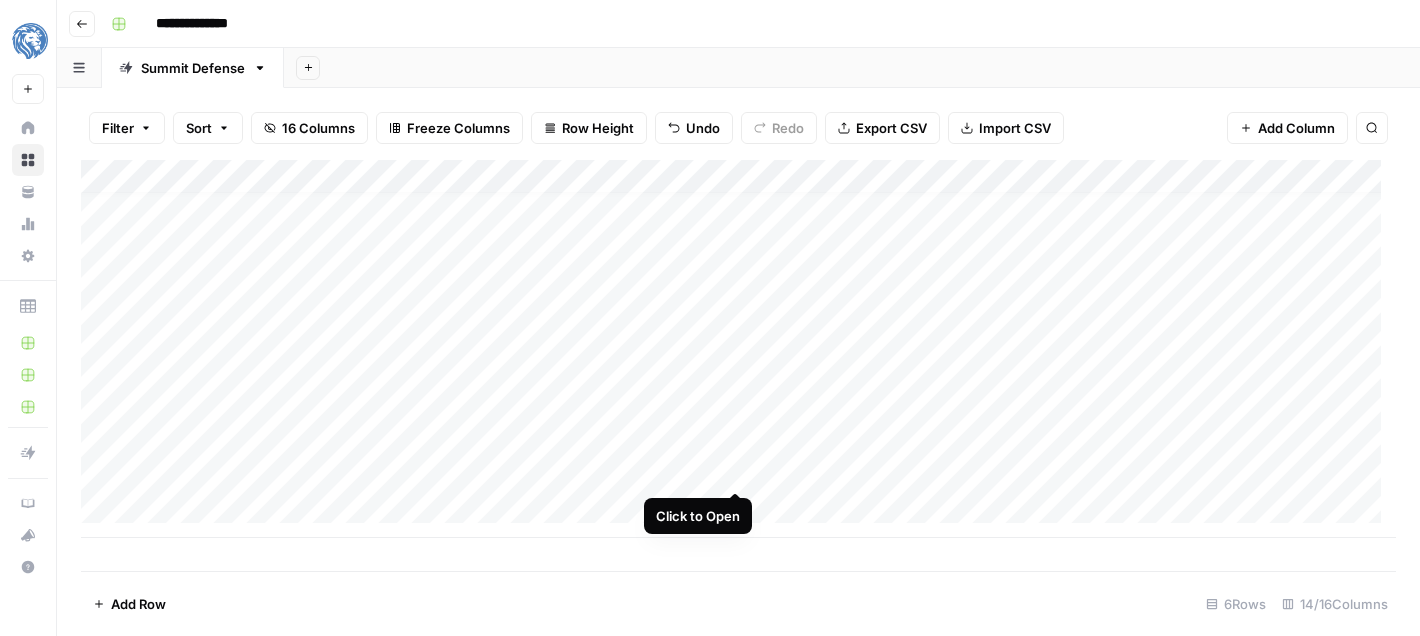 click on "Add Column" at bounding box center [738, 349] 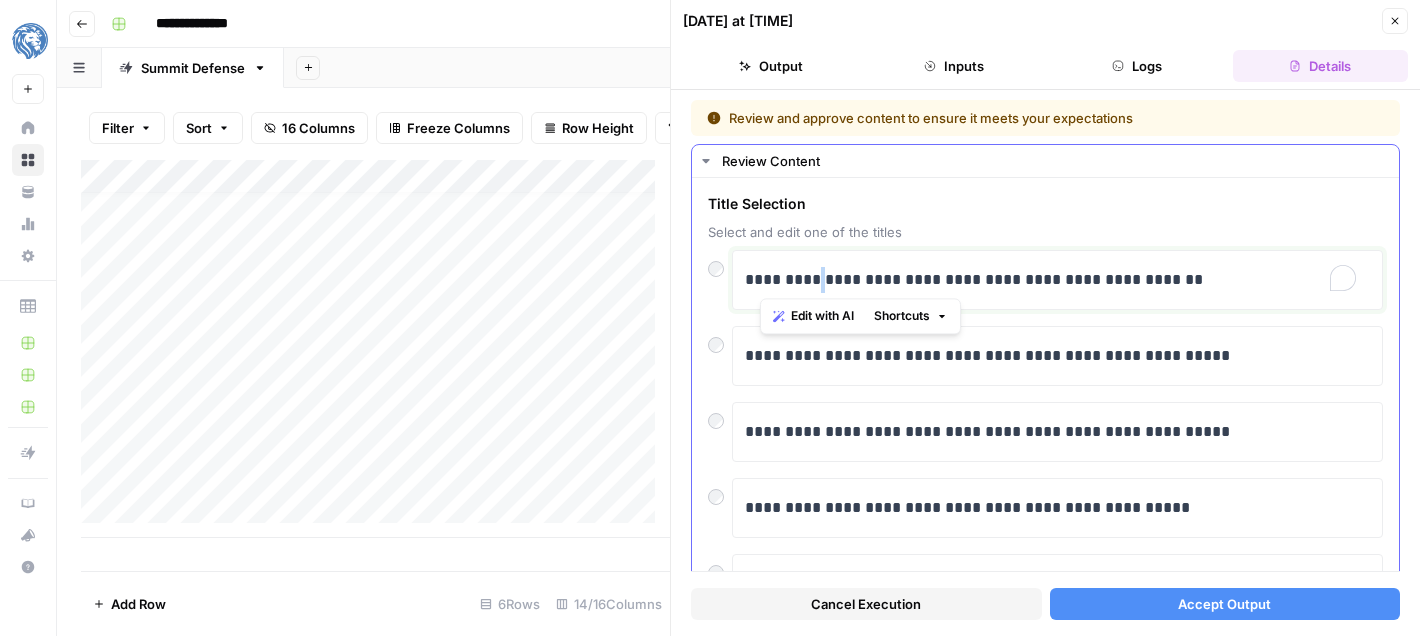 drag, startPoint x: 818, startPoint y: 278, endPoint x: 724, endPoint y: 271, distance: 94.26028 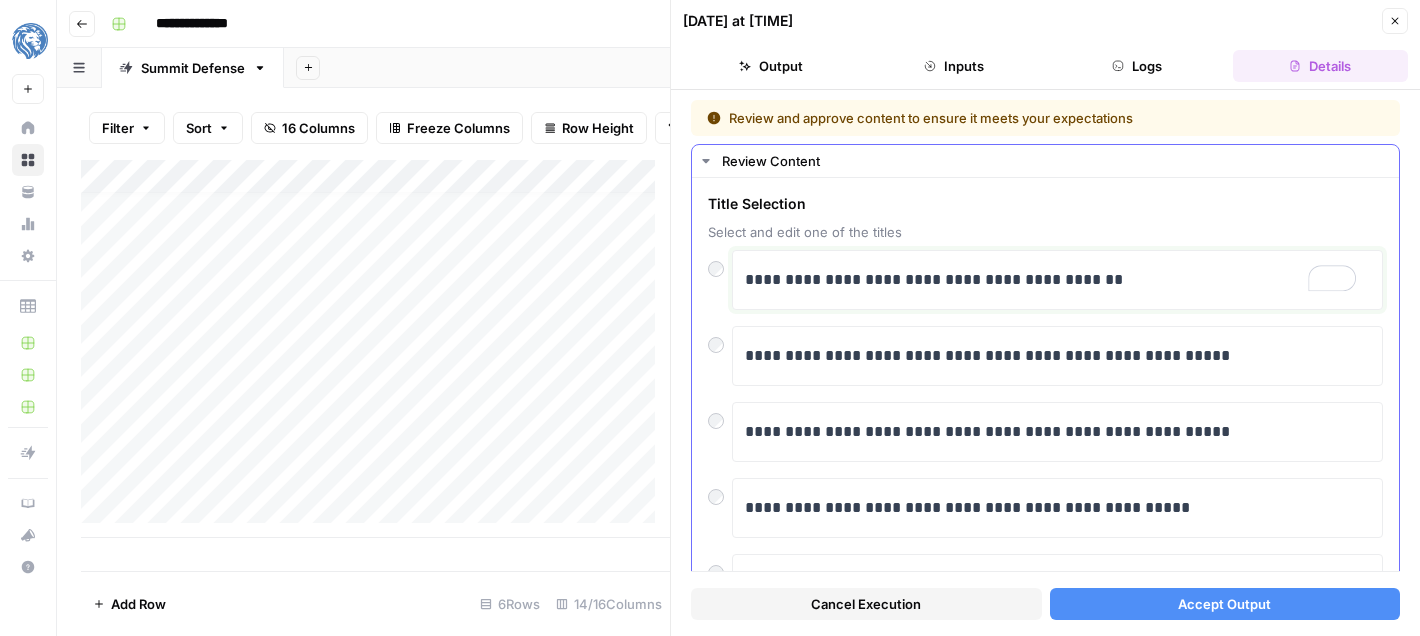 click on "**********" at bounding box center [1050, 280] 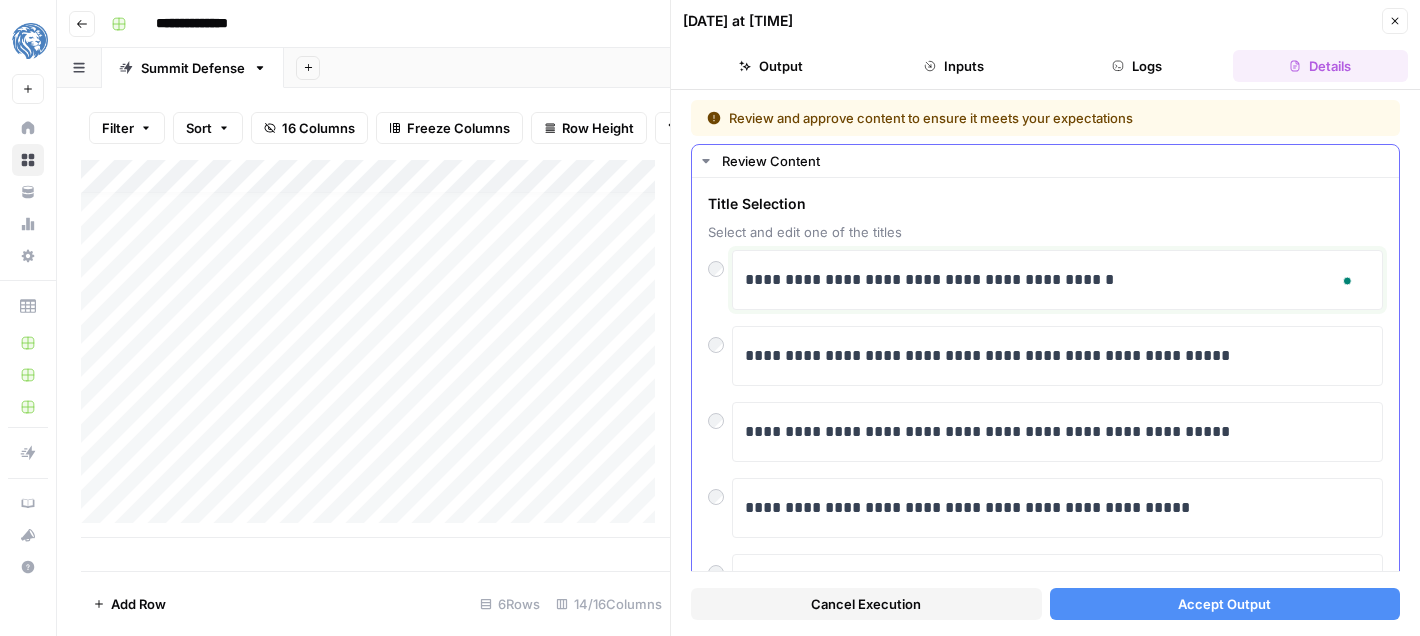 type 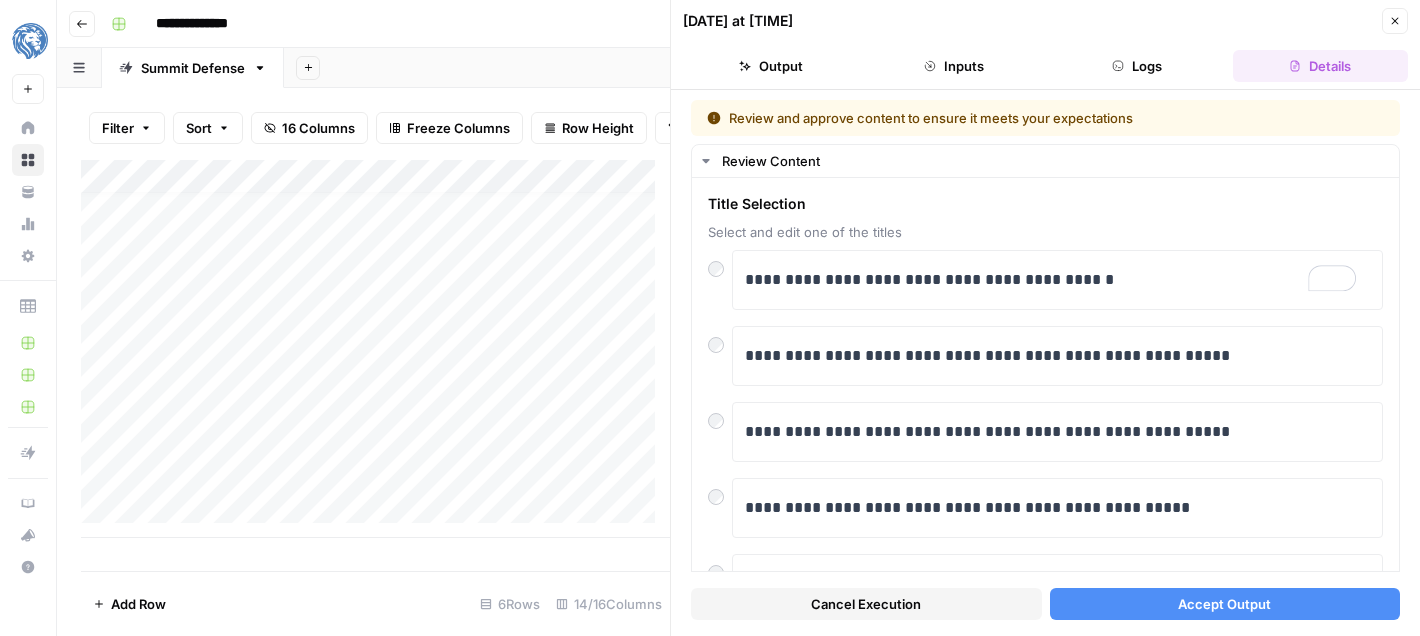 click on "Accept Output" at bounding box center (1225, 604) 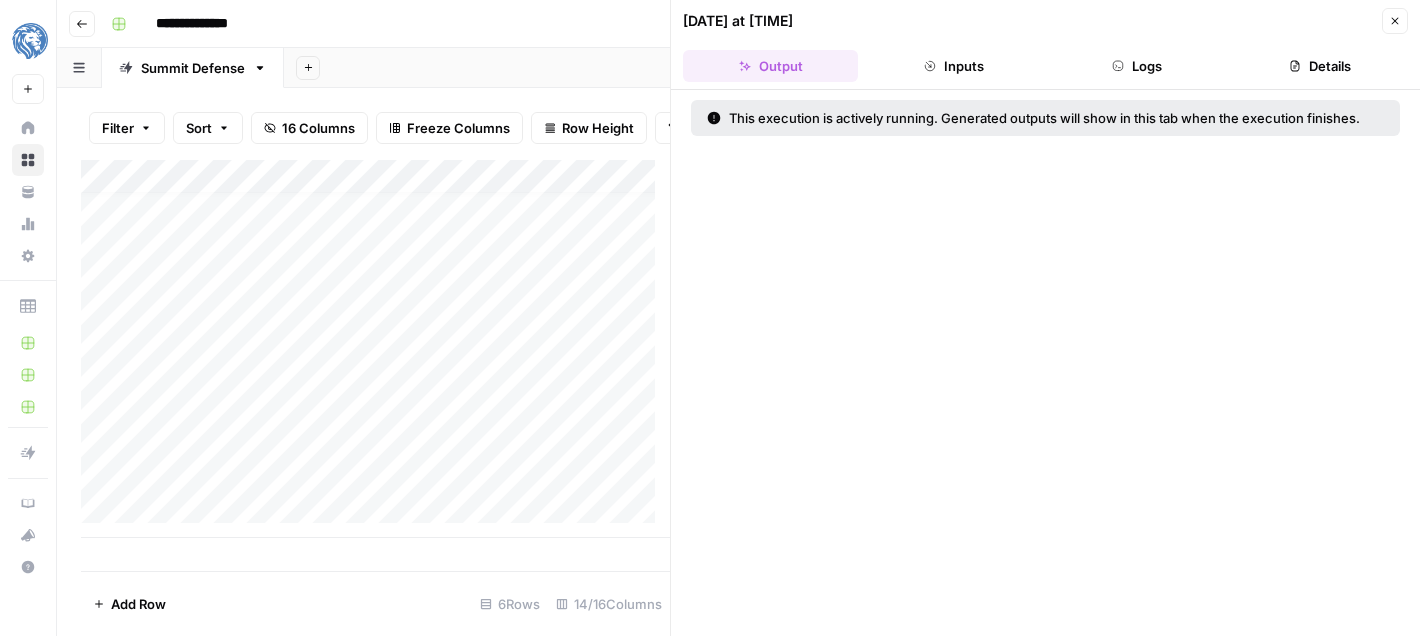 click 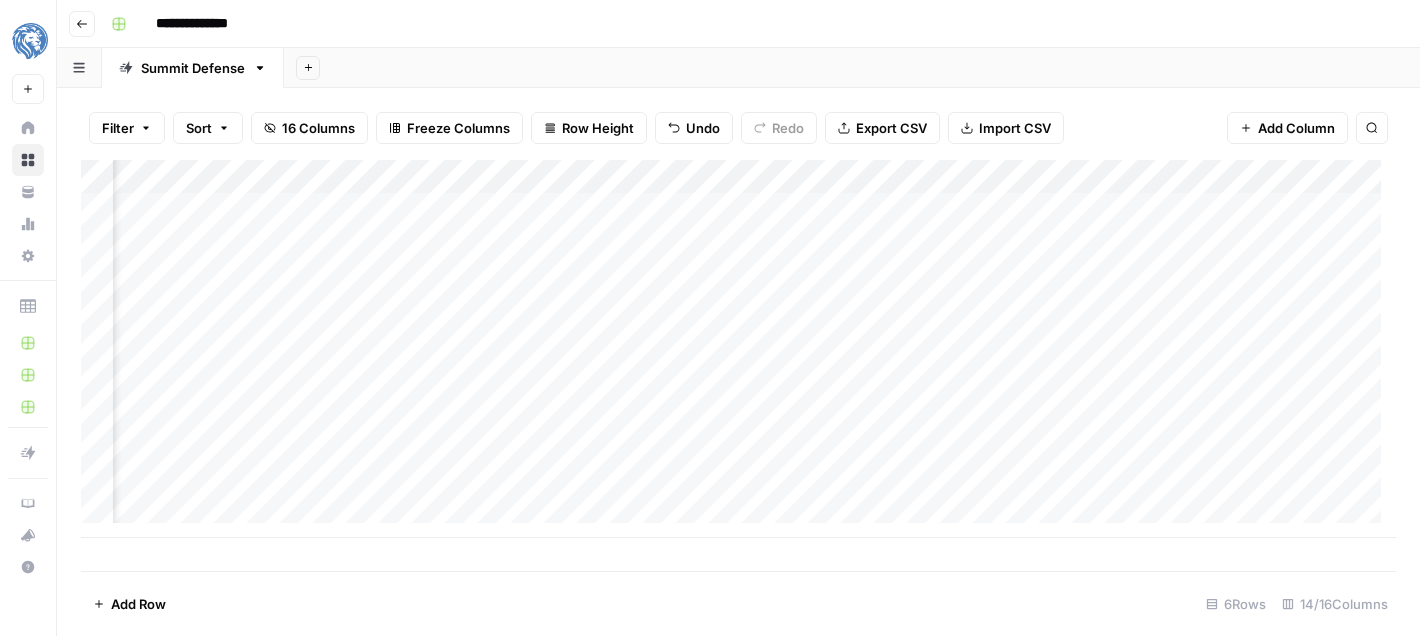 scroll, scrollTop: 0, scrollLeft: 1240, axis: horizontal 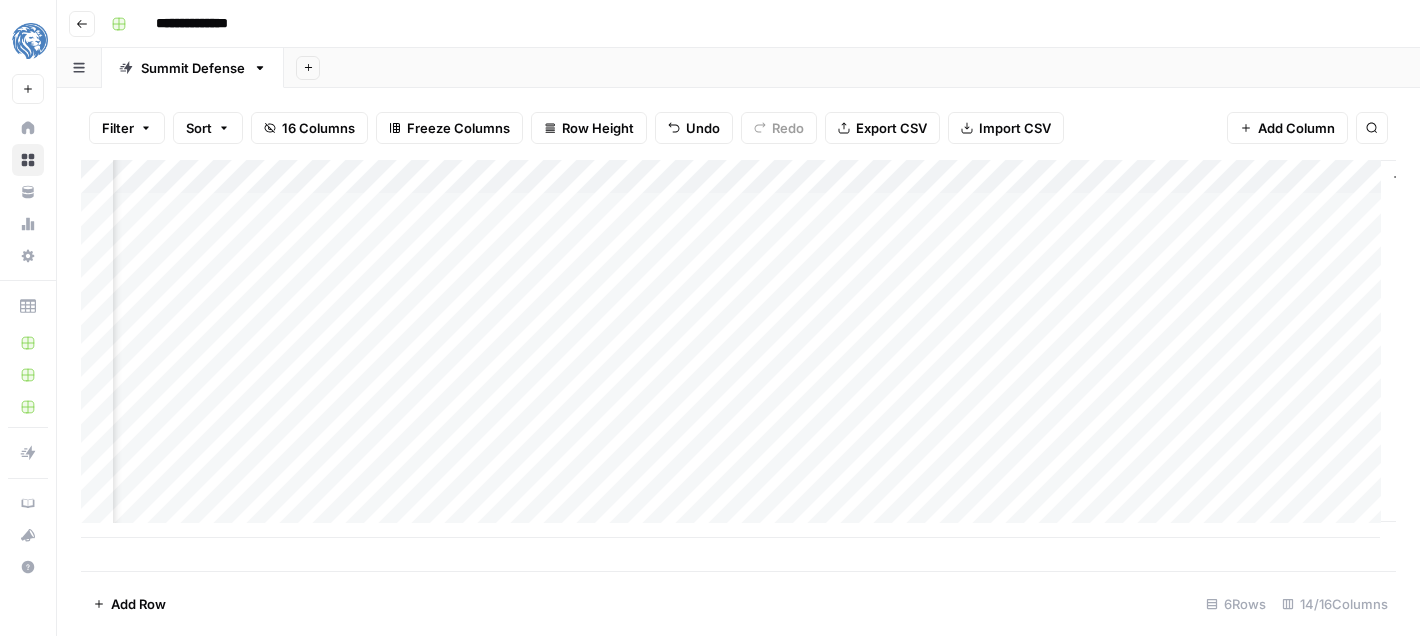 click on "Add Column" at bounding box center [738, 349] 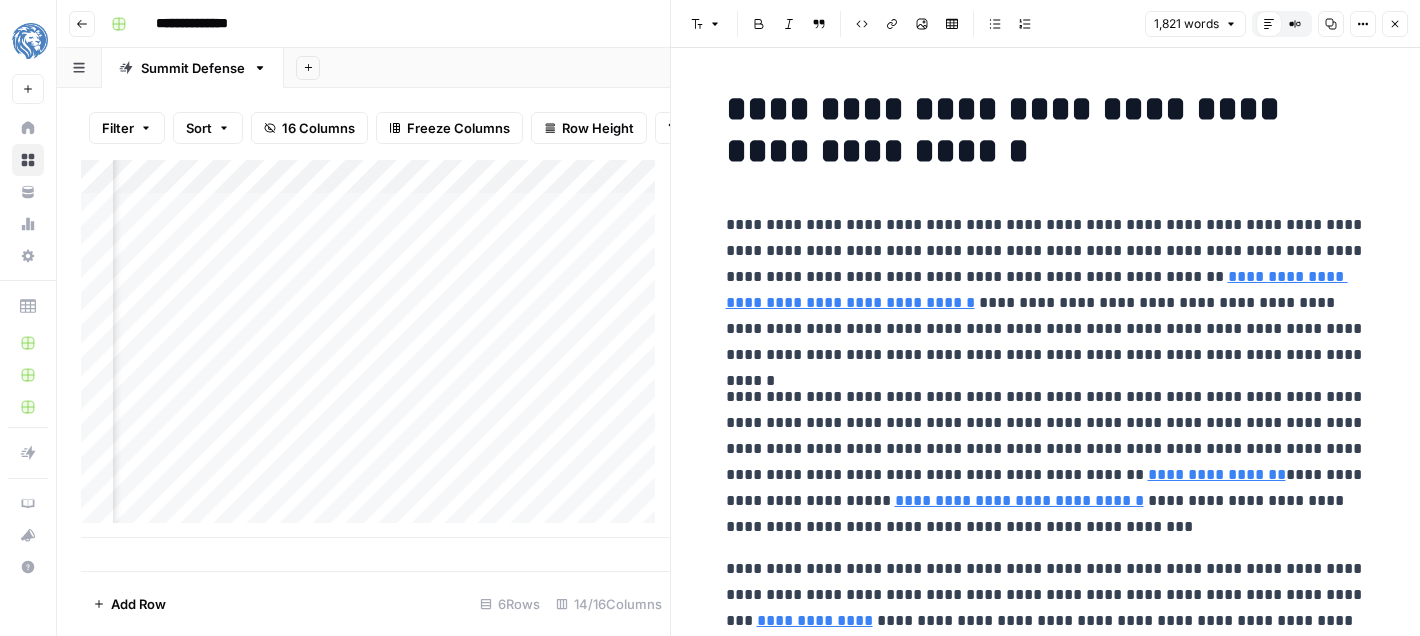 scroll, scrollTop: 0, scrollLeft: 2180, axis: horizontal 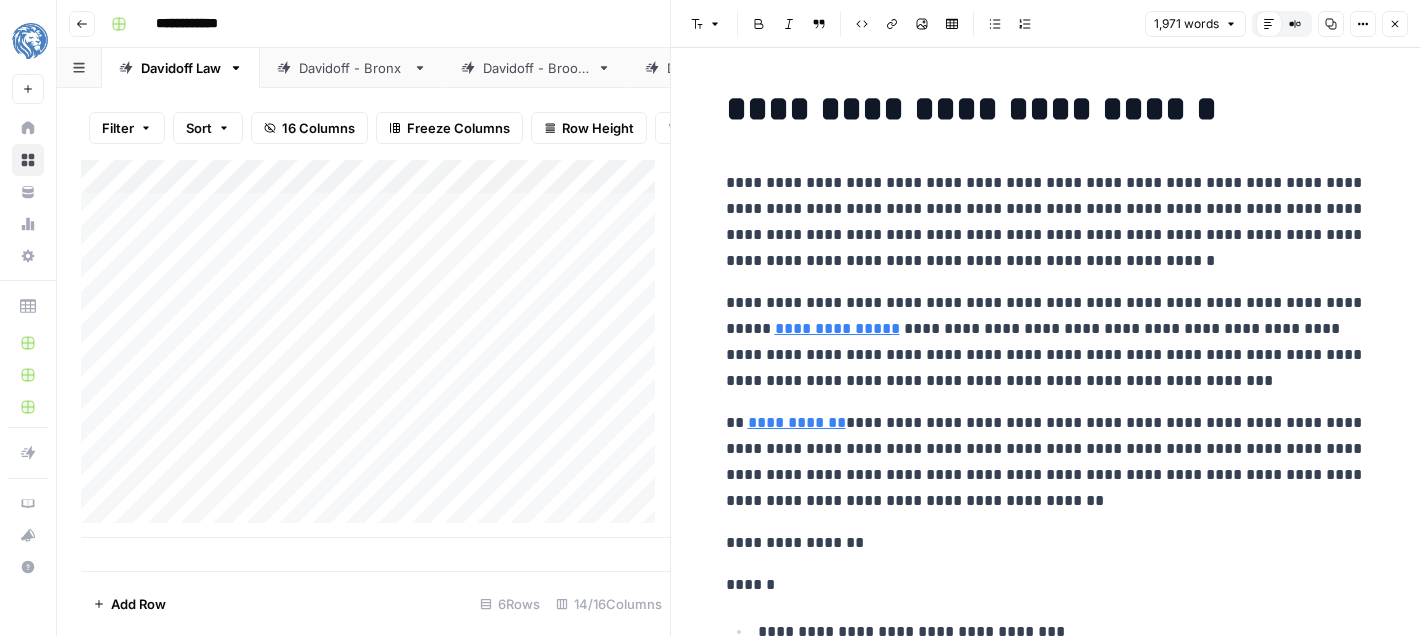 click 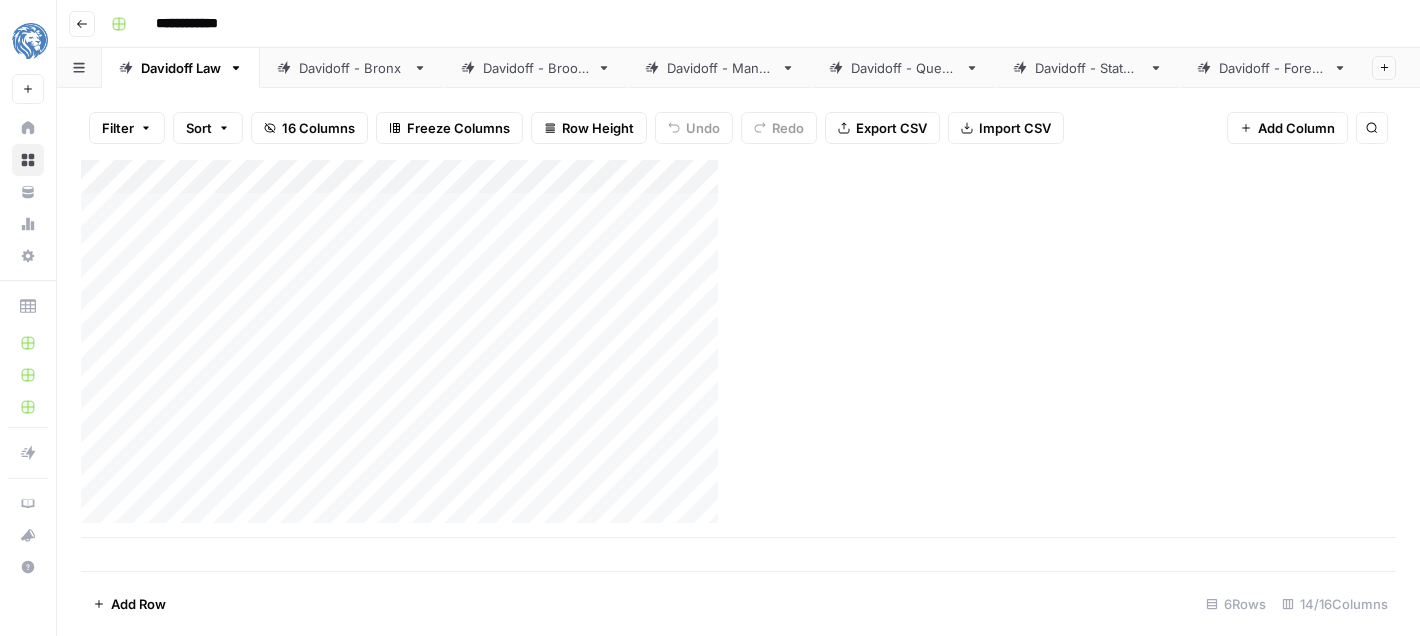 scroll, scrollTop: 15, scrollLeft: 0, axis: vertical 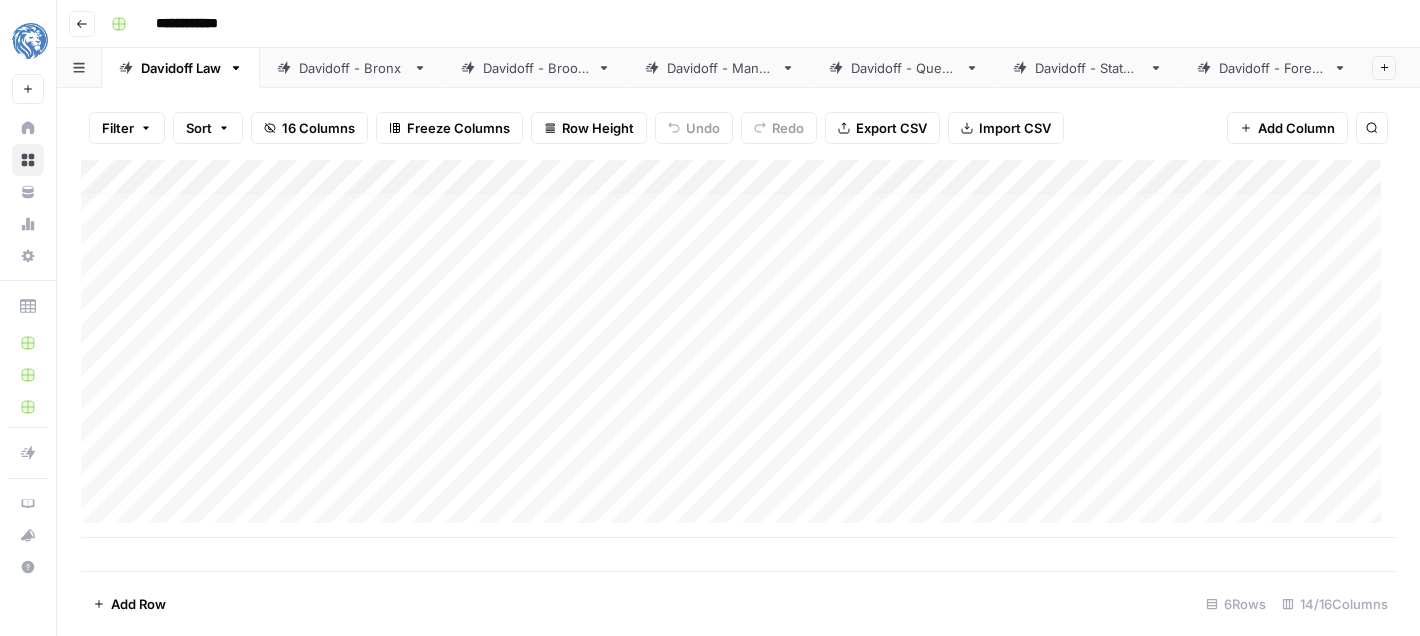 click on "Add Column" at bounding box center (738, 349) 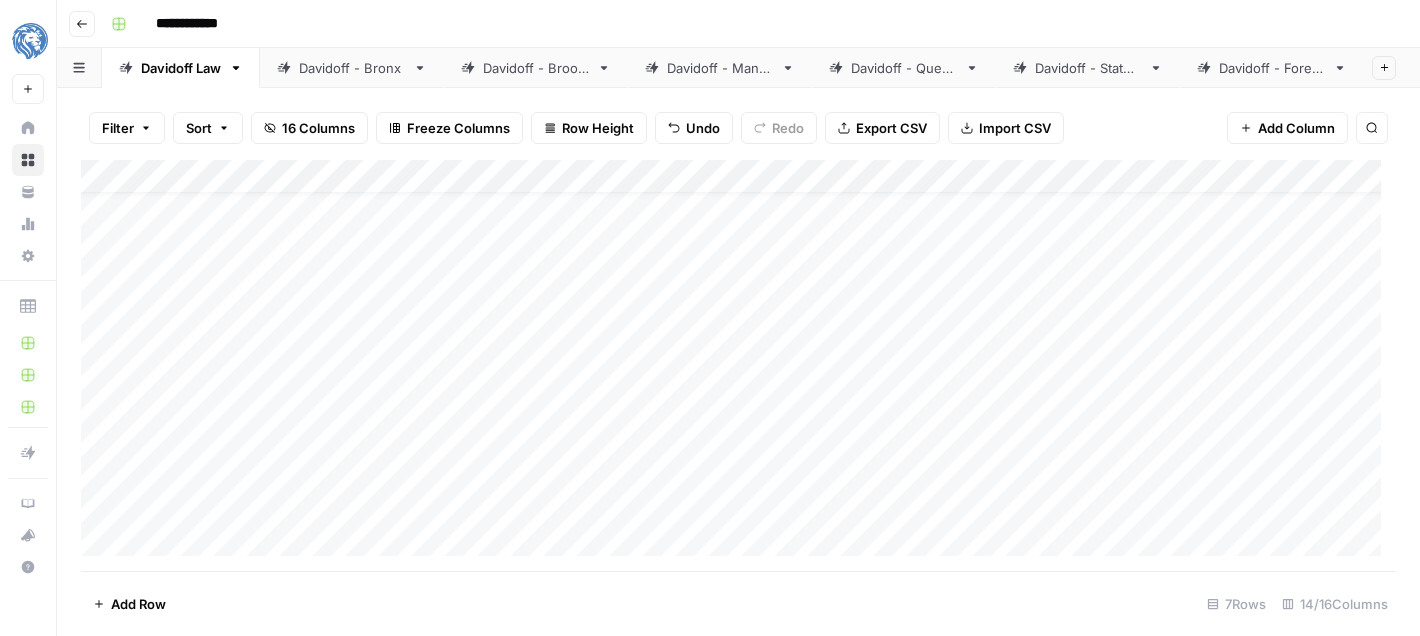 scroll, scrollTop: 34, scrollLeft: 0, axis: vertical 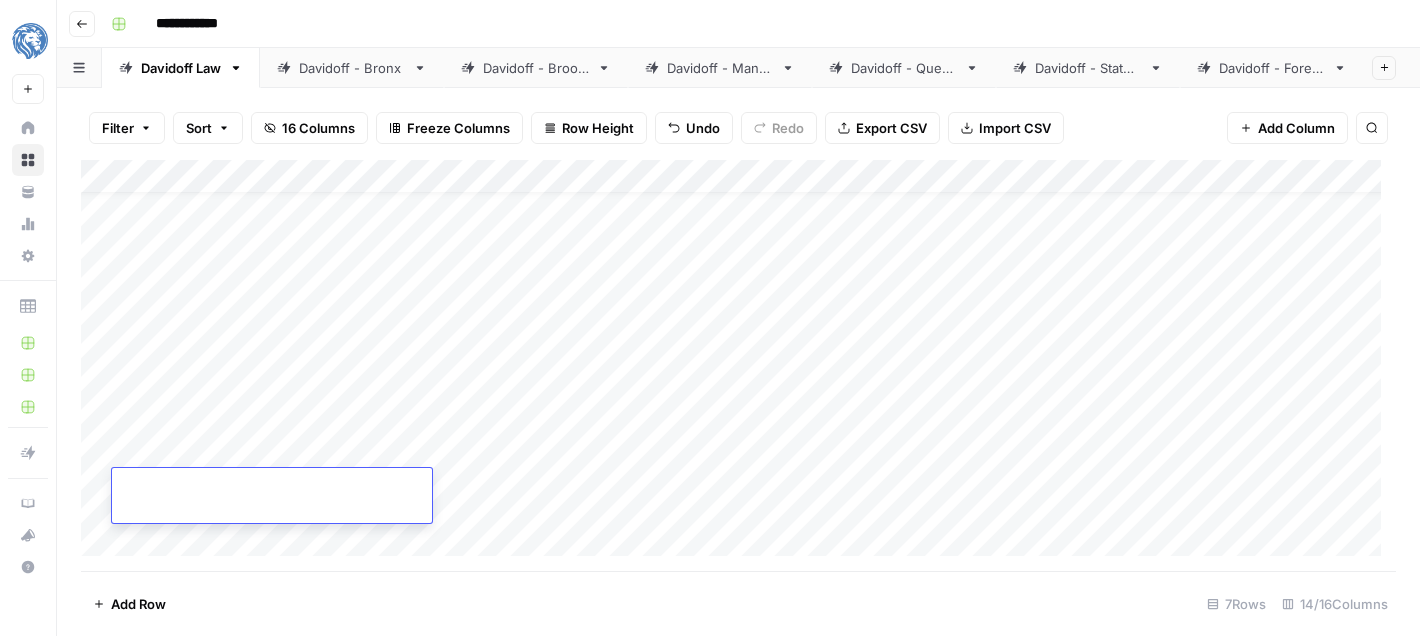 click on "Add Column" at bounding box center [738, 366] 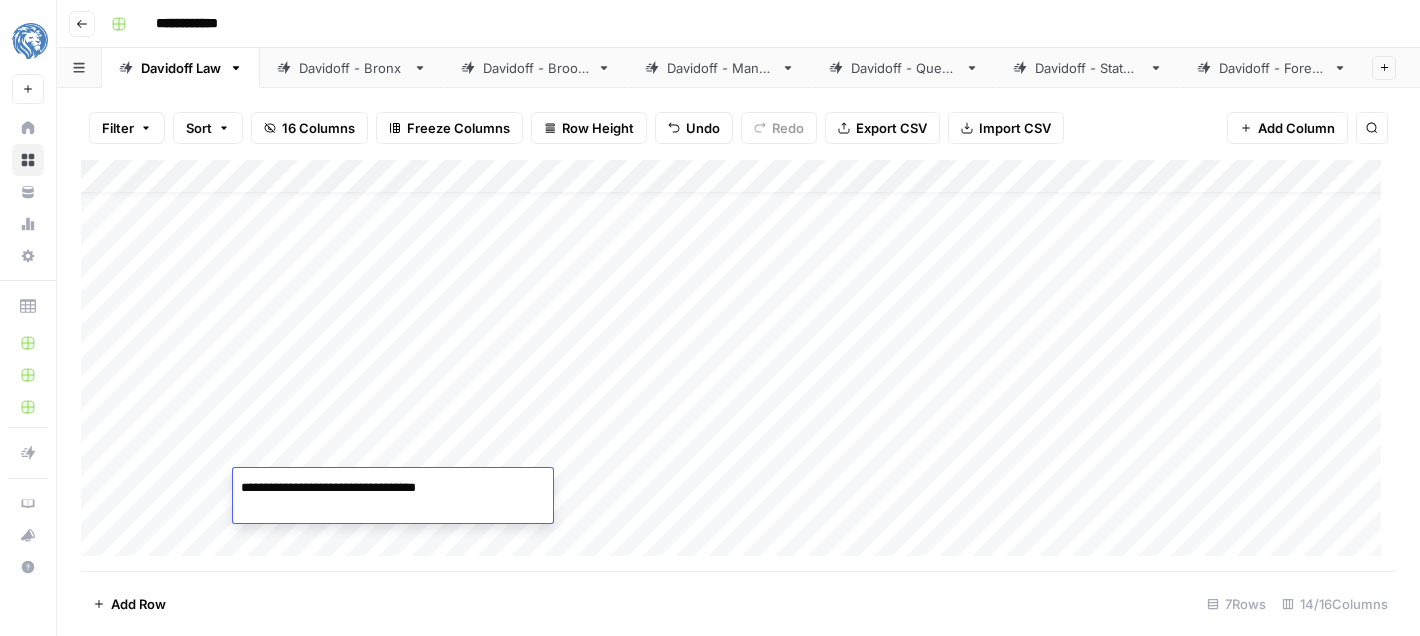 type on "**********" 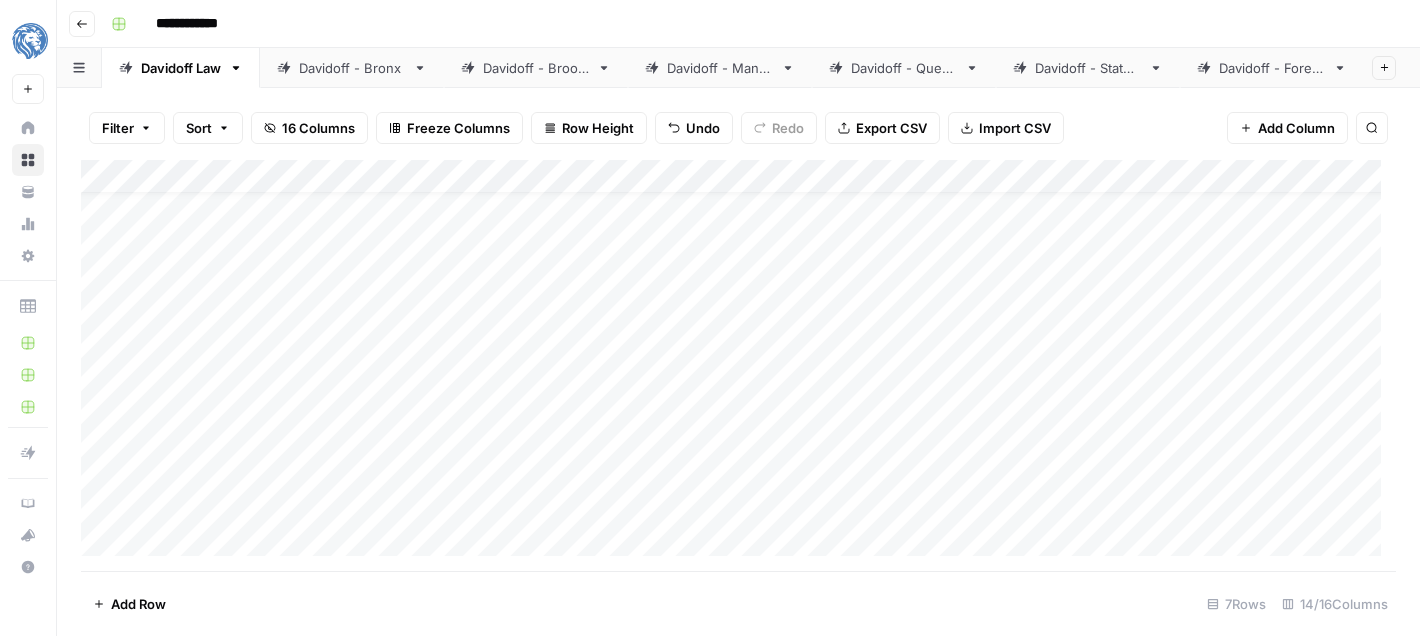 click on "Add Column" at bounding box center (738, 366) 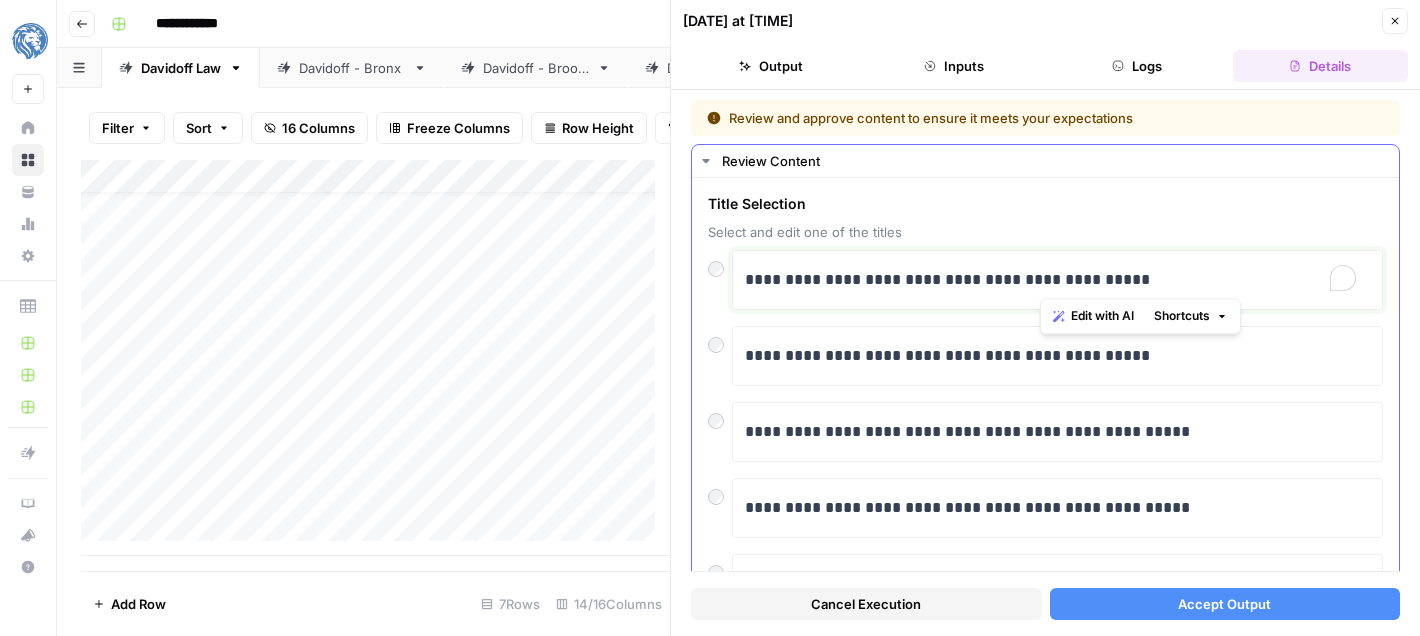 drag, startPoint x: 1066, startPoint y: 279, endPoint x: 1038, endPoint y: 282, distance: 28.160255 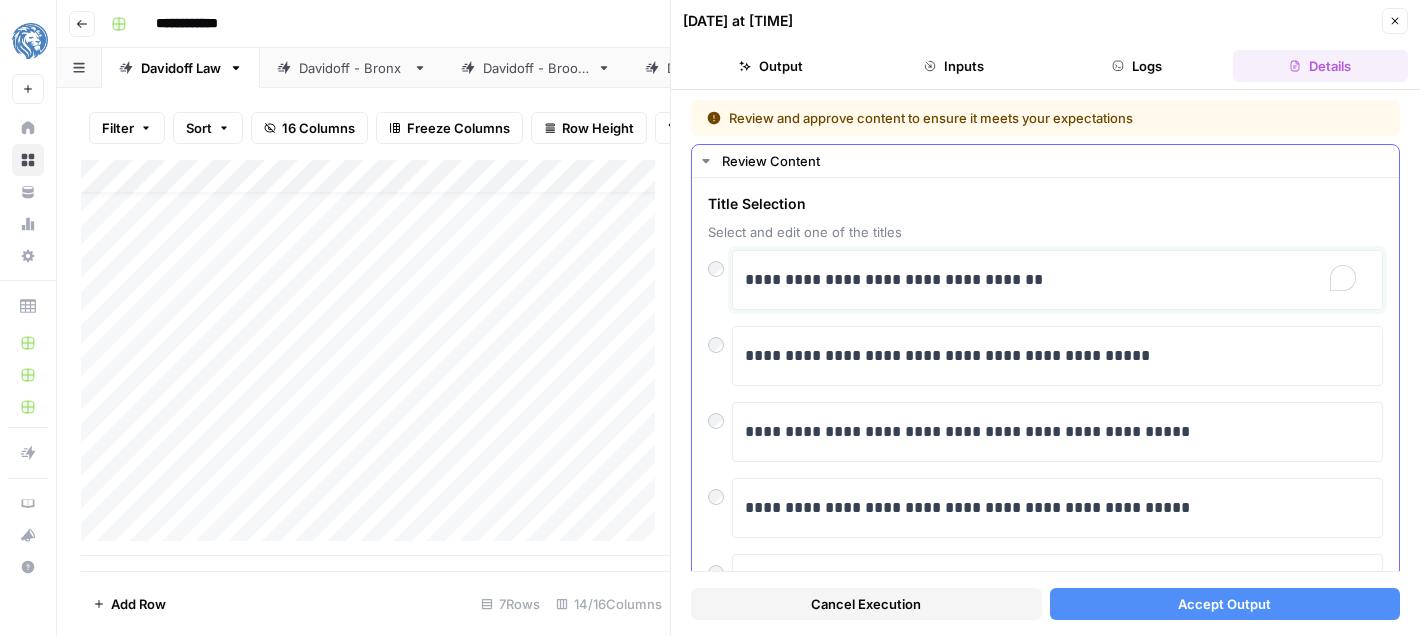type 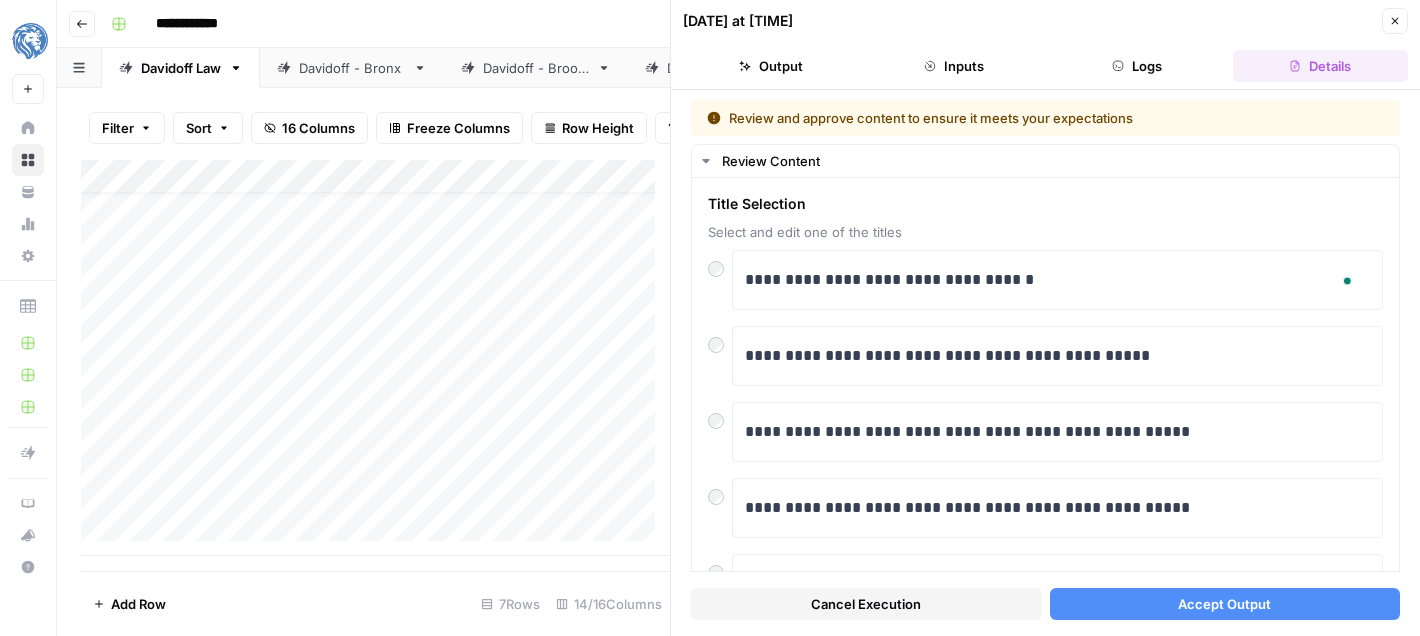 click on "Accept Output" at bounding box center (1225, 604) 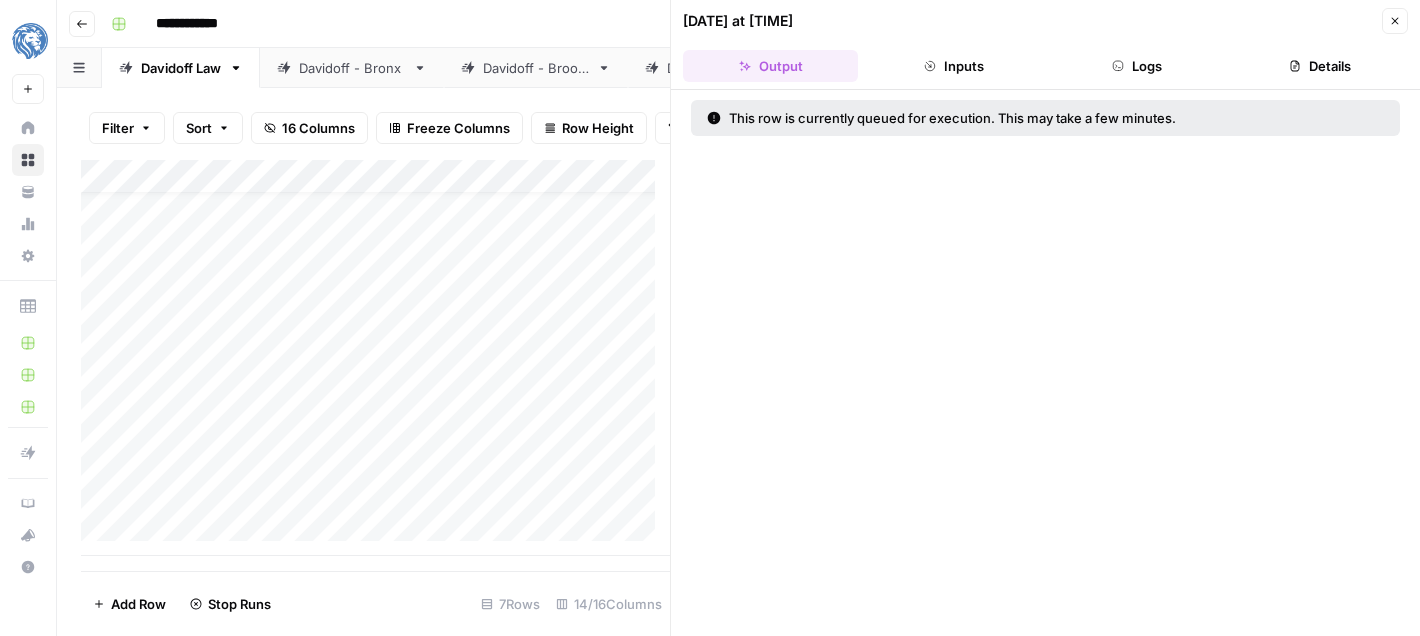 click 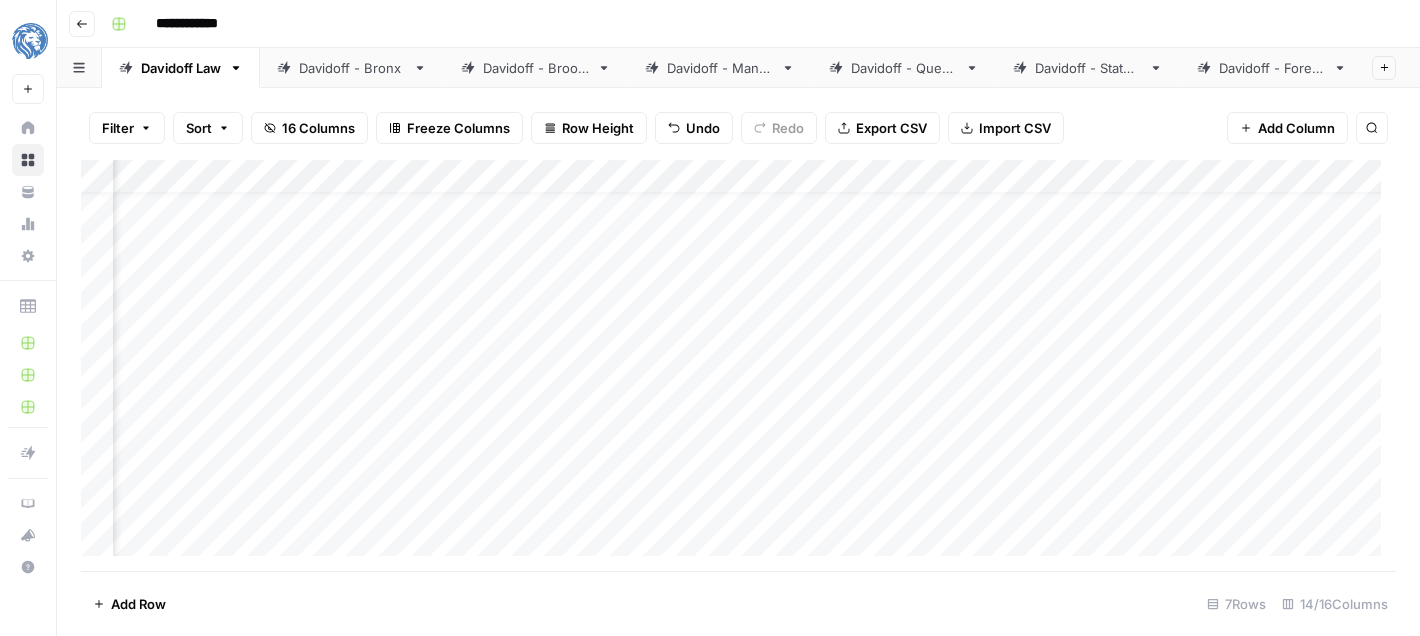 scroll, scrollTop: 33, scrollLeft: 1195, axis: both 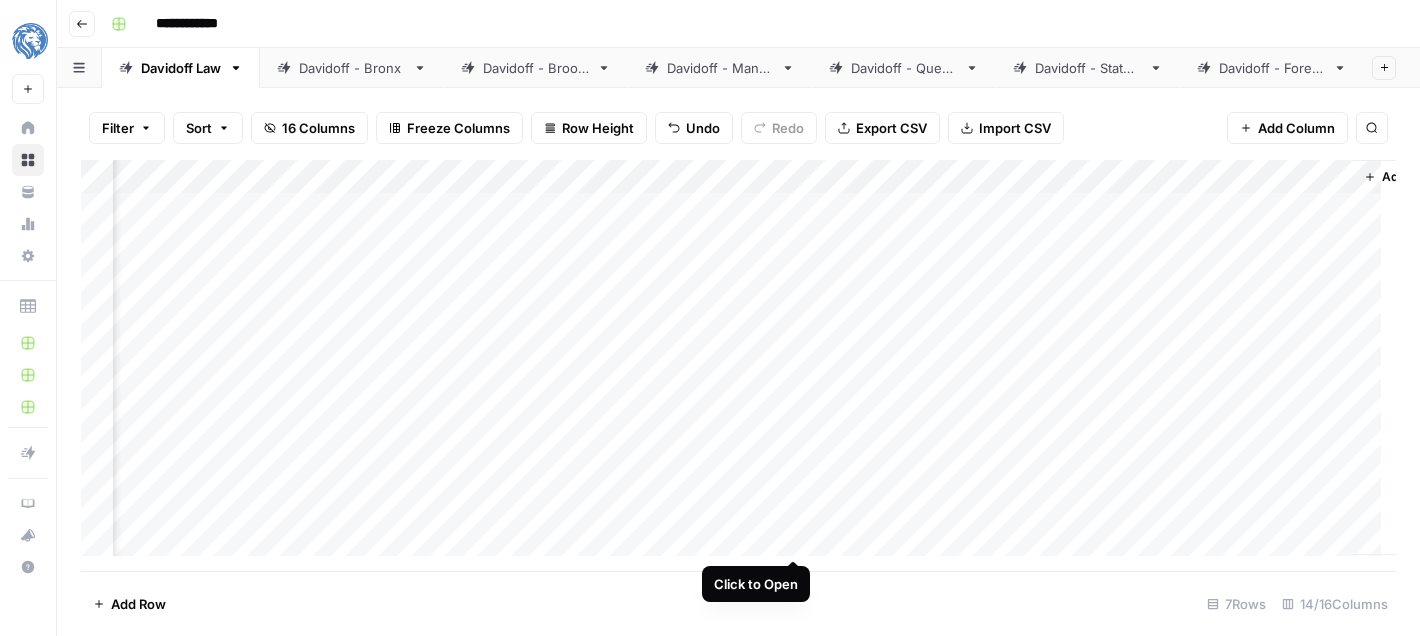 click on "Add Column" at bounding box center [738, 366] 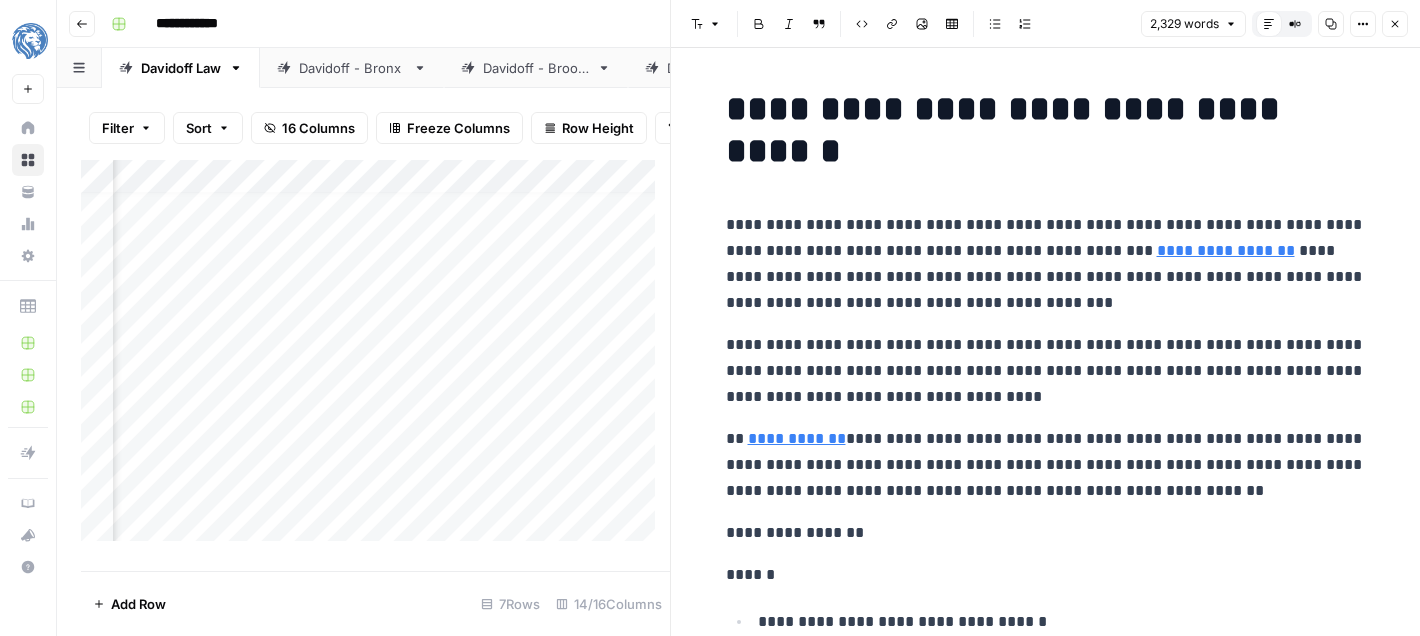 scroll, scrollTop: 16, scrollLeft: 2180, axis: both 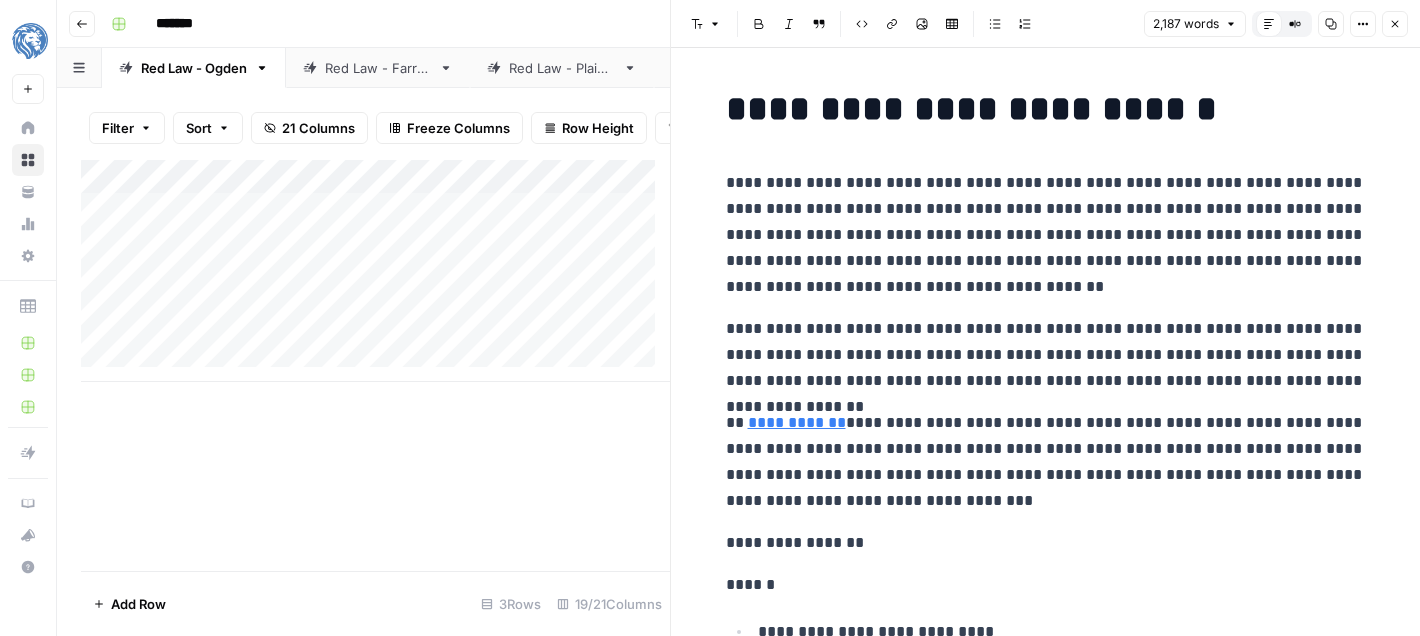 click 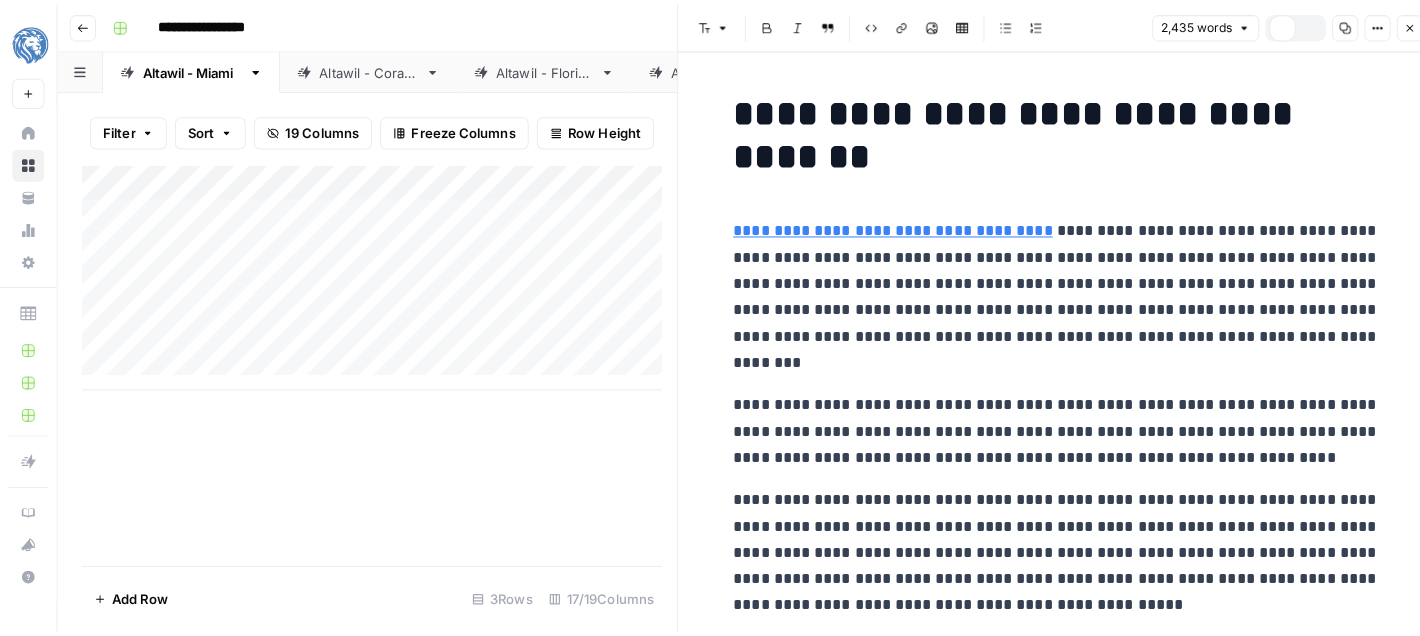 scroll, scrollTop: 0, scrollLeft: 0, axis: both 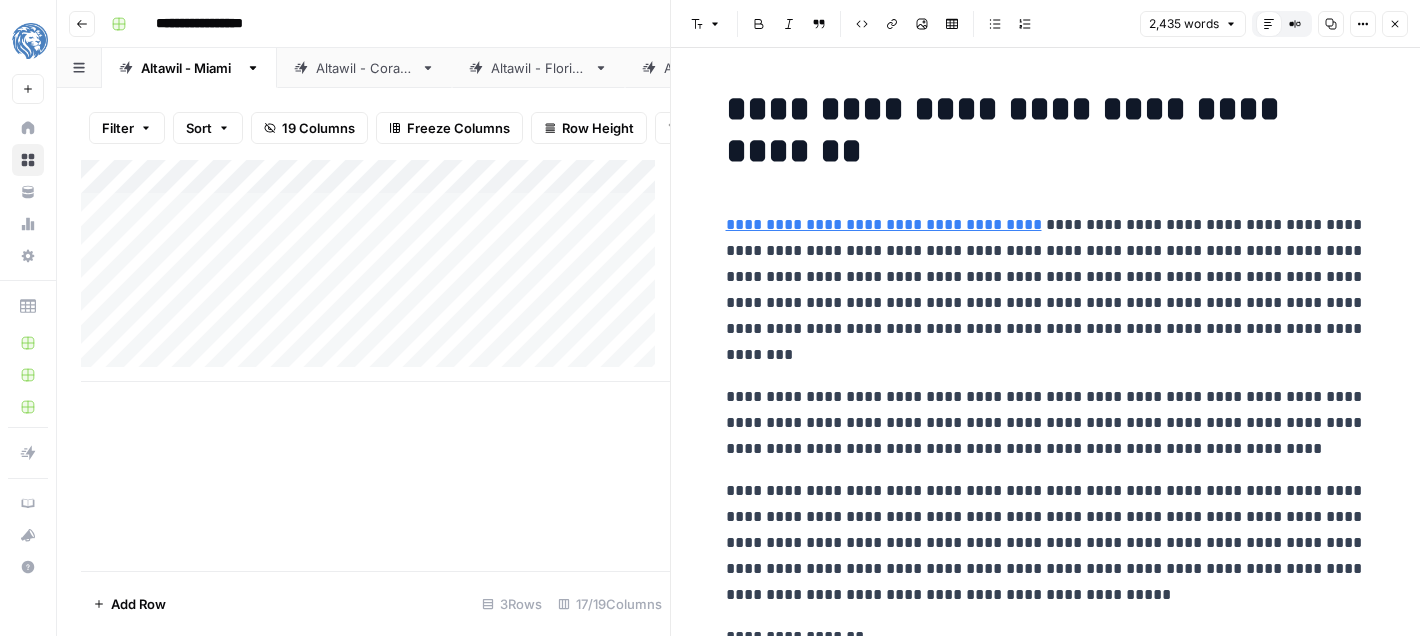 click 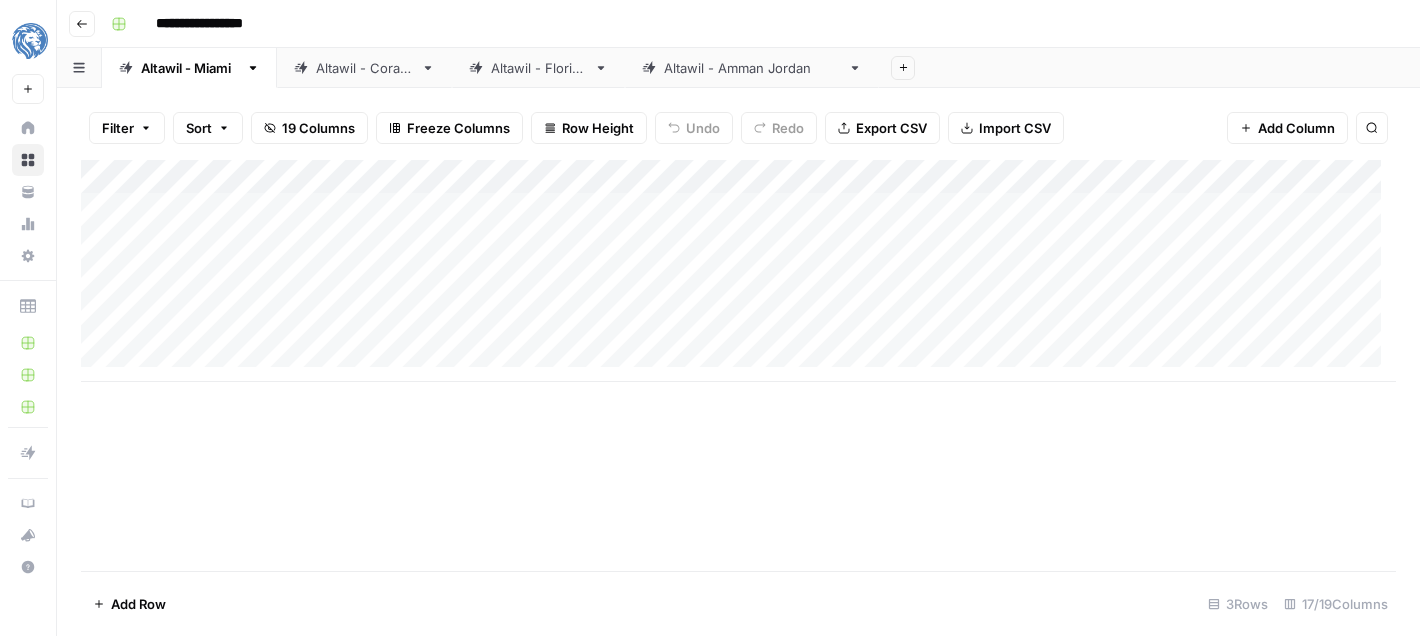 click on "Add Column" at bounding box center (738, 271) 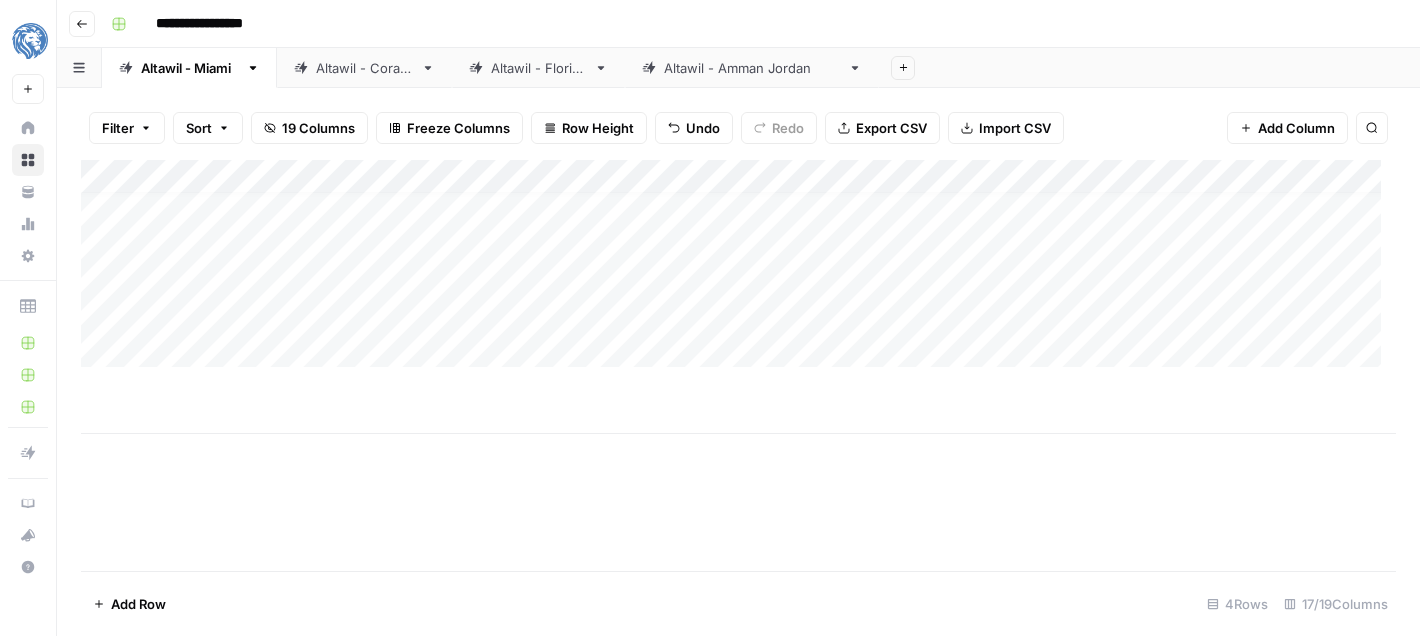 scroll, scrollTop: 15, scrollLeft: 0, axis: vertical 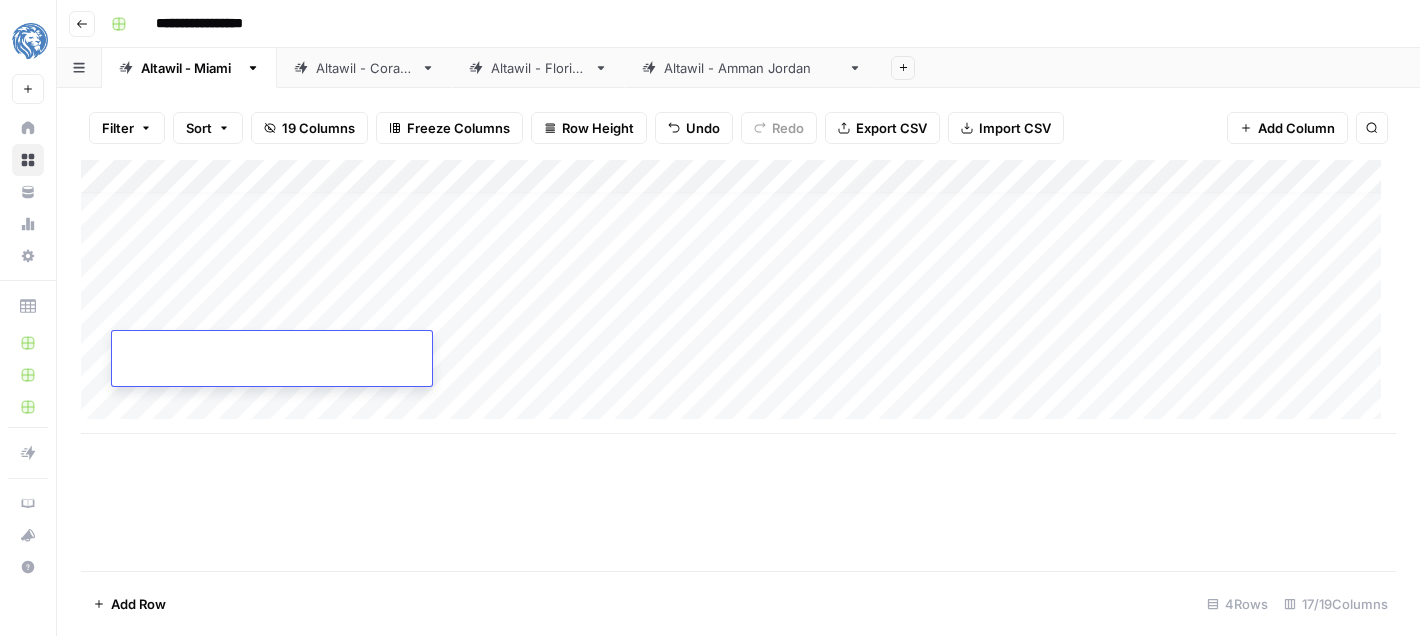 click on "Add Column" at bounding box center (738, 297) 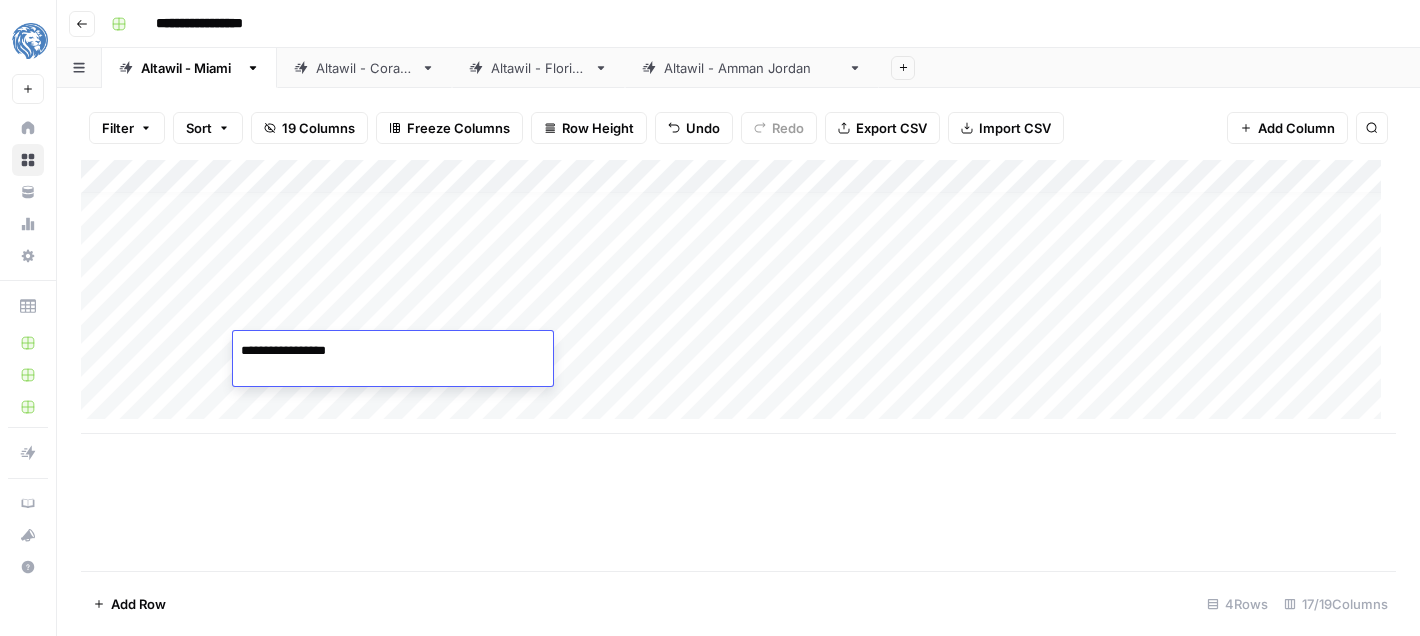 type on "**********" 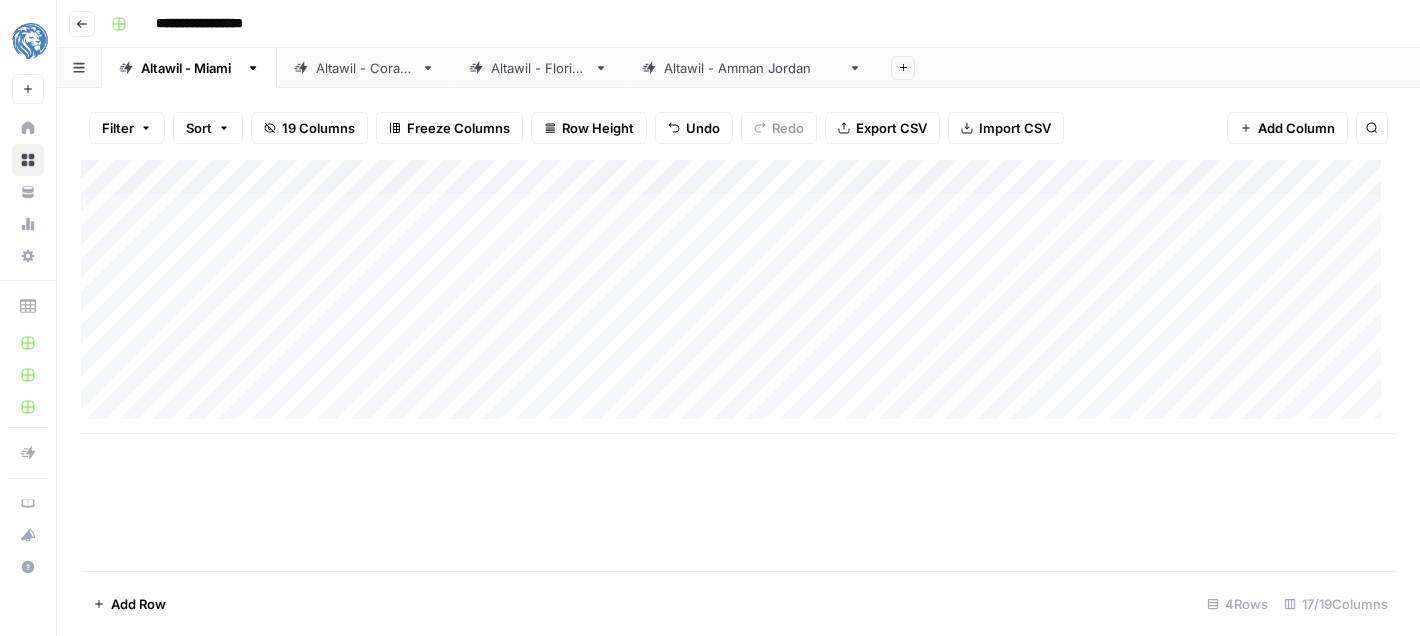 click on "Add Column" at bounding box center [738, 297] 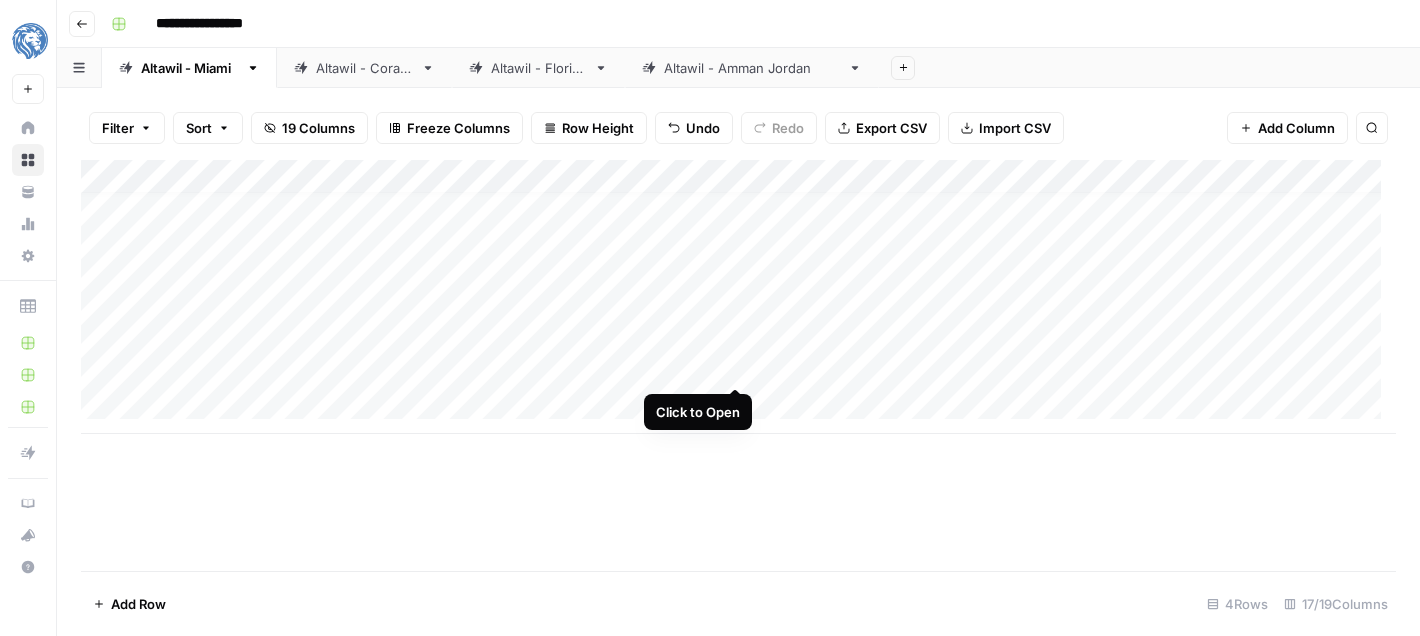 click on "Add Column" at bounding box center (738, 297) 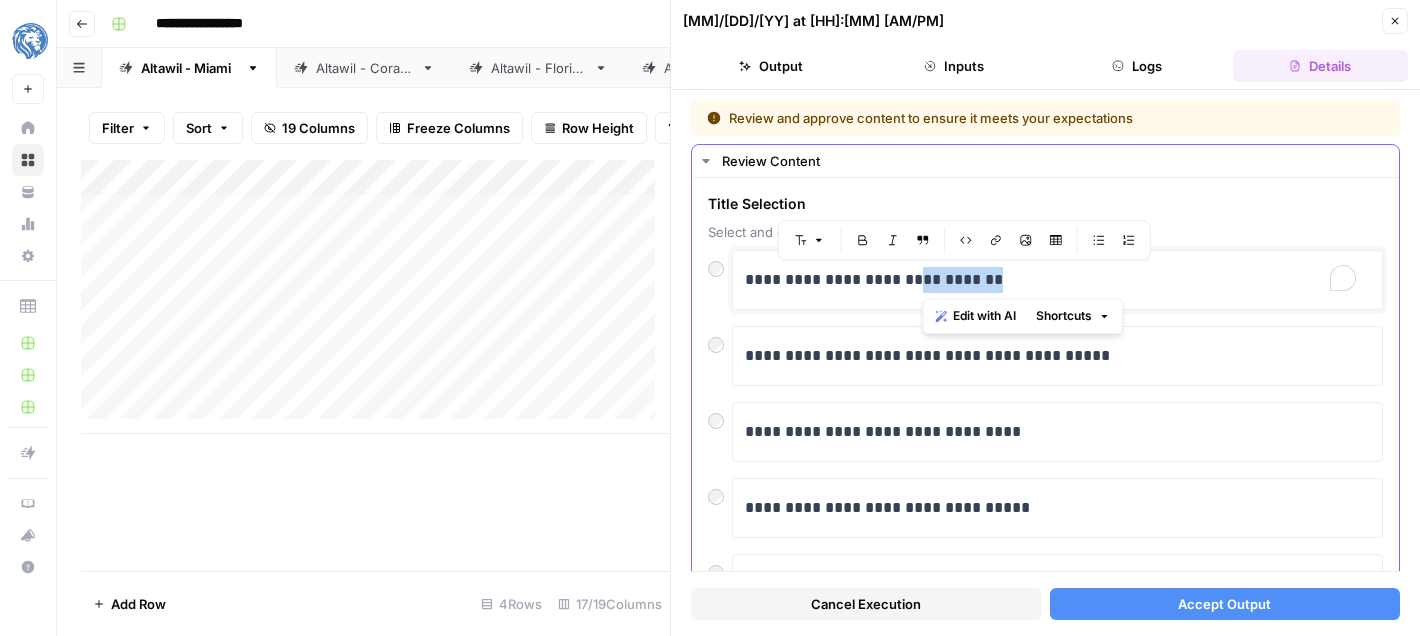 drag, startPoint x: 1014, startPoint y: 272, endPoint x: 889, endPoint y: 284, distance: 125.57468 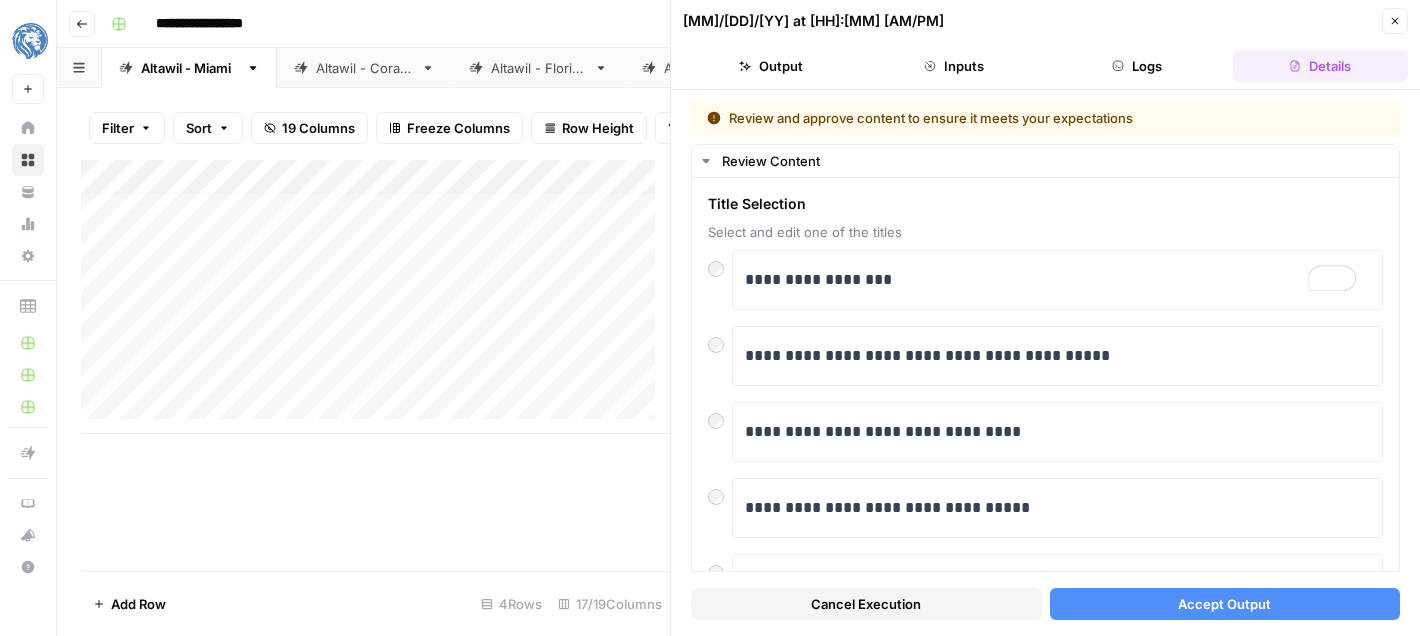 click on "Accept Output" at bounding box center (1224, 604) 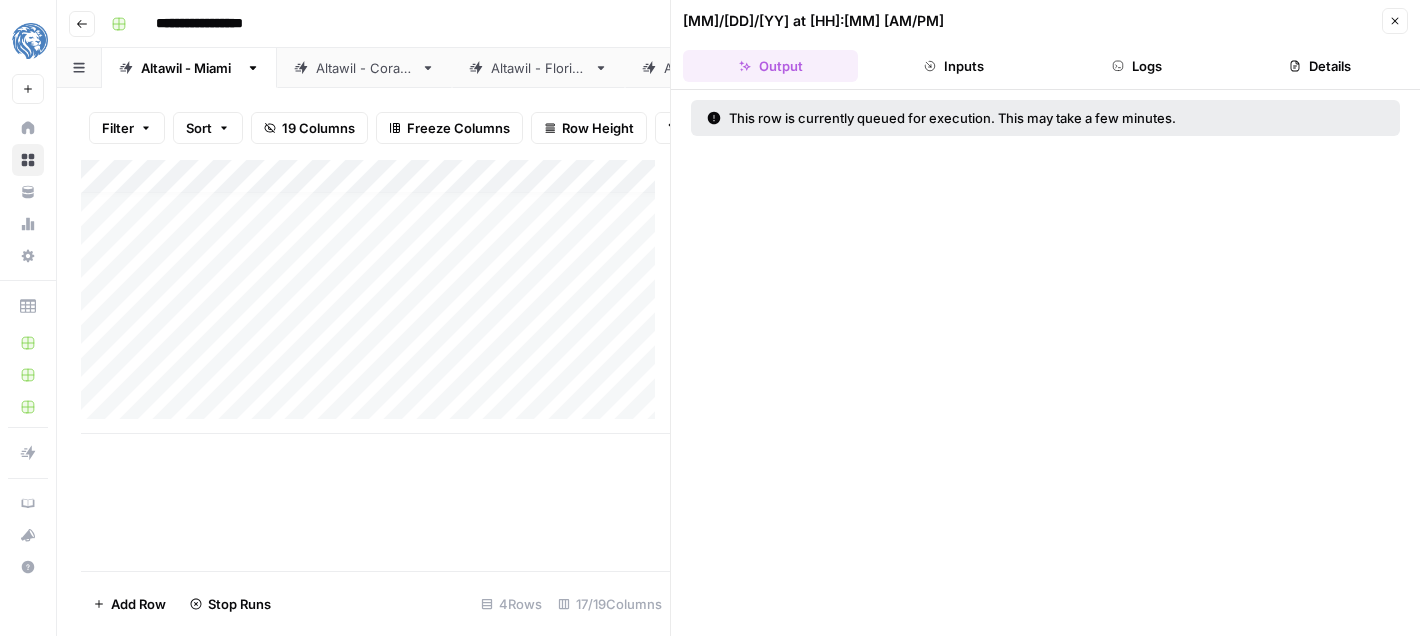 click 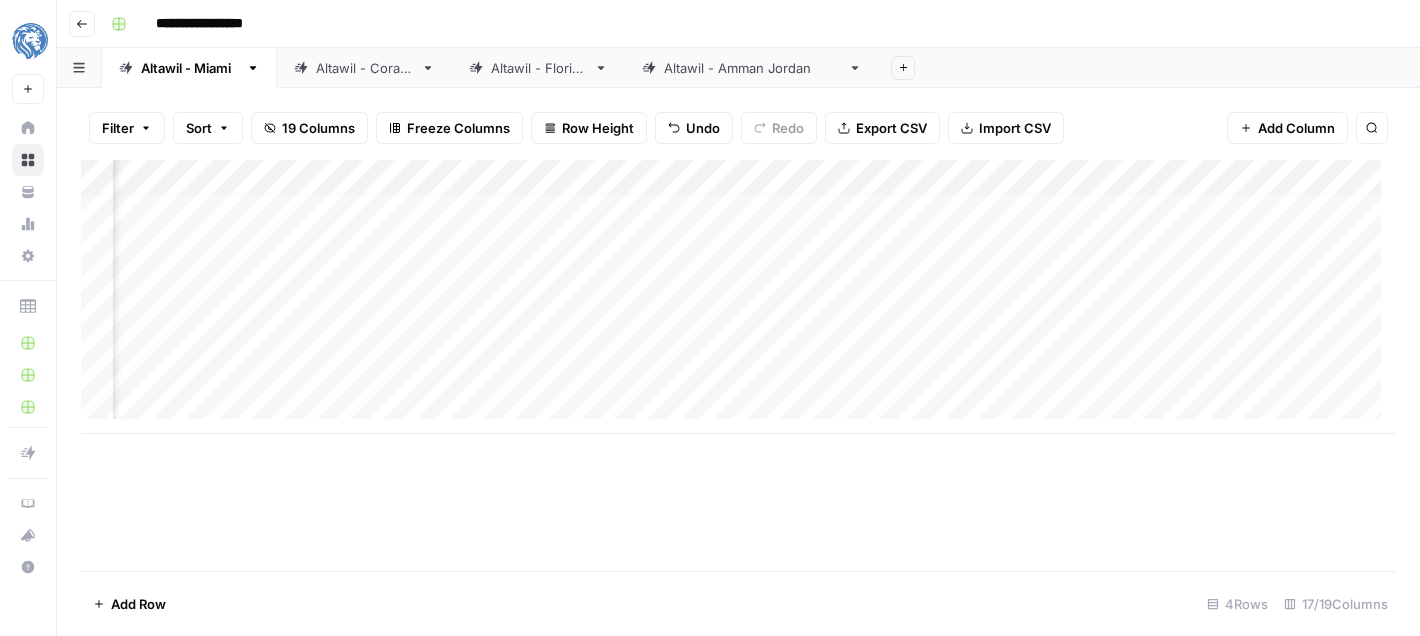 scroll, scrollTop: 15, scrollLeft: 1080, axis: both 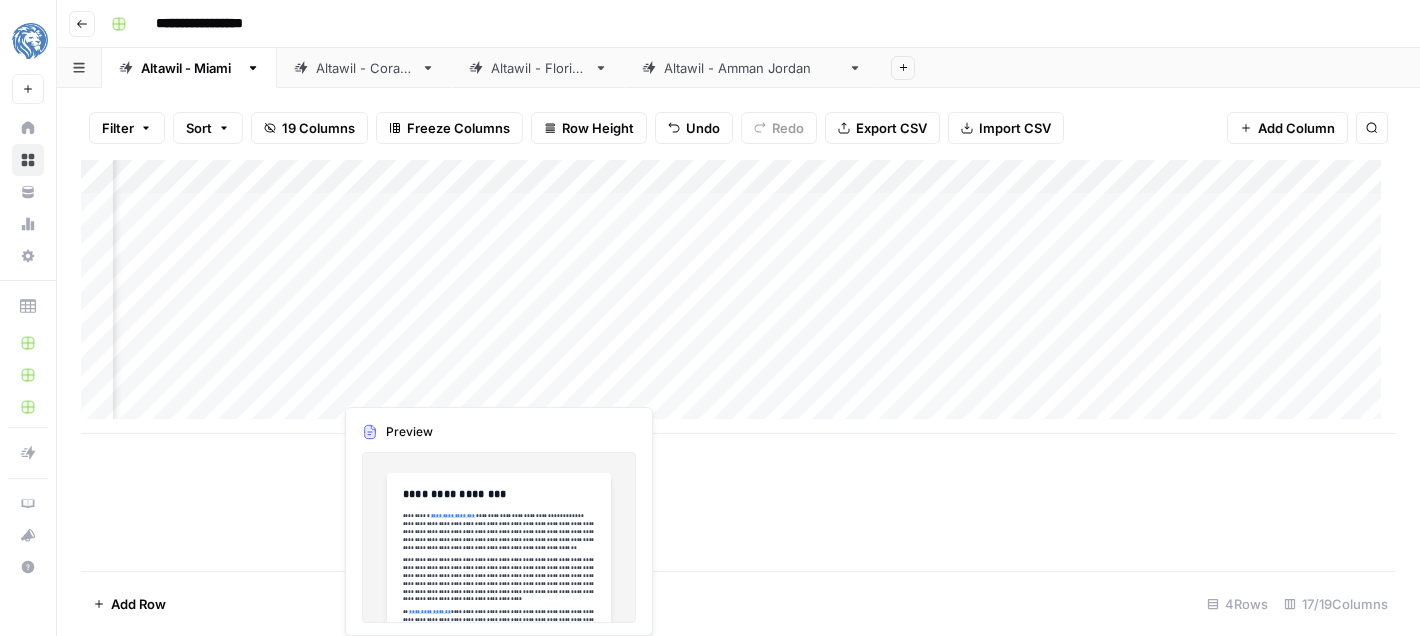 click on "Add Column" at bounding box center [738, 297] 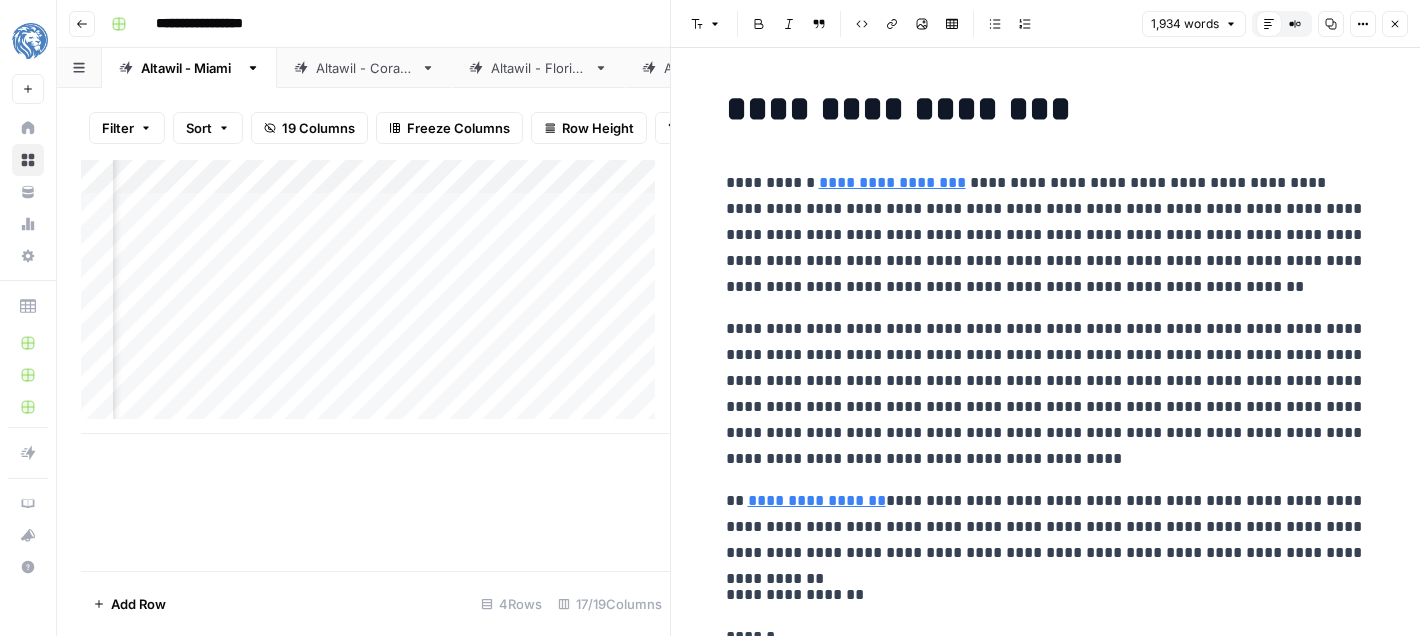 scroll, scrollTop: 0, scrollLeft: 2920, axis: horizontal 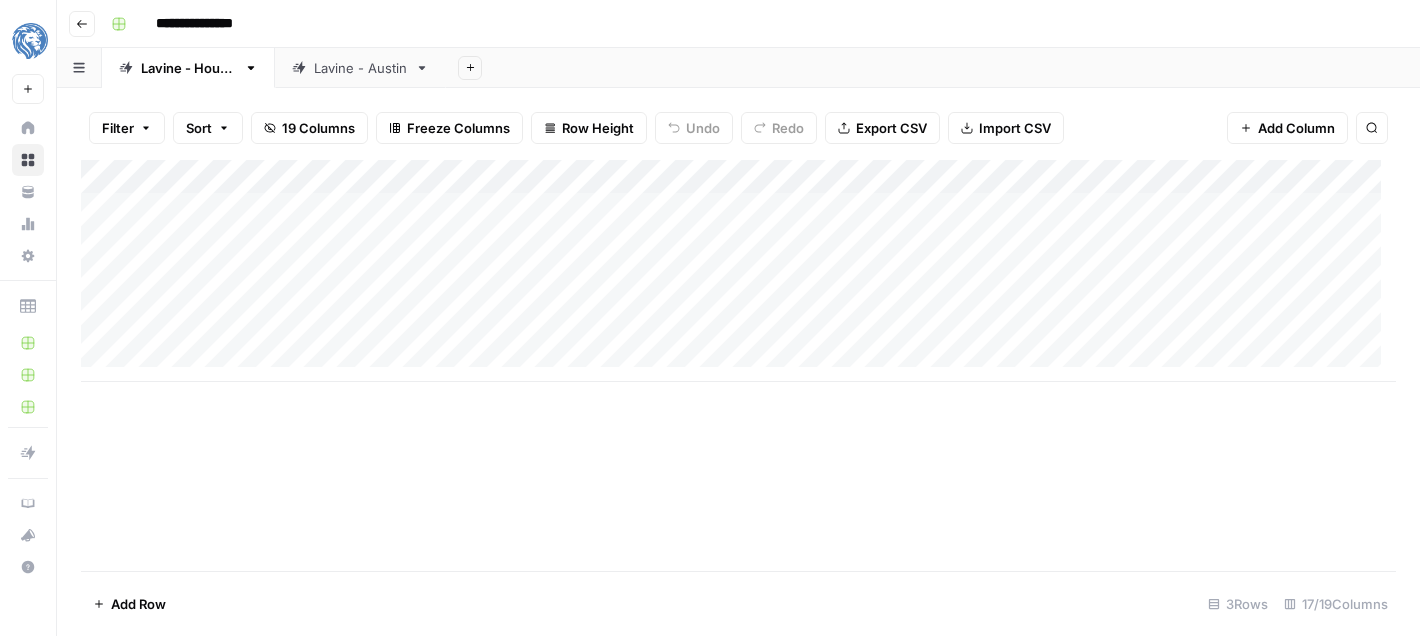 click on "Add Column" at bounding box center [738, 271] 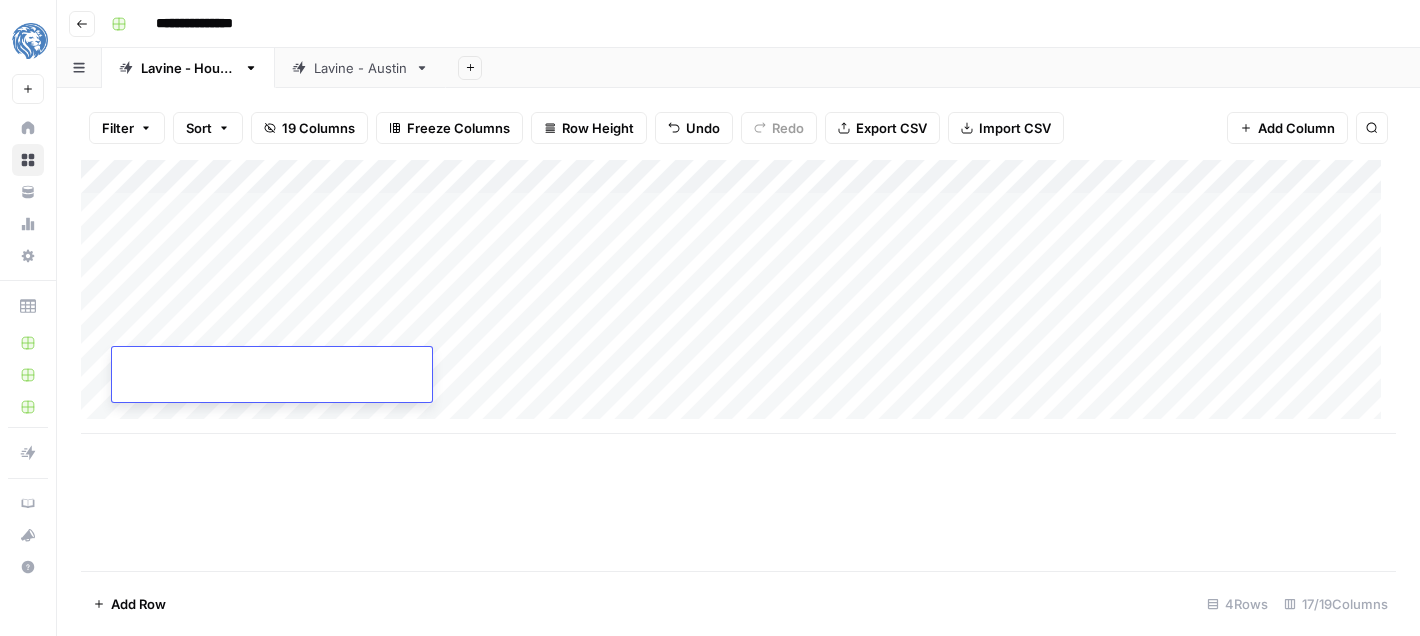 click on "Add Column" at bounding box center (738, 297) 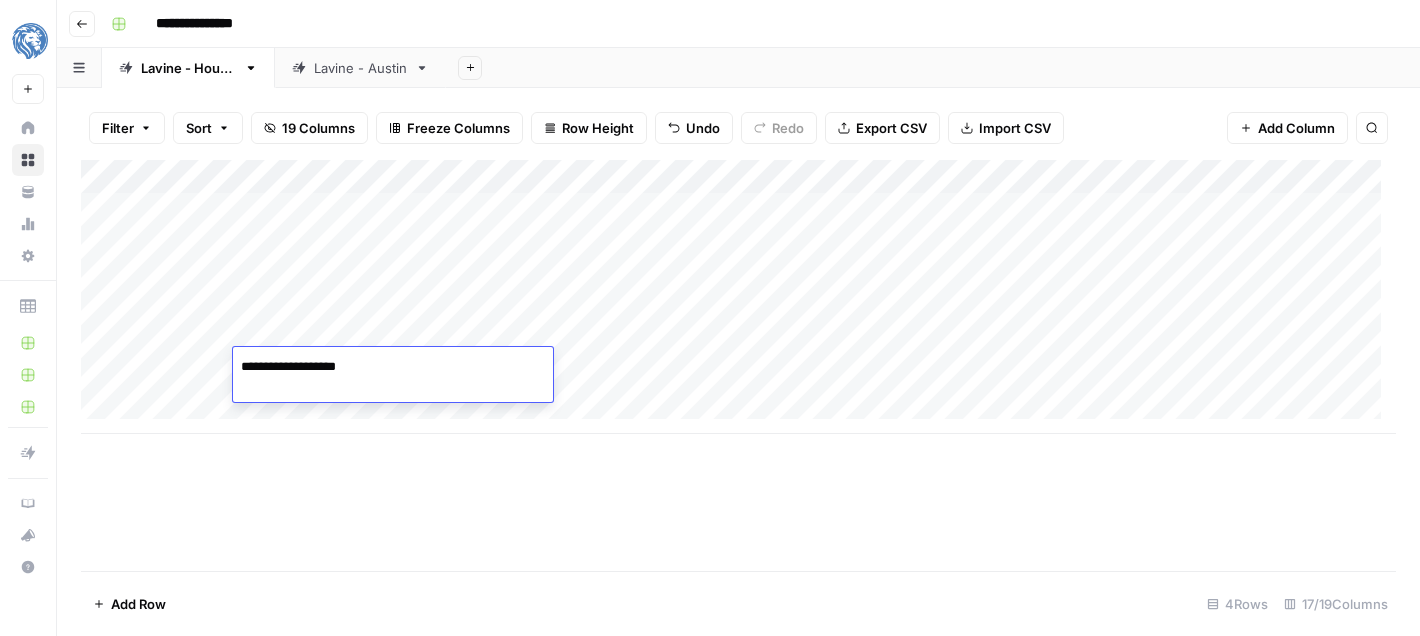 type on "**********" 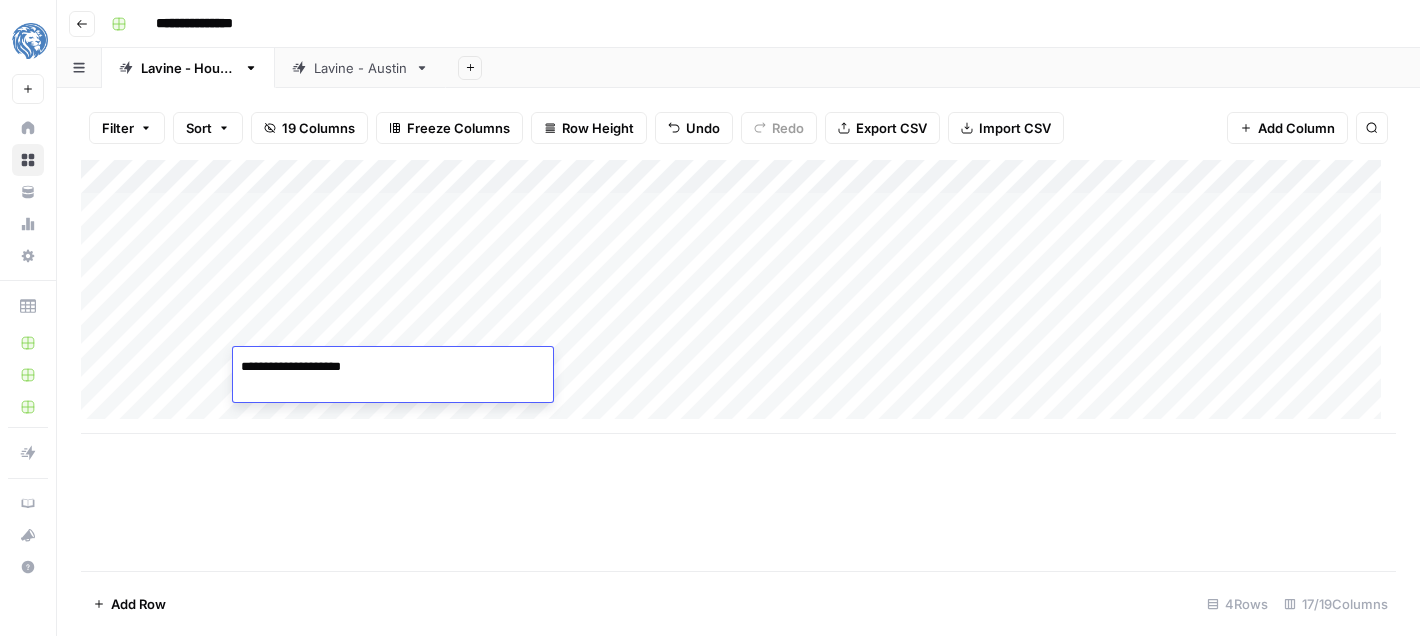 scroll, scrollTop: 15, scrollLeft: 0, axis: vertical 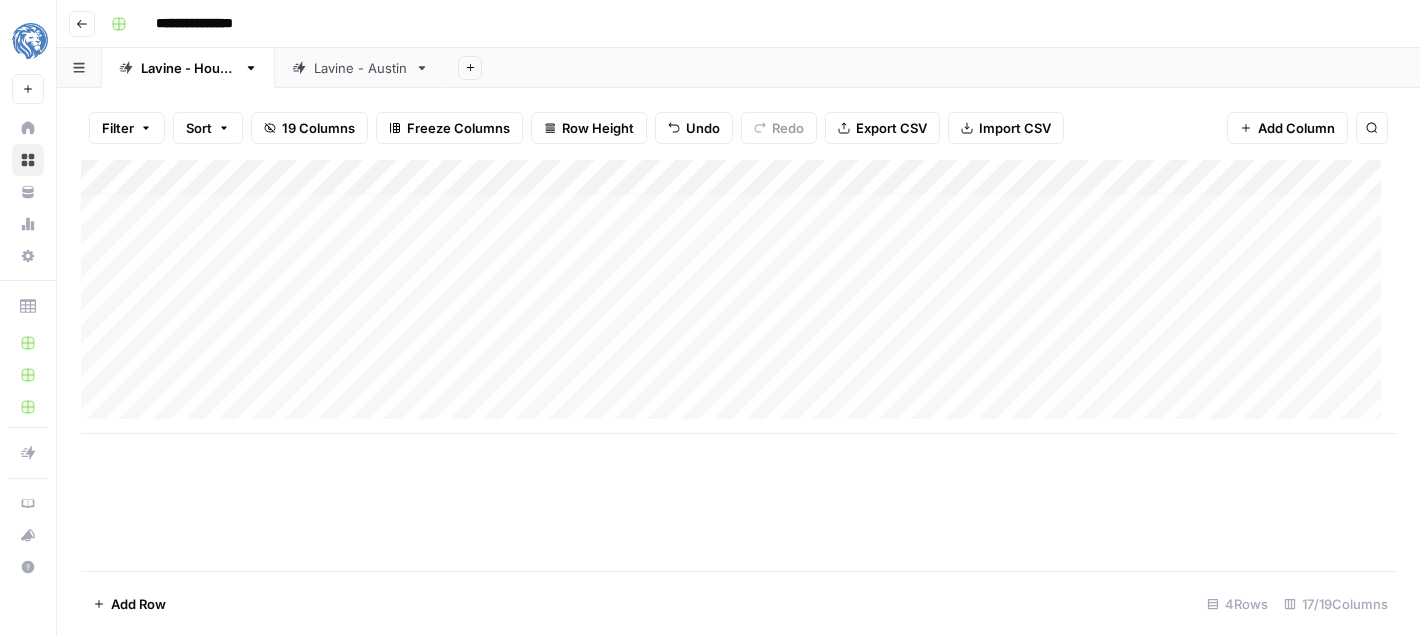 click on "Add Column" at bounding box center (738, 297) 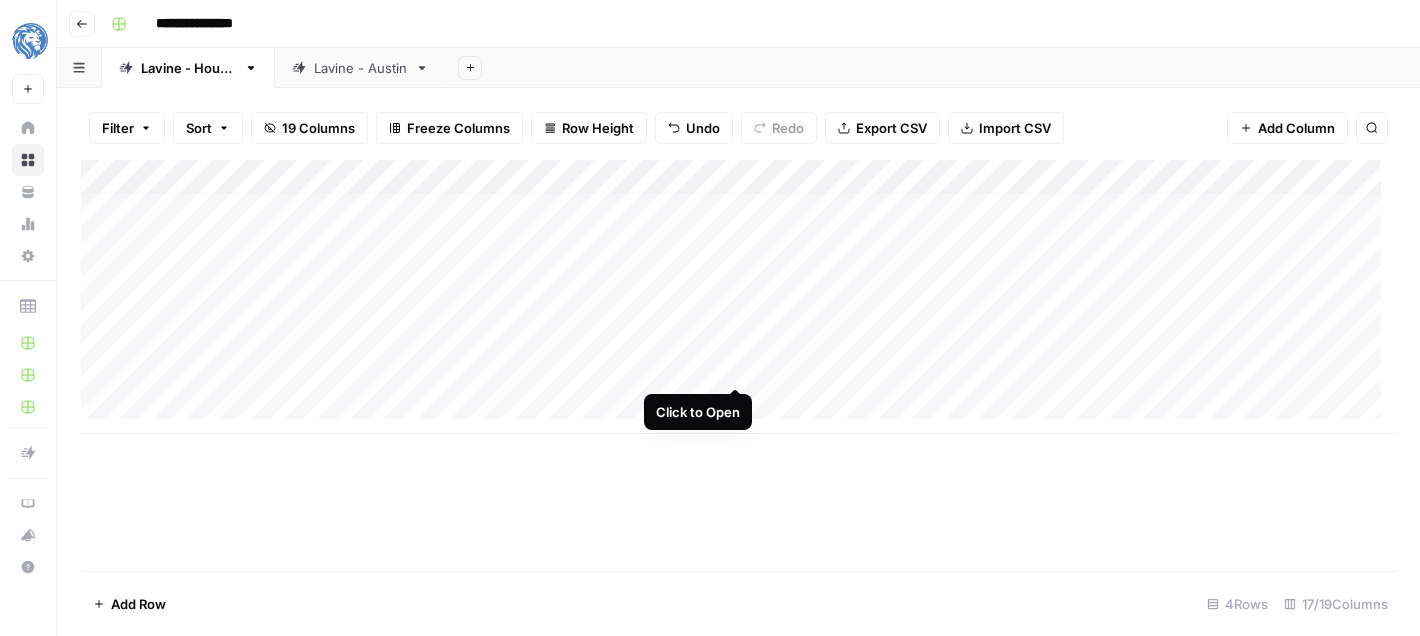 click on "Add Column" at bounding box center [738, 297] 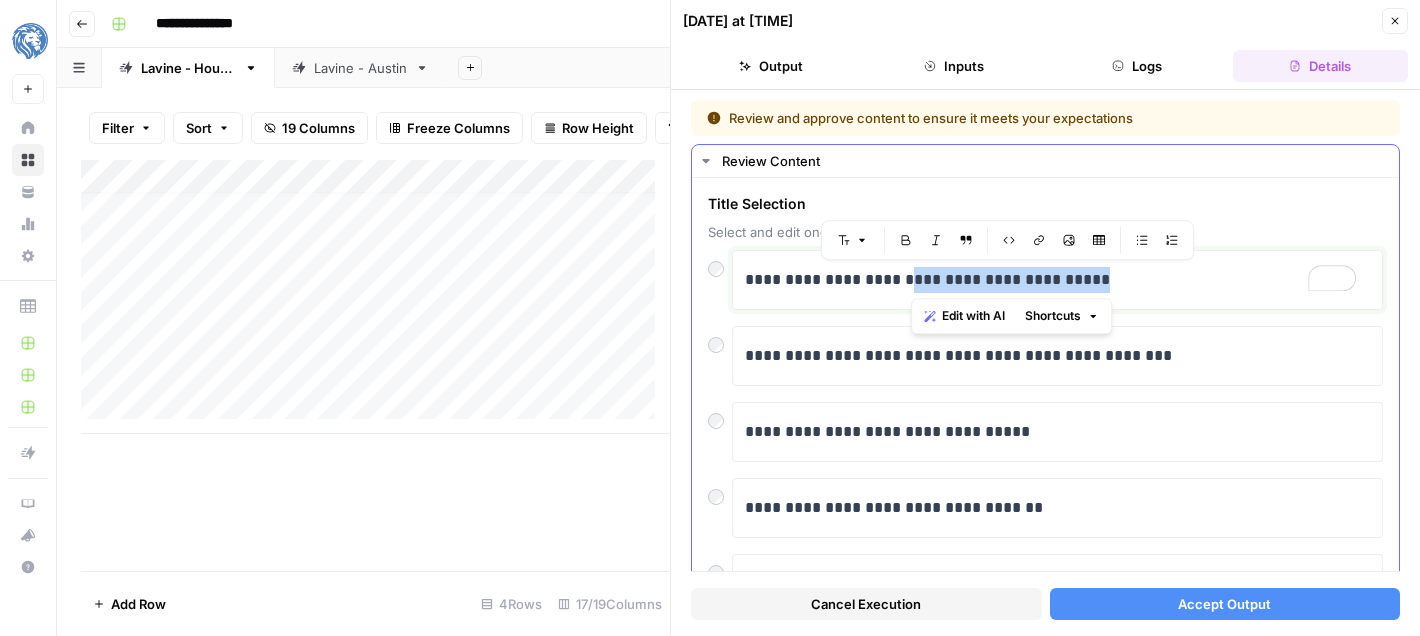 drag, startPoint x: 1113, startPoint y: 276, endPoint x: 909, endPoint y: 283, distance: 204.12006 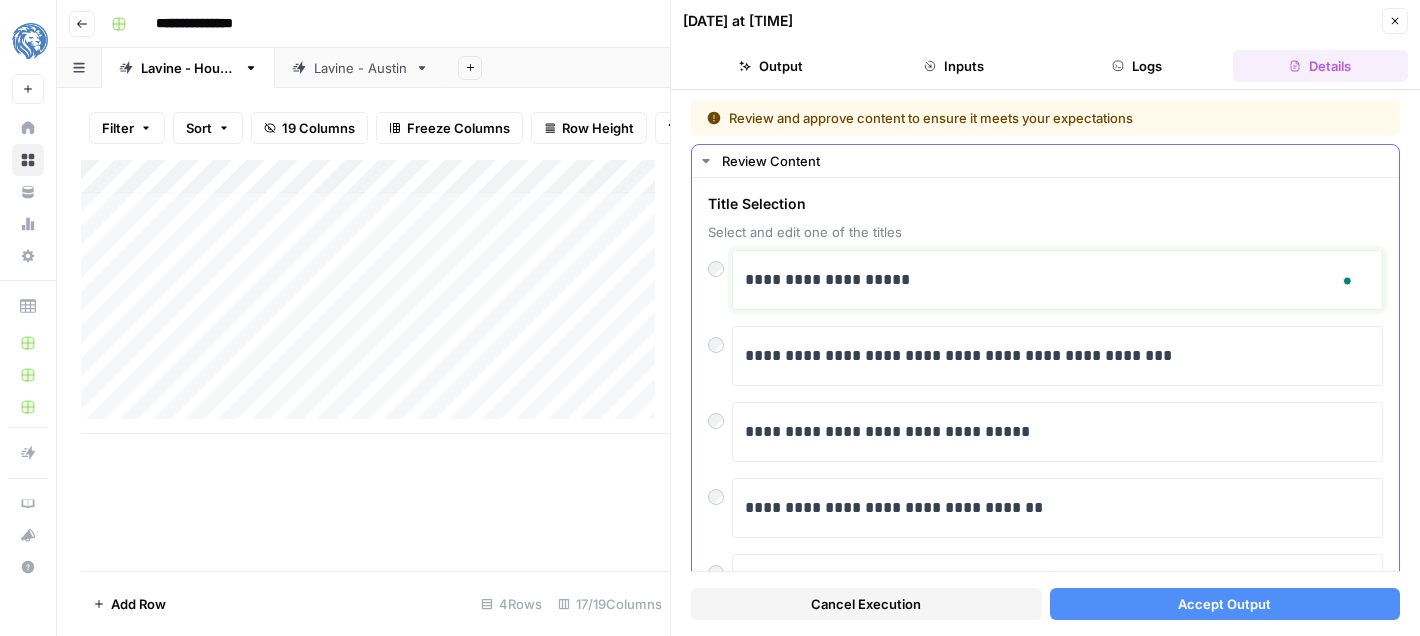 type 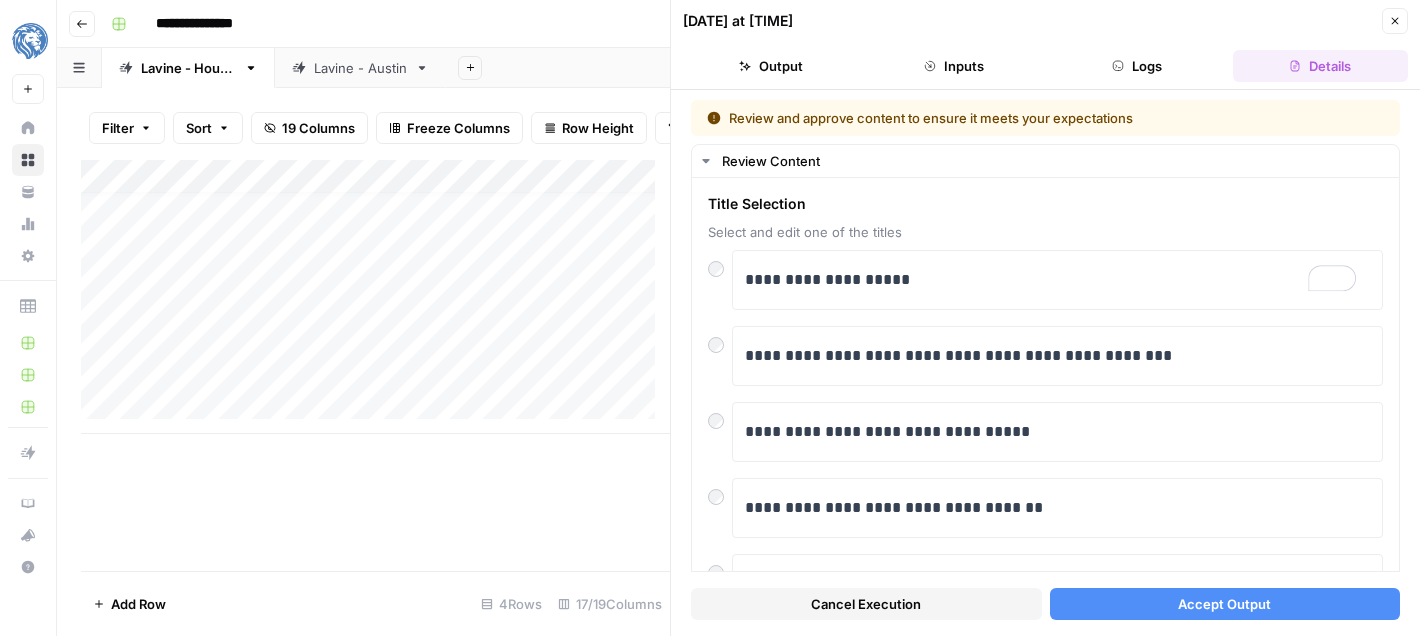 click on "Accept Output" at bounding box center [1225, 604] 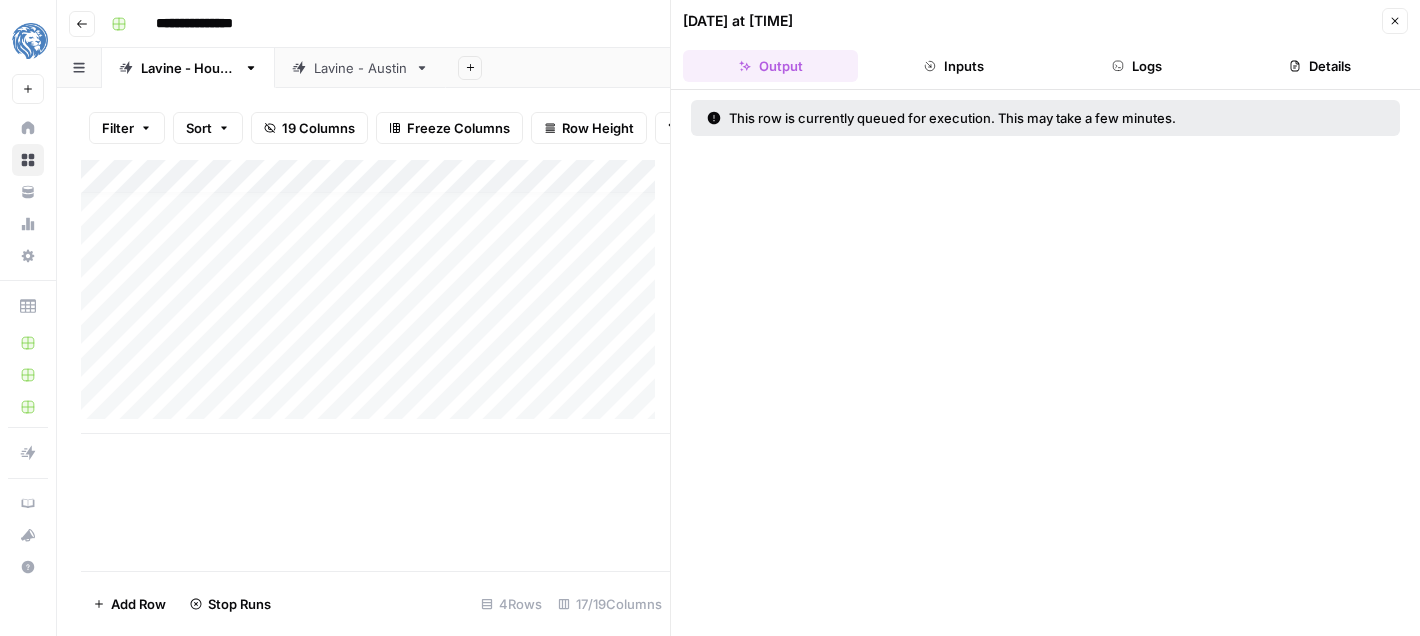 click 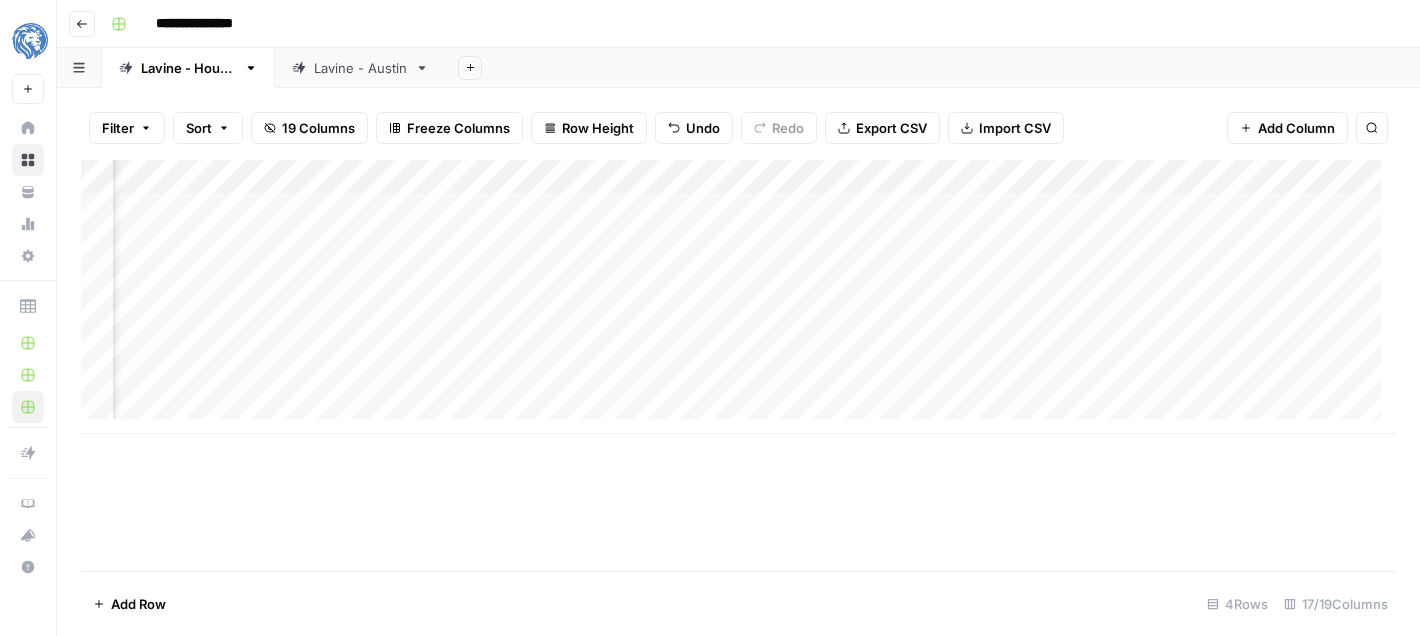 scroll, scrollTop: 0, scrollLeft: 1395, axis: horizontal 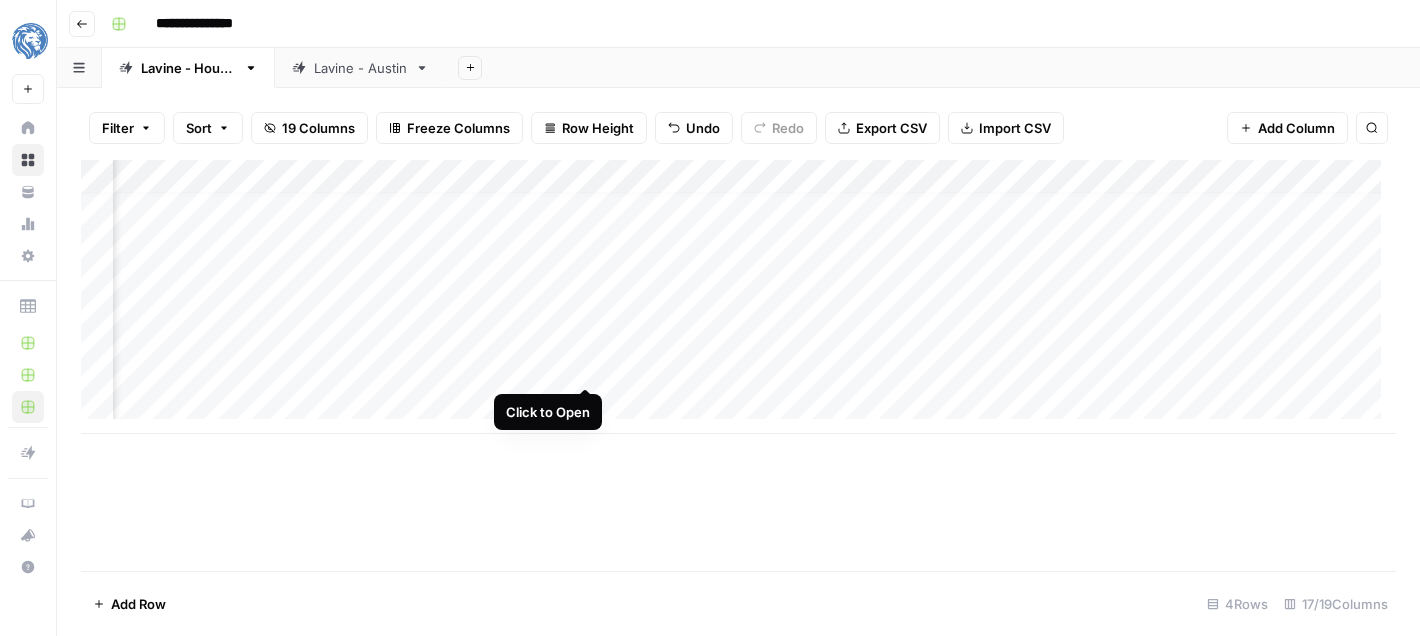 click on "Add Column" at bounding box center (738, 297) 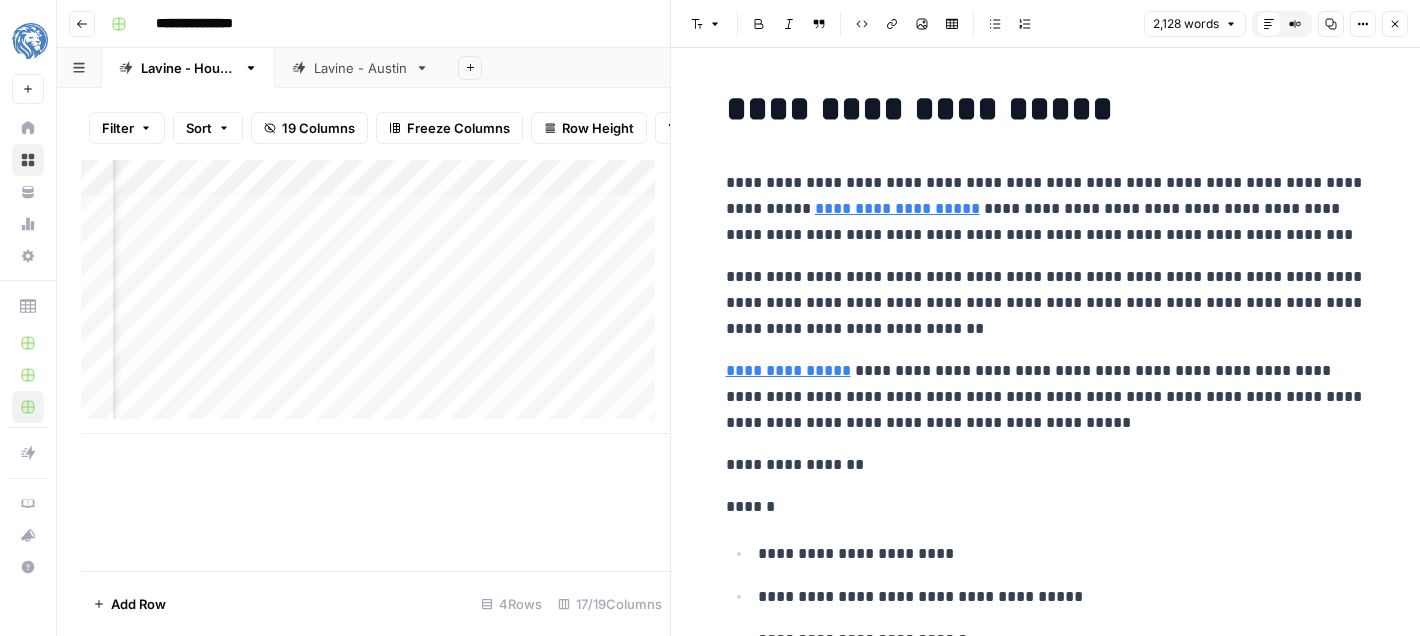 scroll, scrollTop: 15, scrollLeft: 2920, axis: both 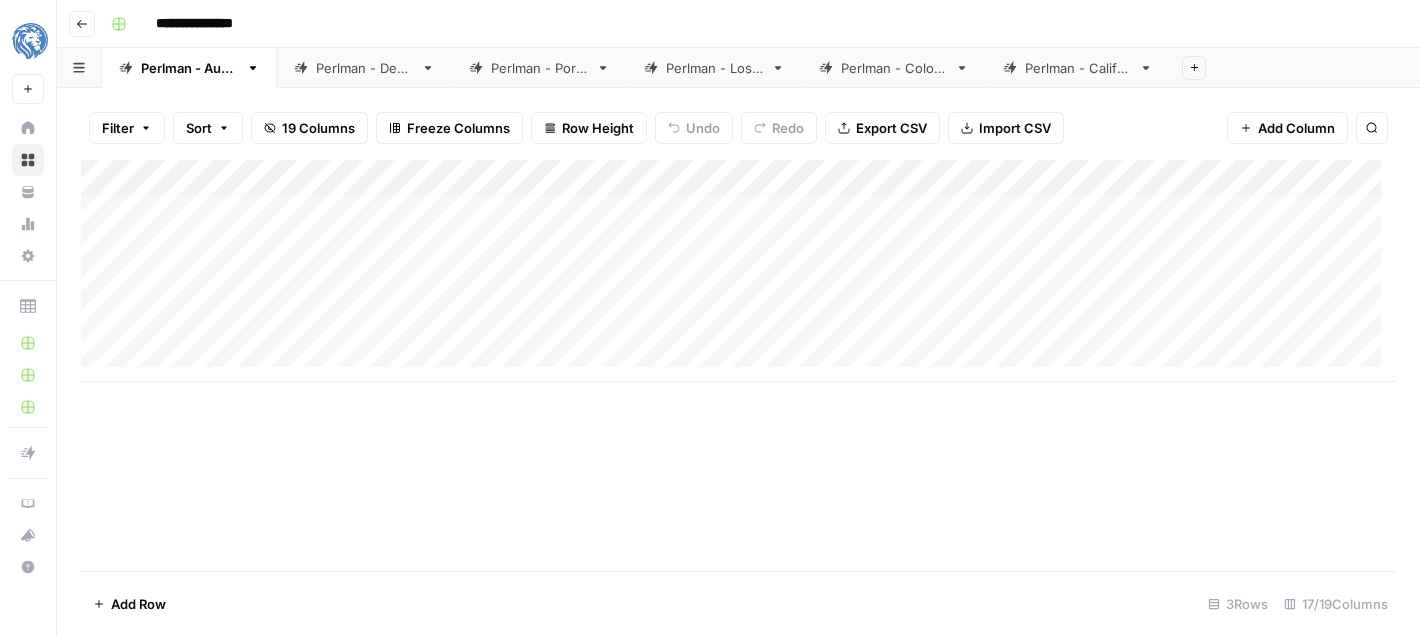 click on "Add Column" at bounding box center (738, 271) 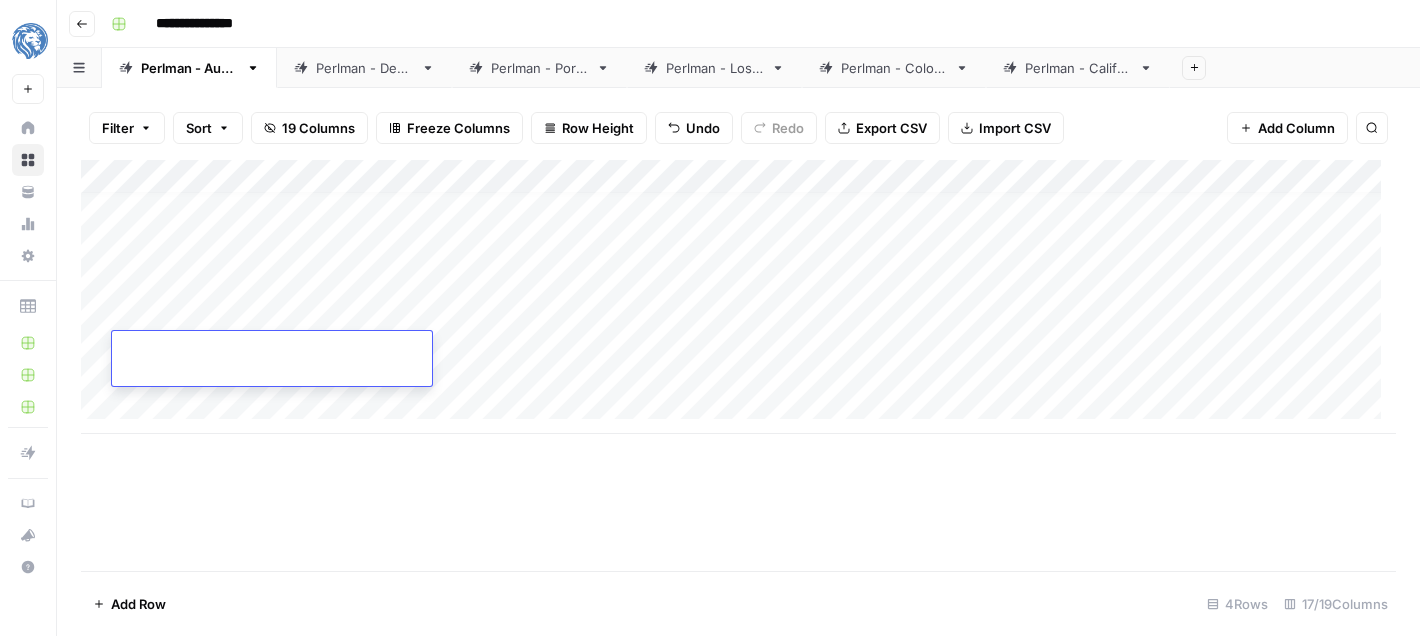click on "Add Column" at bounding box center [738, 297] 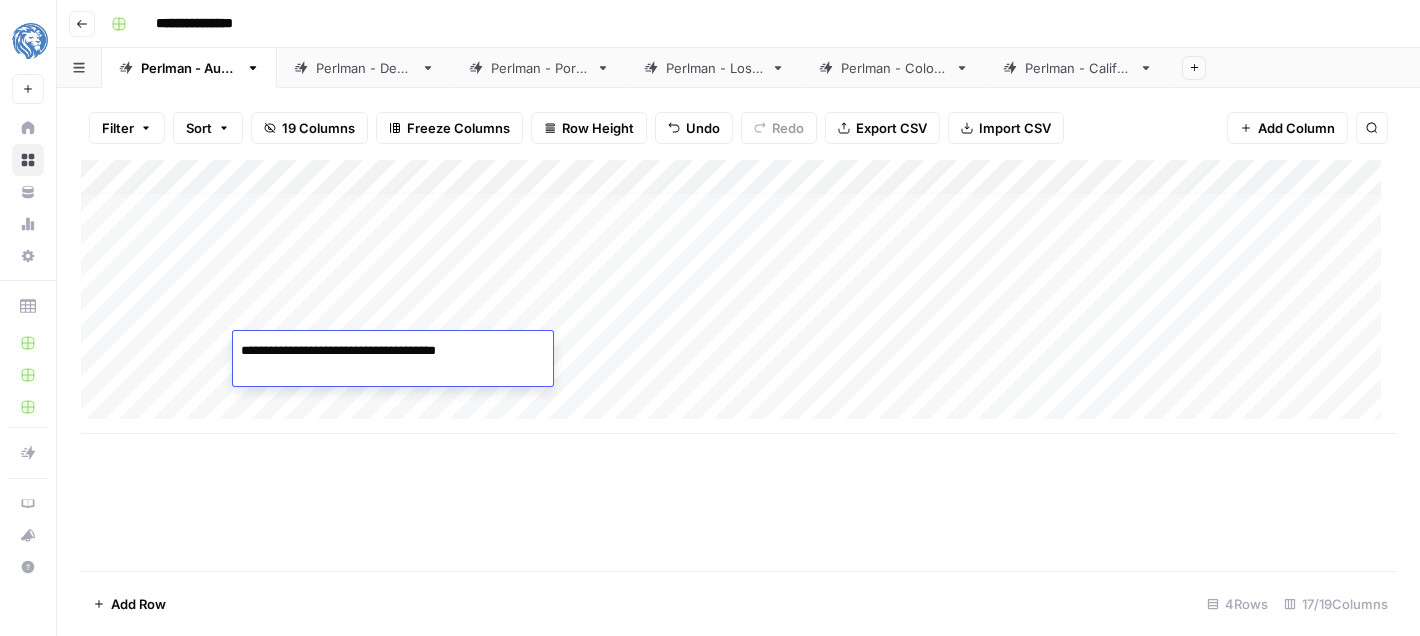 type on "**********" 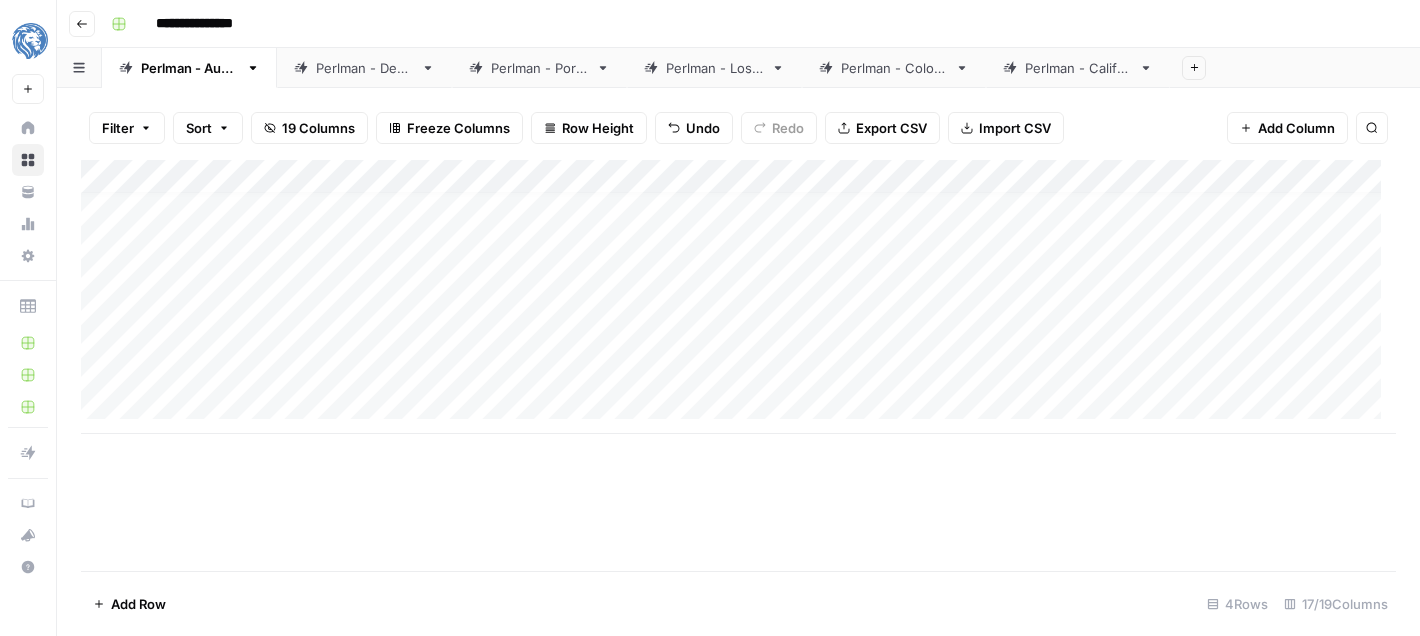 click on "Add Column" at bounding box center (738, 297) 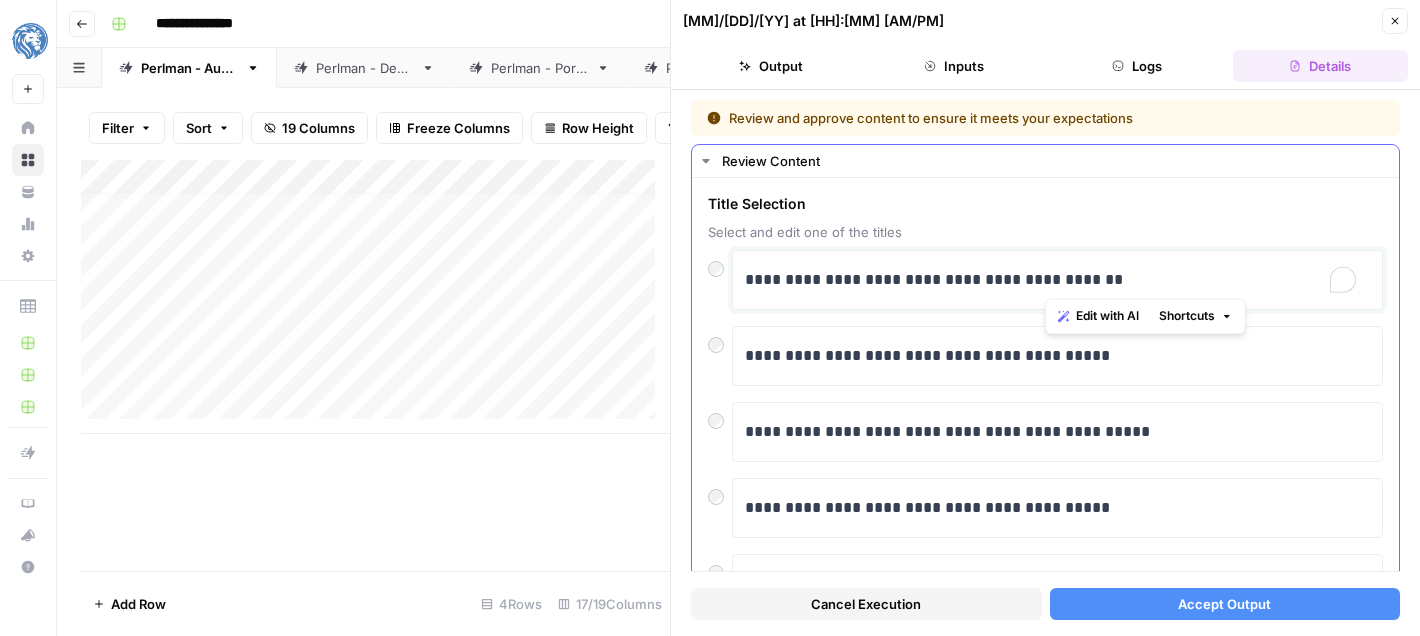 click on "**********" at bounding box center [1050, 280] 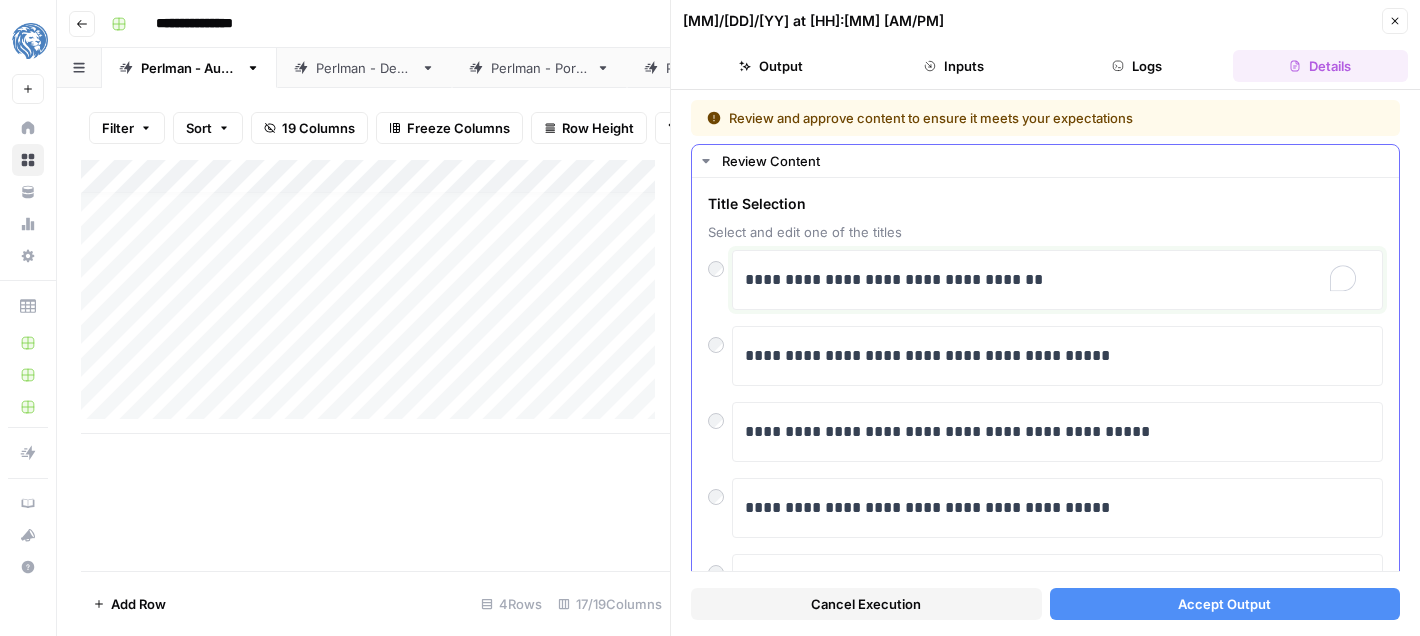 type 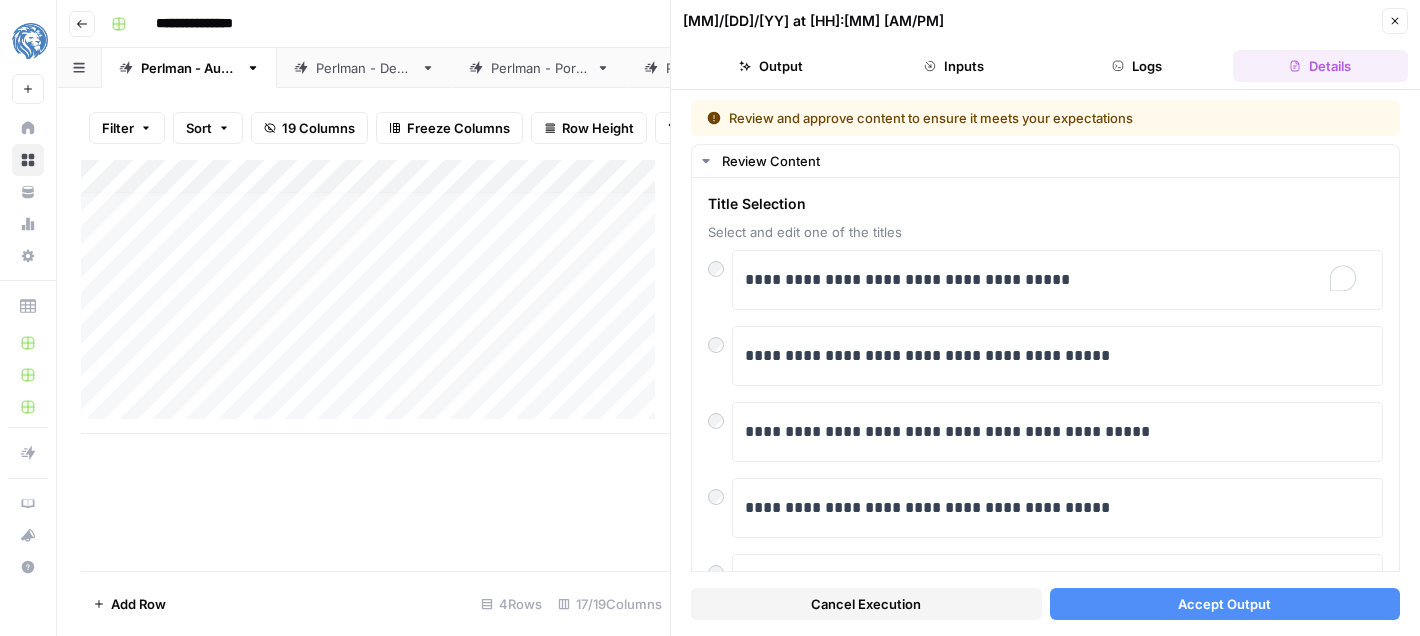 click on "Accept Output" at bounding box center (1225, 604) 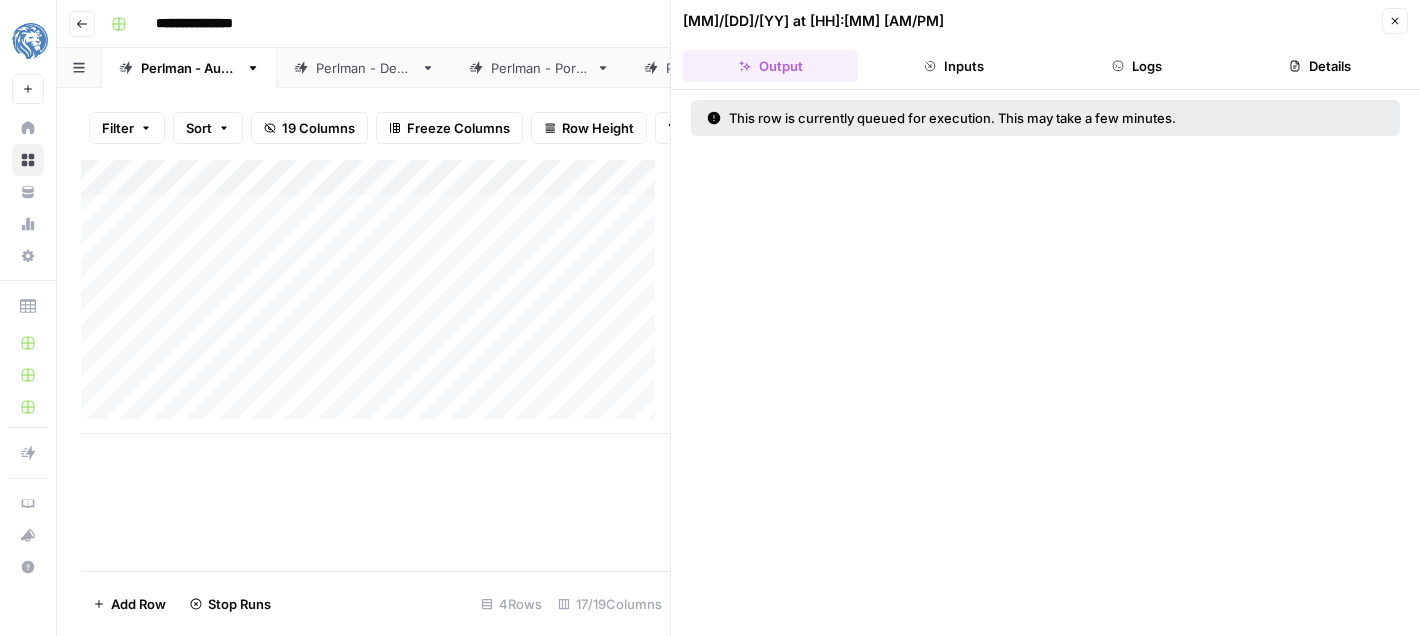 click 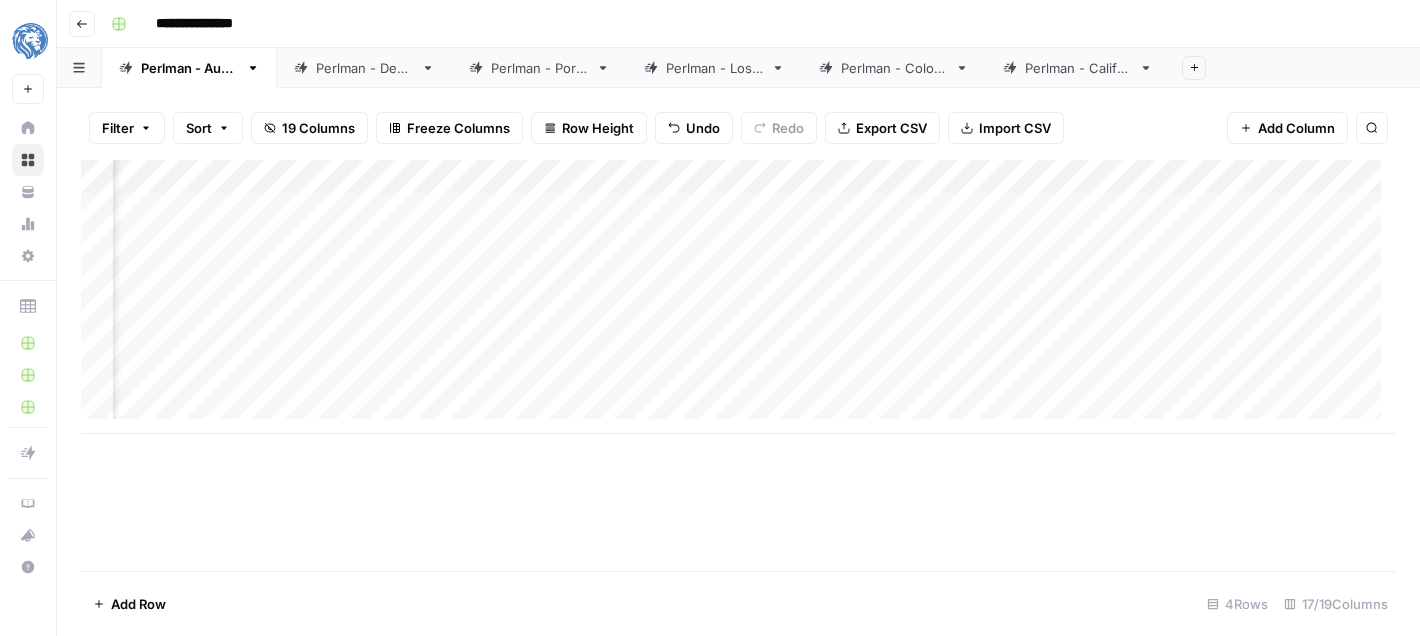scroll, scrollTop: 0, scrollLeft: 1026, axis: horizontal 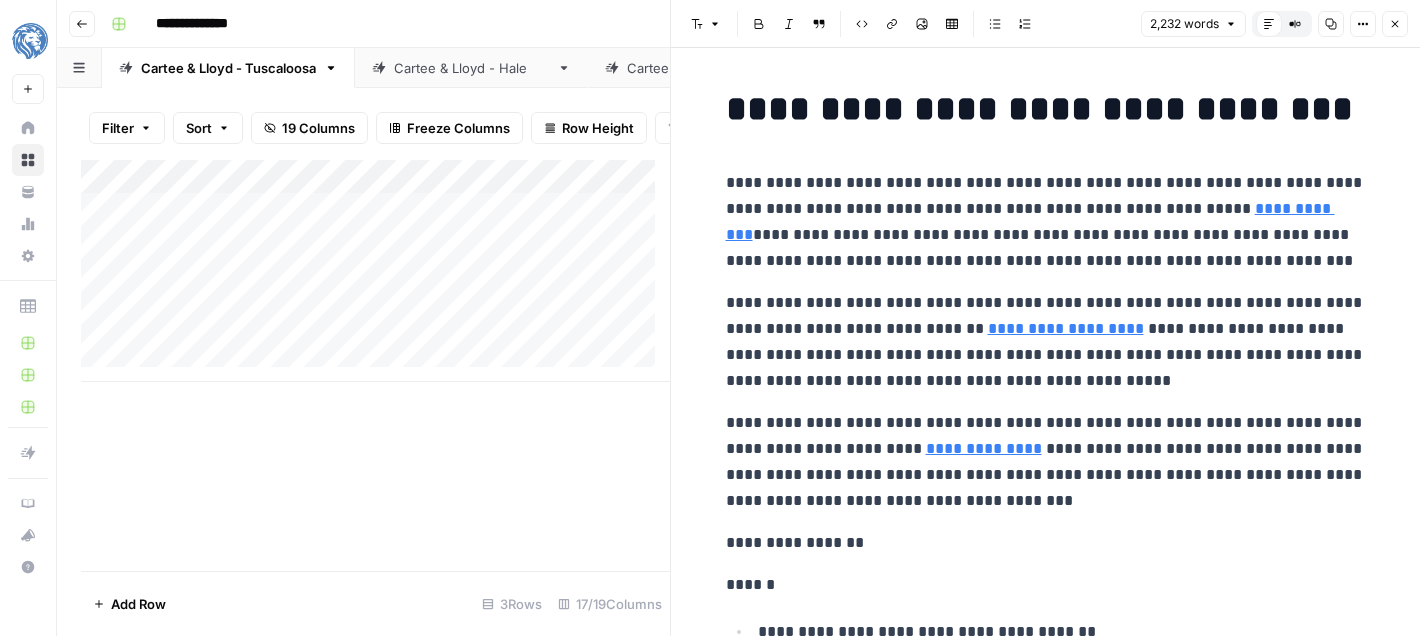 click 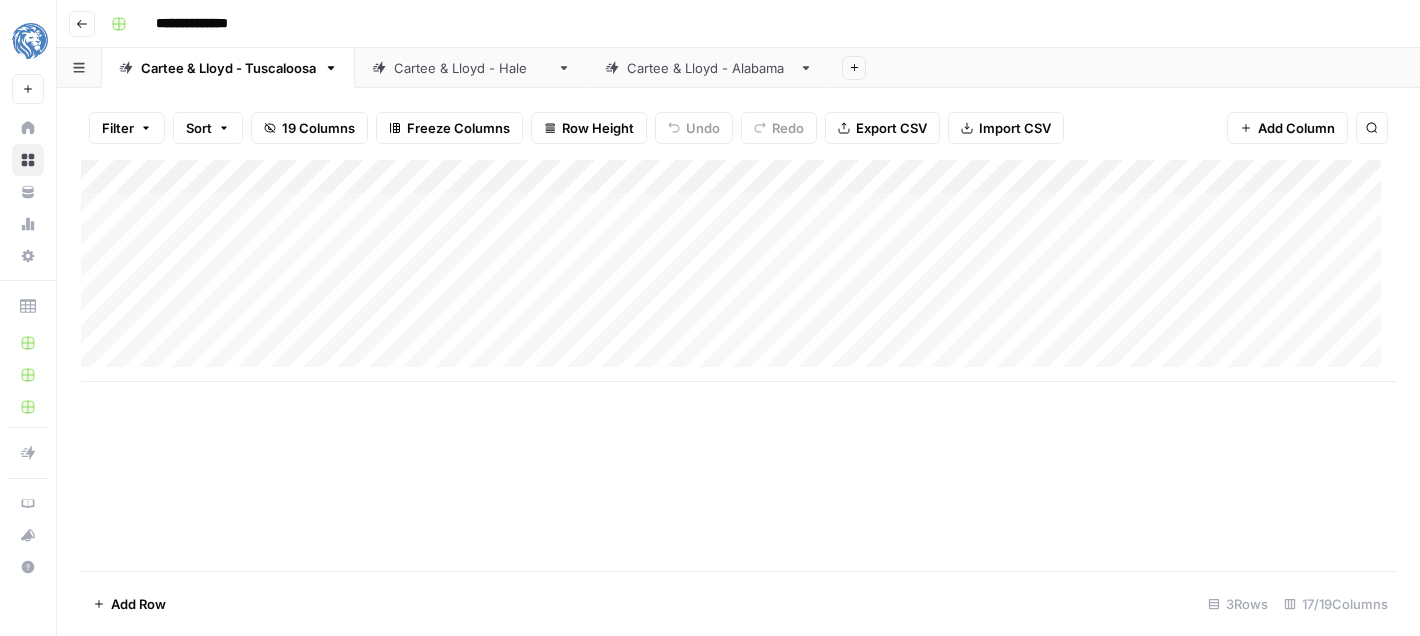 click on "Add Column" at bounding box center [738, 271] 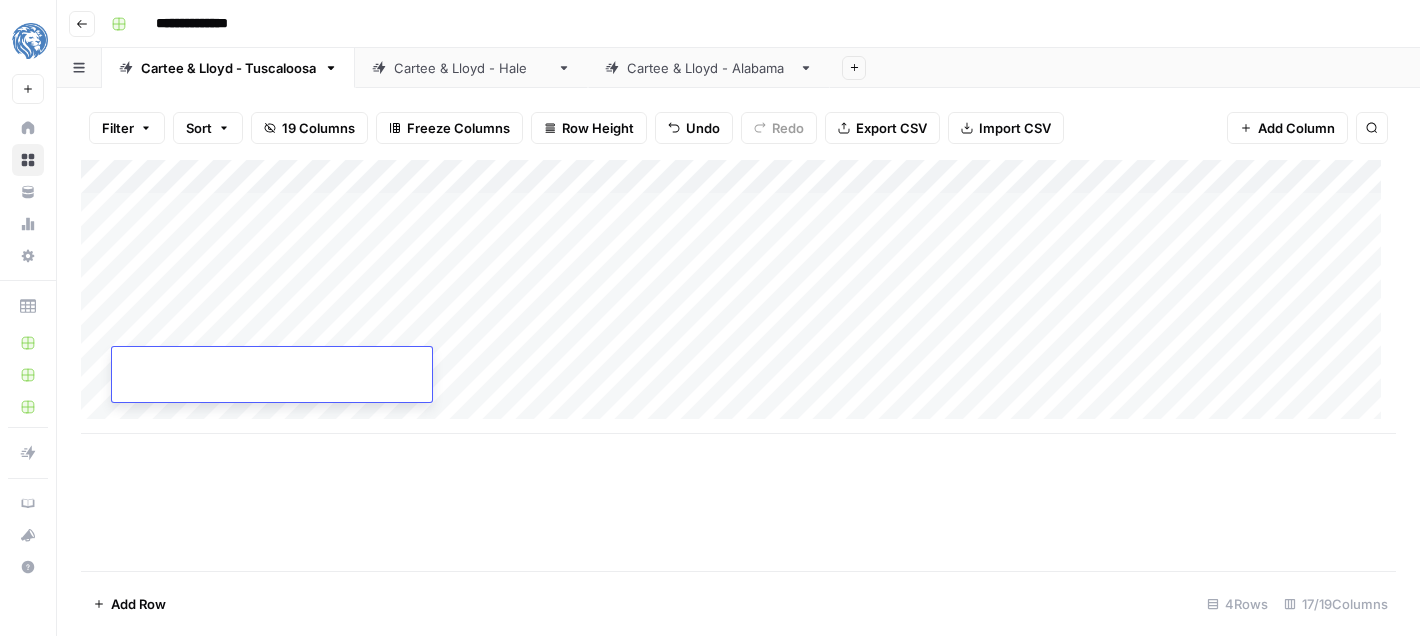 click on "Add Column" at bounding box center (738, 297) 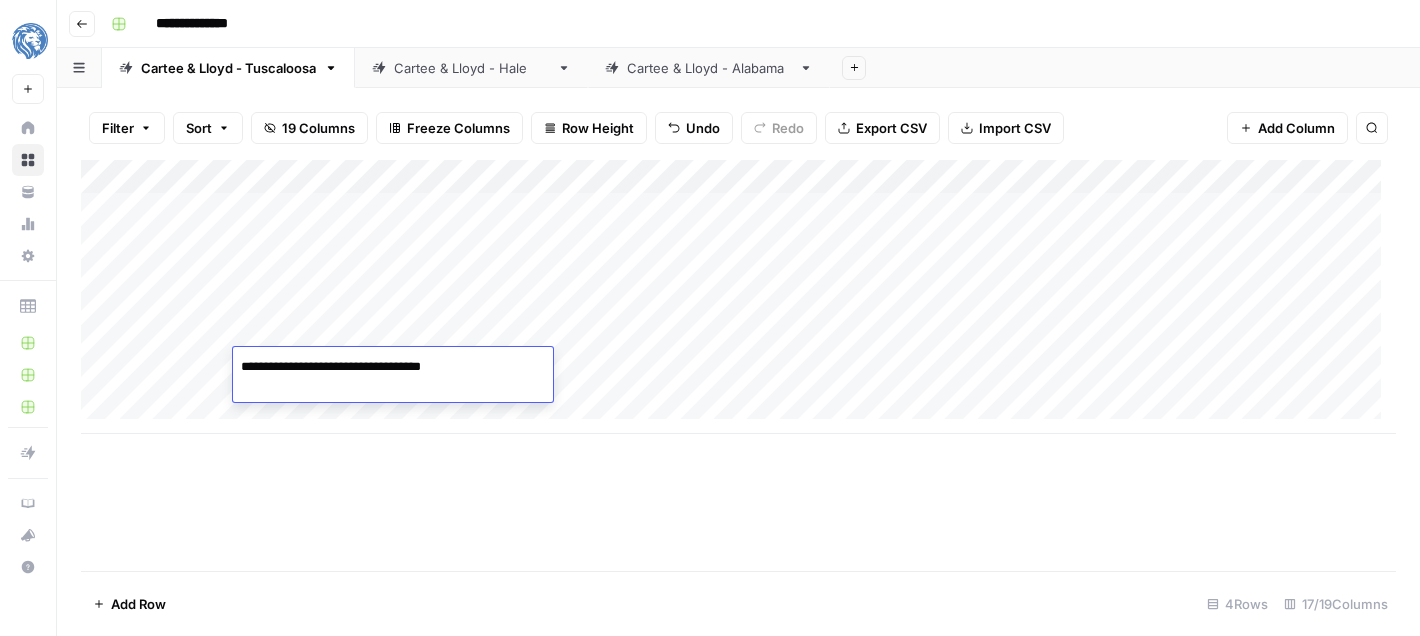 type on "**********" 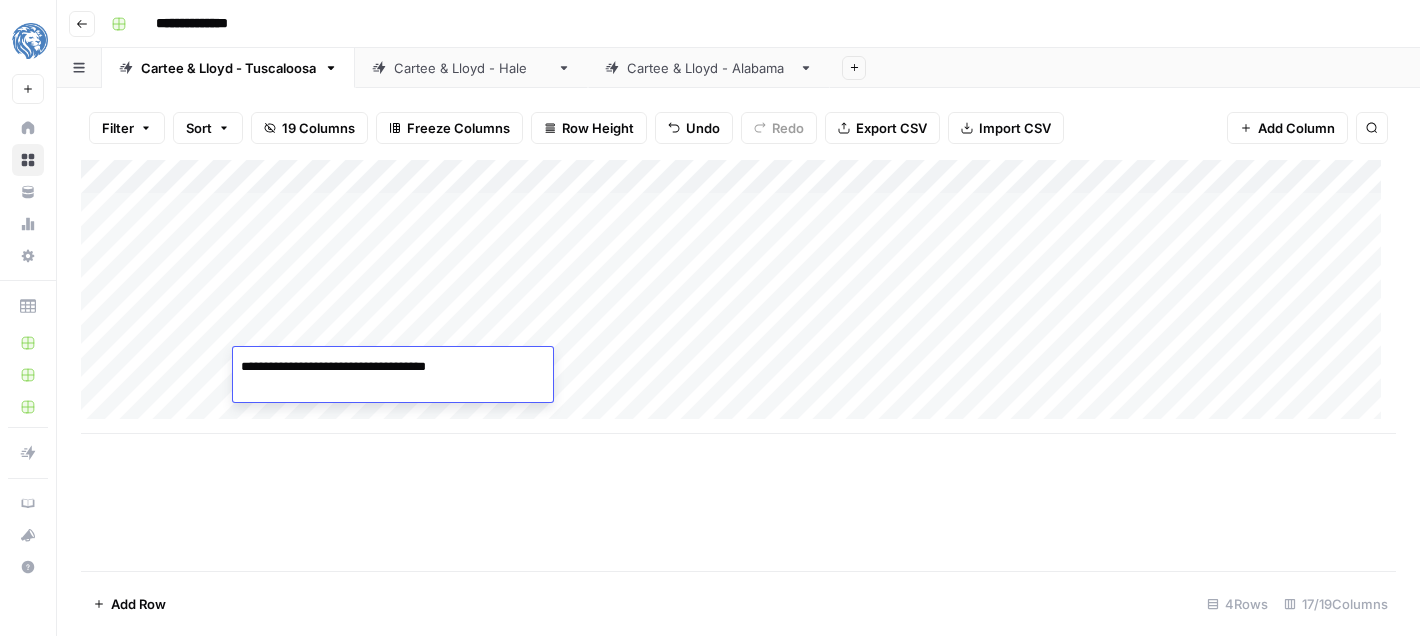 scroll, scrollTop: 15, scrollLeft: 0, axis: vertical 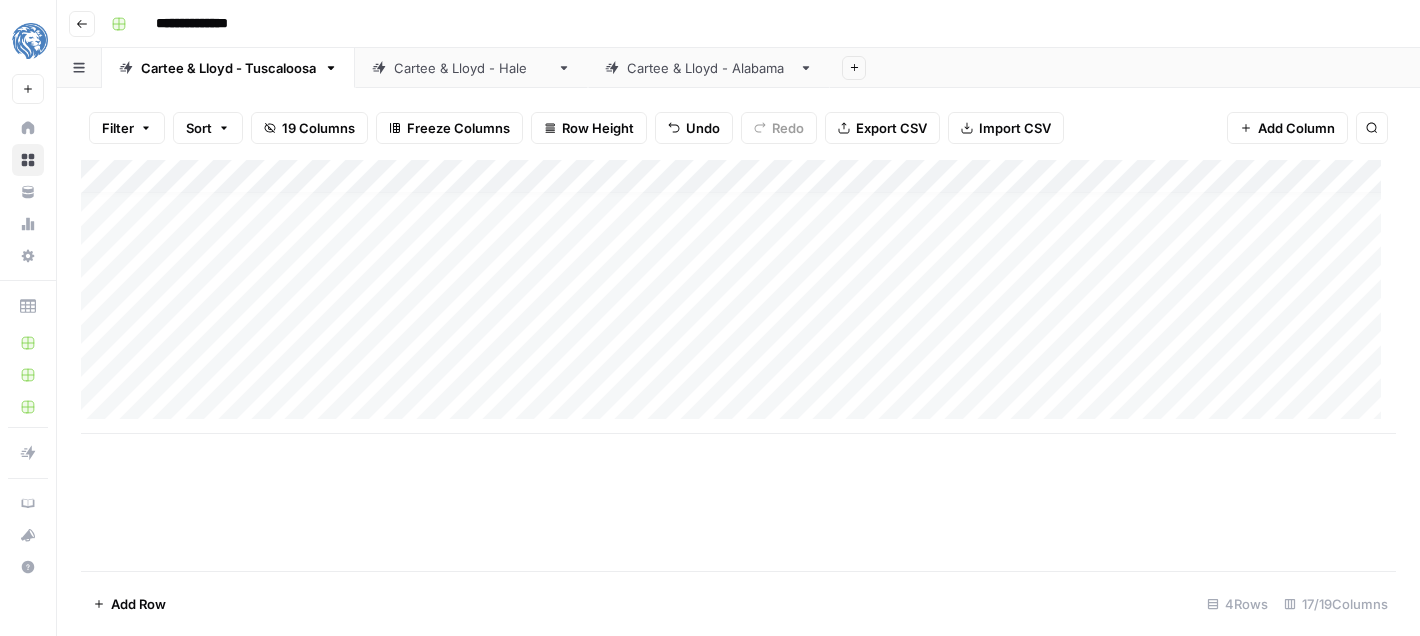 click on "Add Column" at bounding box center (738, 297) 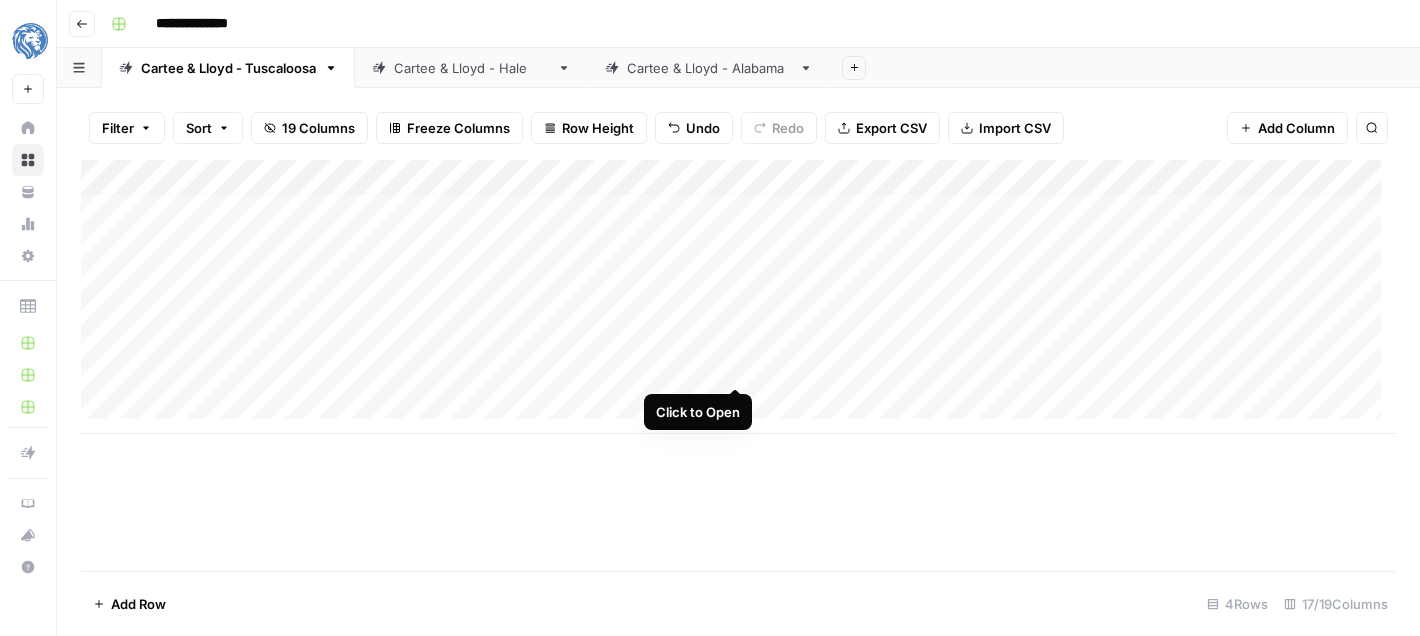 click on "Add Column" at bounding box center (738, 297) 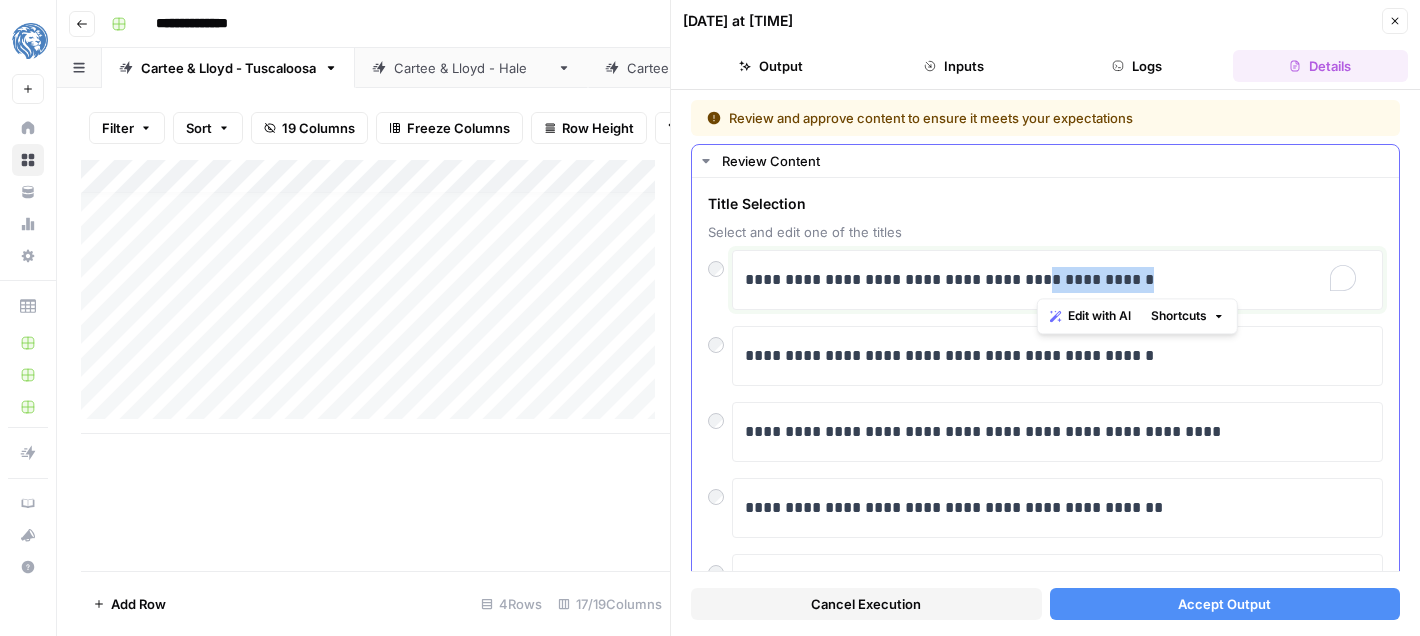 drag, startPoint x: 1095, startPoint y: 277, endPoint x: 1036, endPoint y: 279, distance: 59.03389 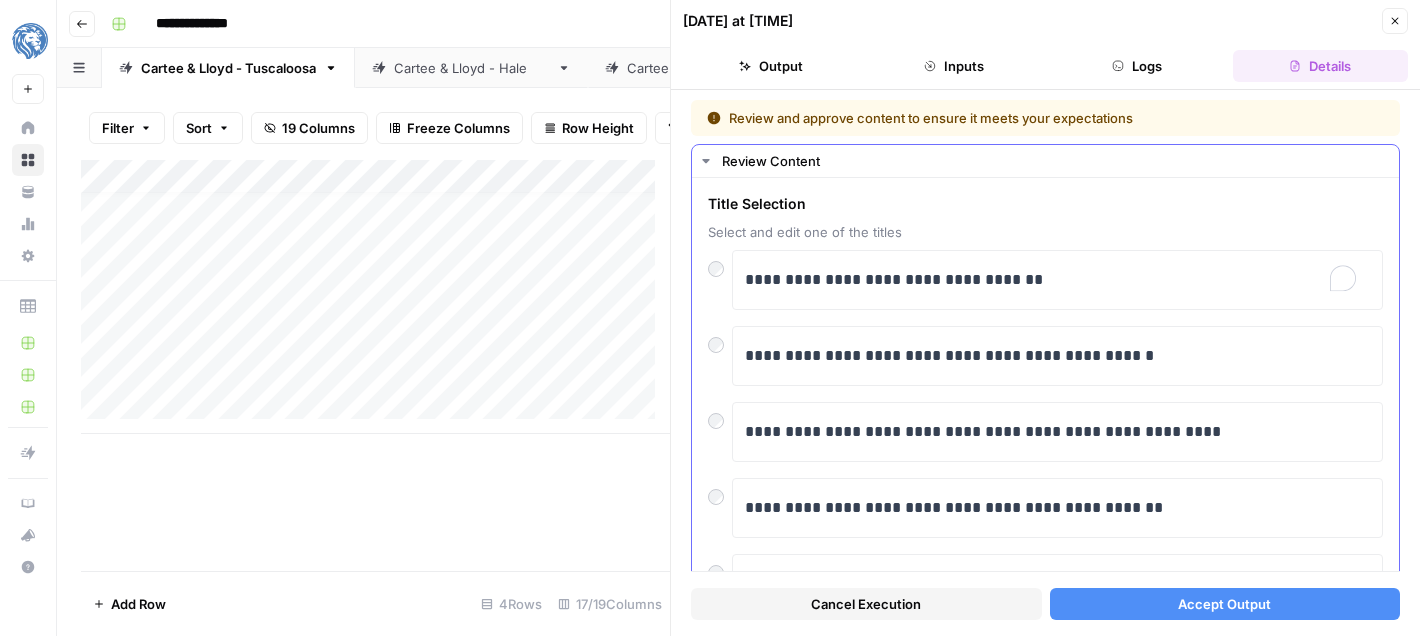 click on "Accept Output" at bounding box center (1225, 604) 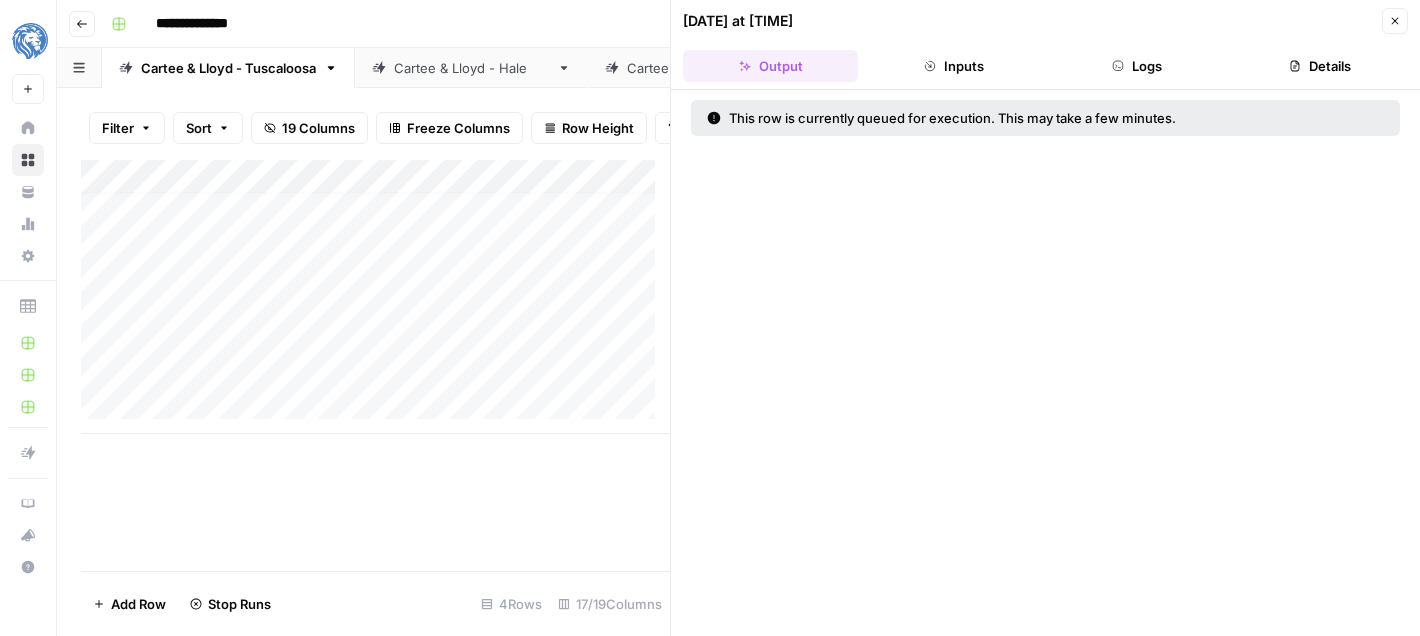 click 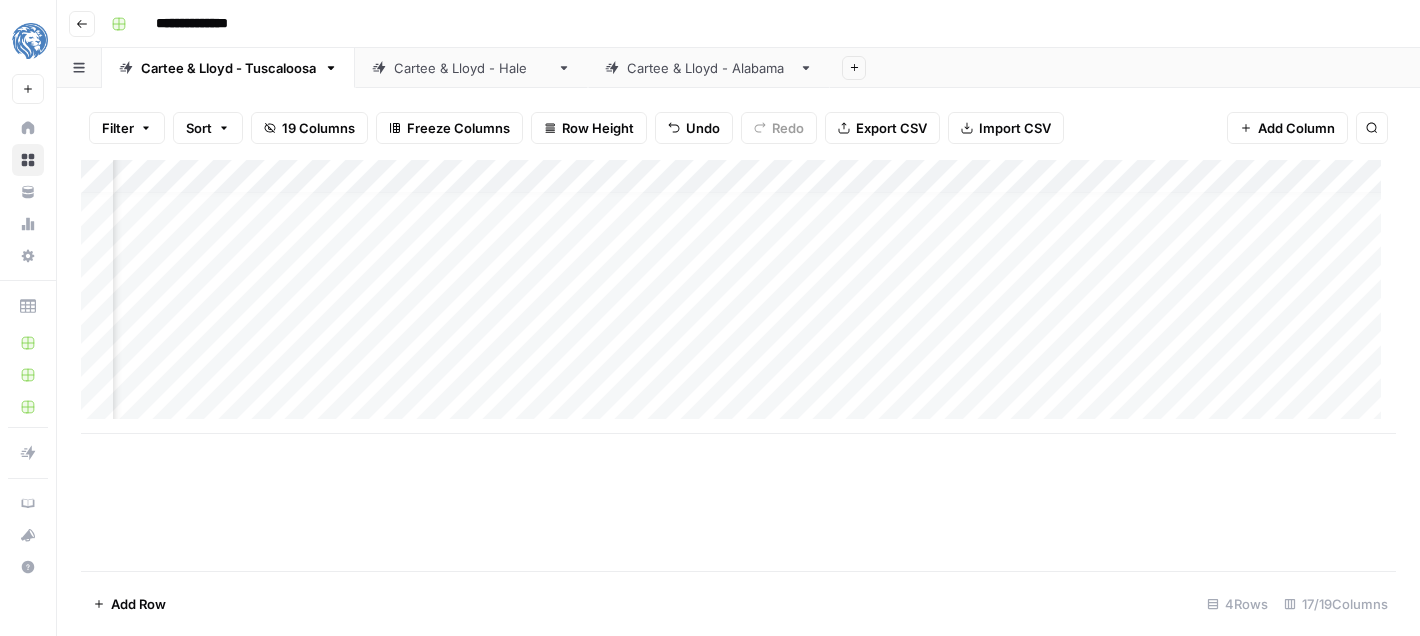 scroll, scrollTop: 15, scrollLeft: 1172, axis: both 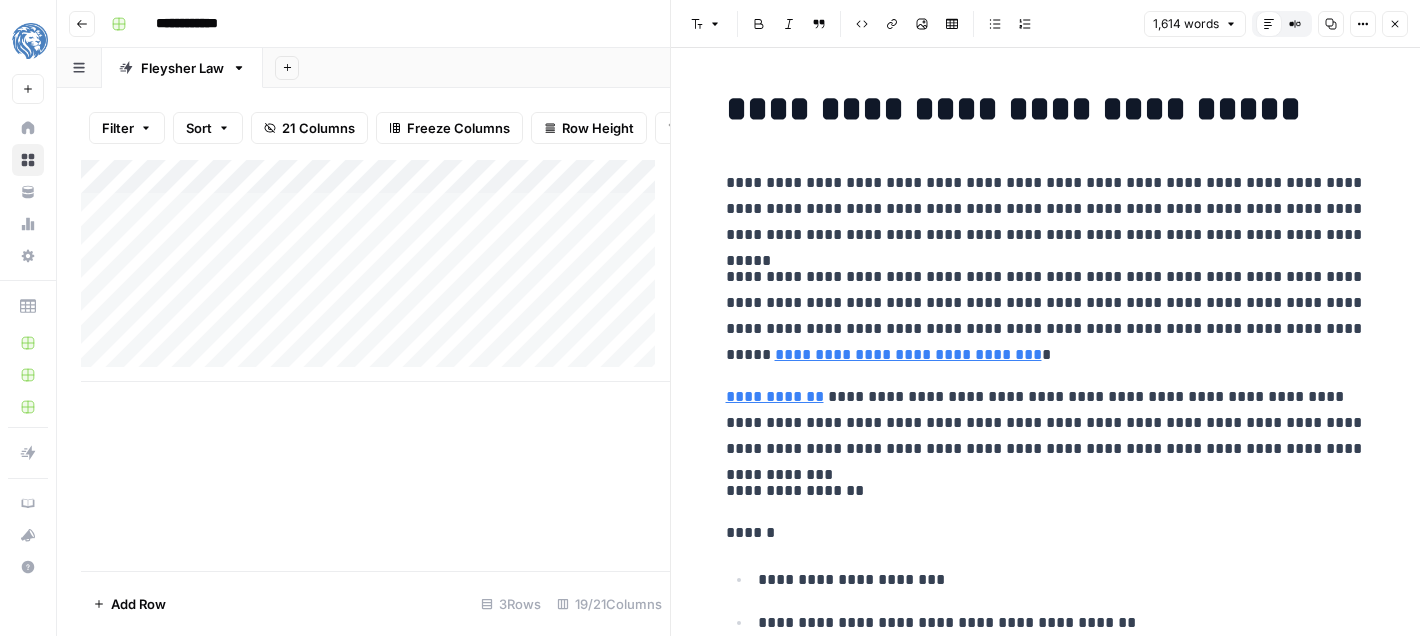 click on "Close" at bounding box center [1395, 24] 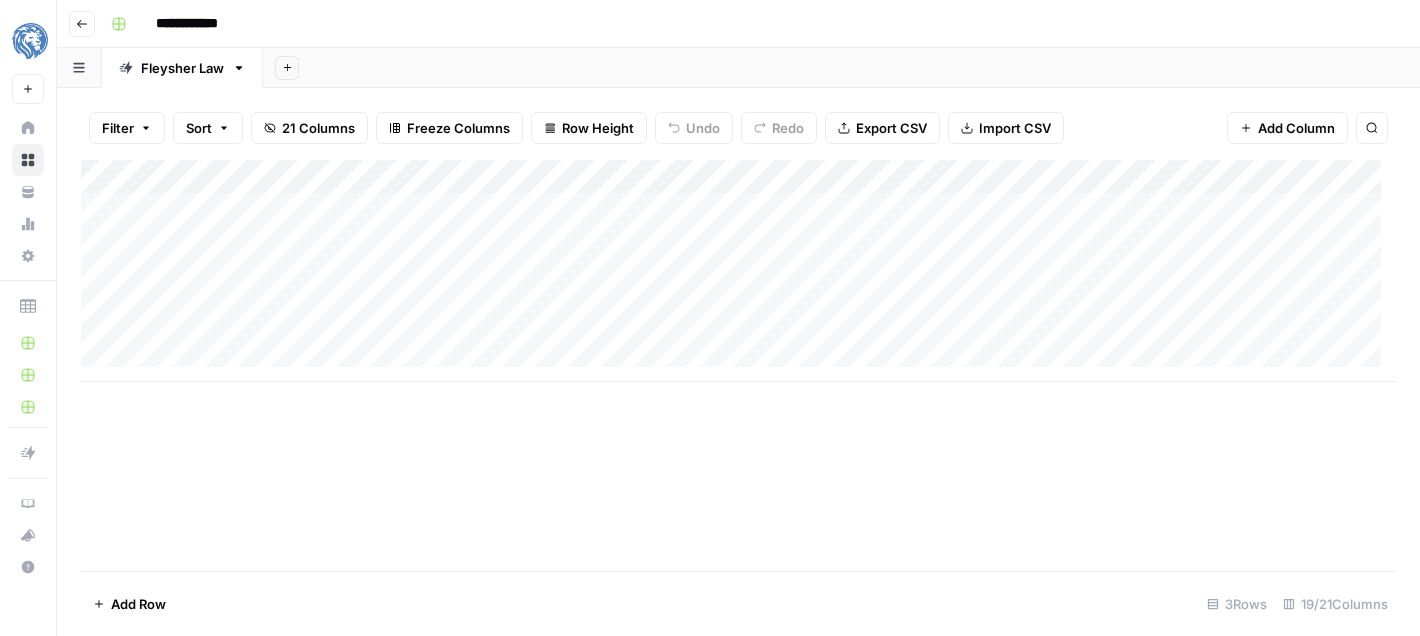 click on "Add Column" at bounding box center [738, 271] 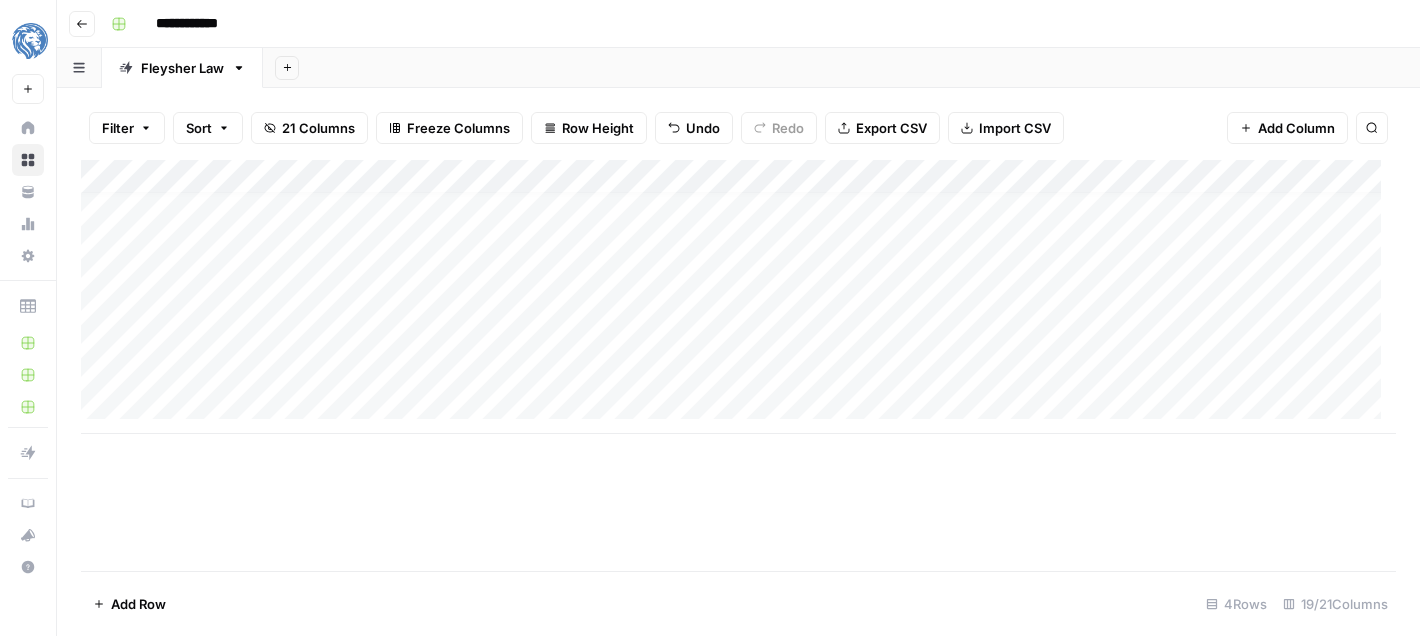 scroll, scrollTop: 15, scrollLeft: 0, axis: vertical 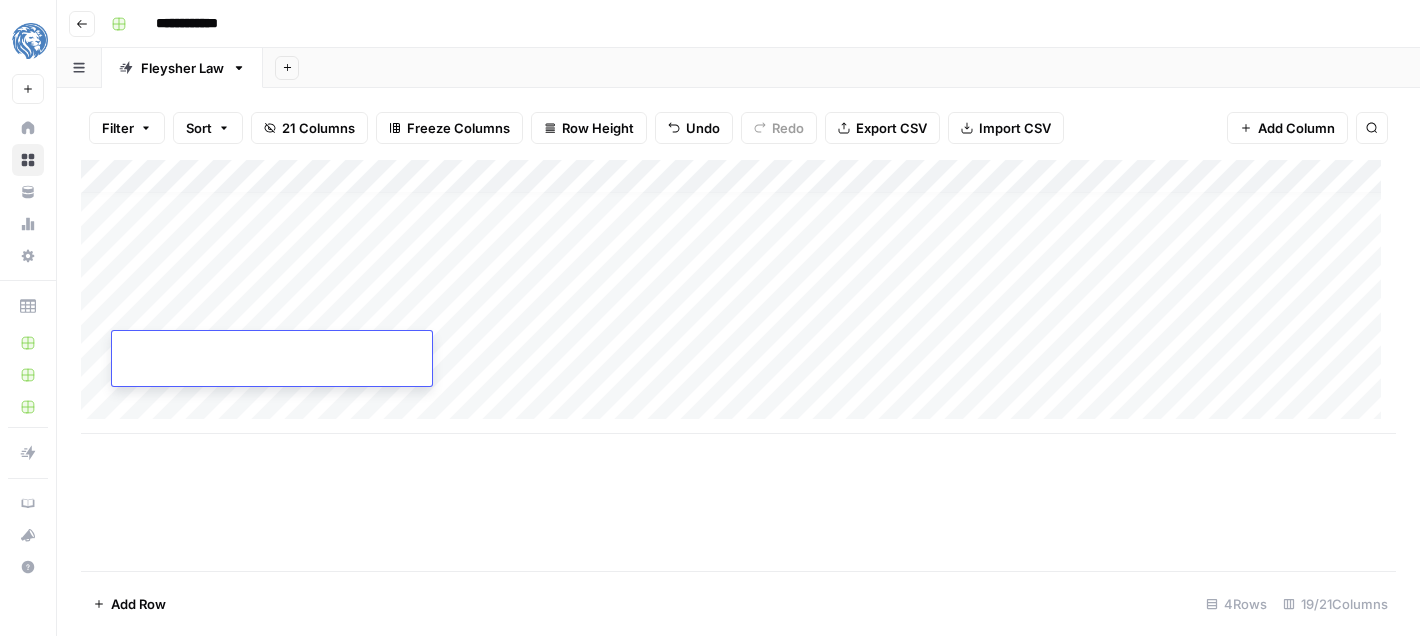 click at bounding box center (272, 351) 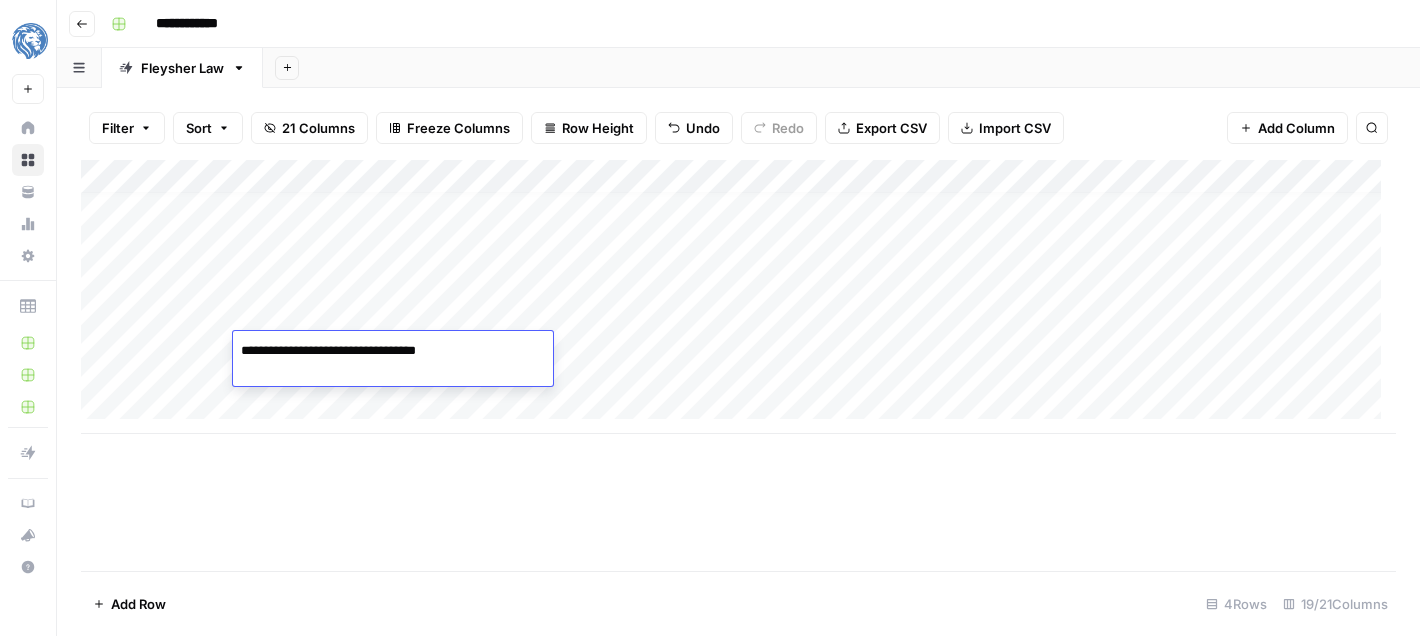 type on "**********" 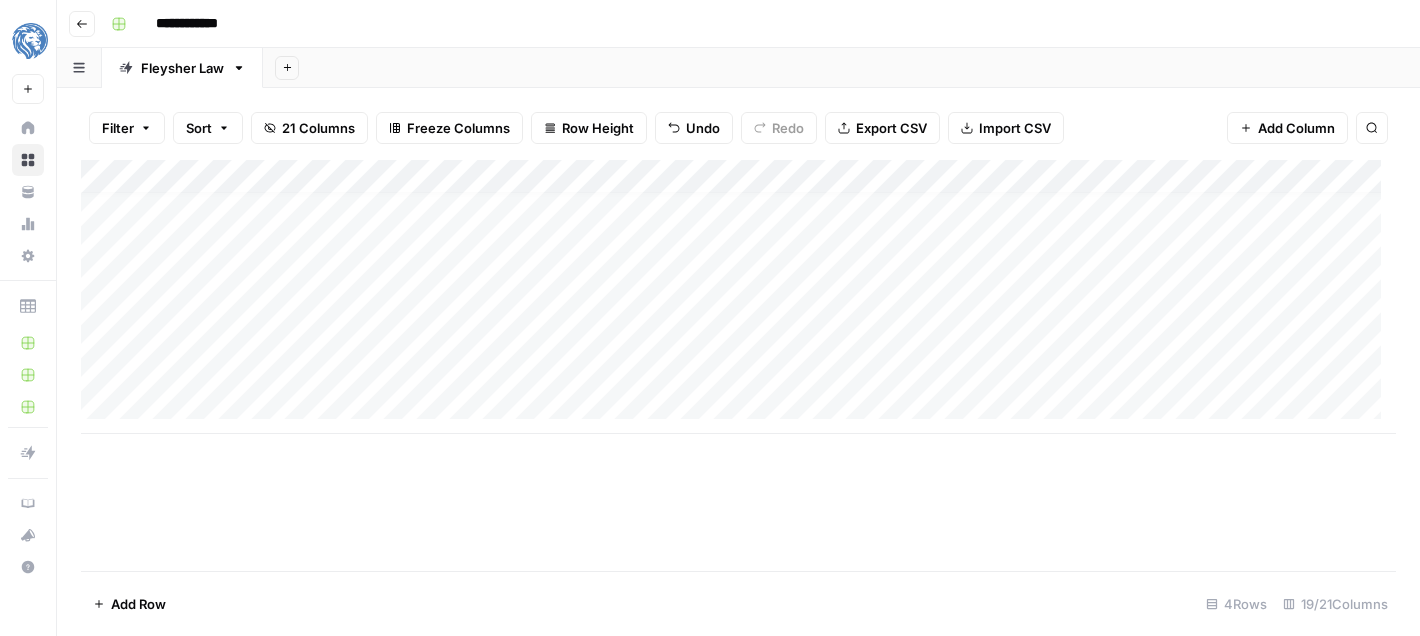 click on "Add Column" at bounding box center (738, 297) 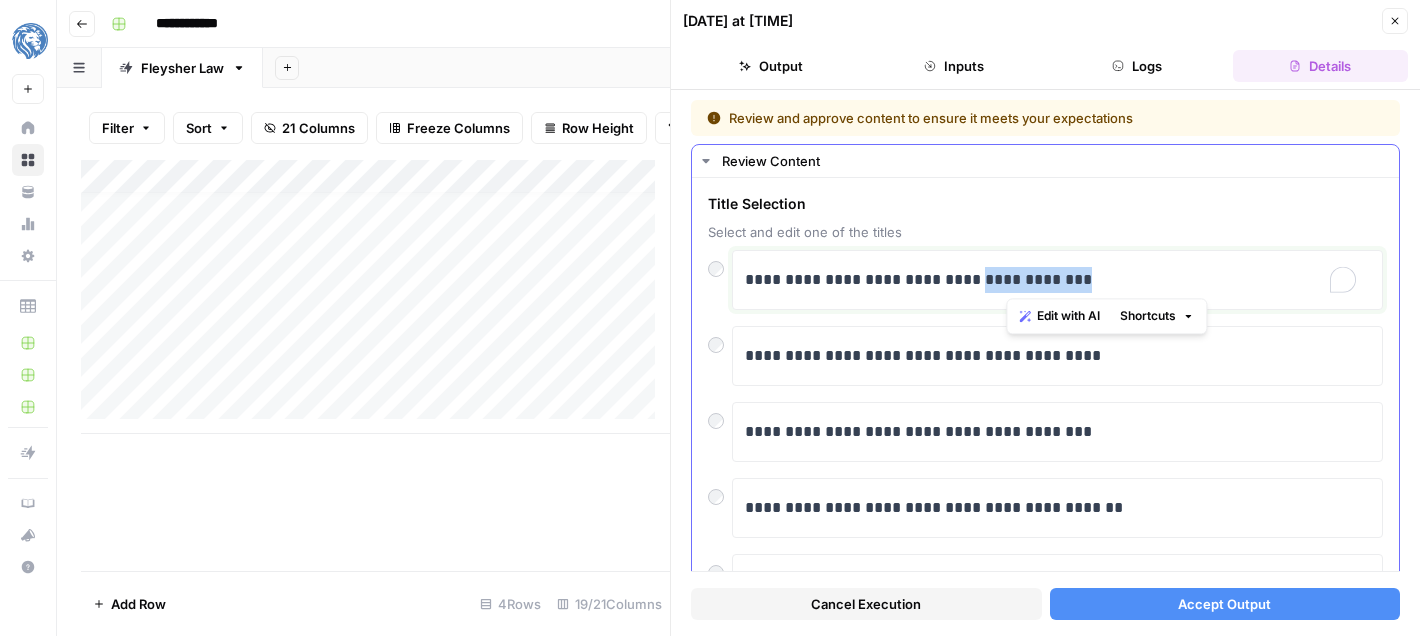 drag, startPoint x: 1101, startPoint y: 282, endPoint x: 967, endPoint y: 284, distance: 134.01492 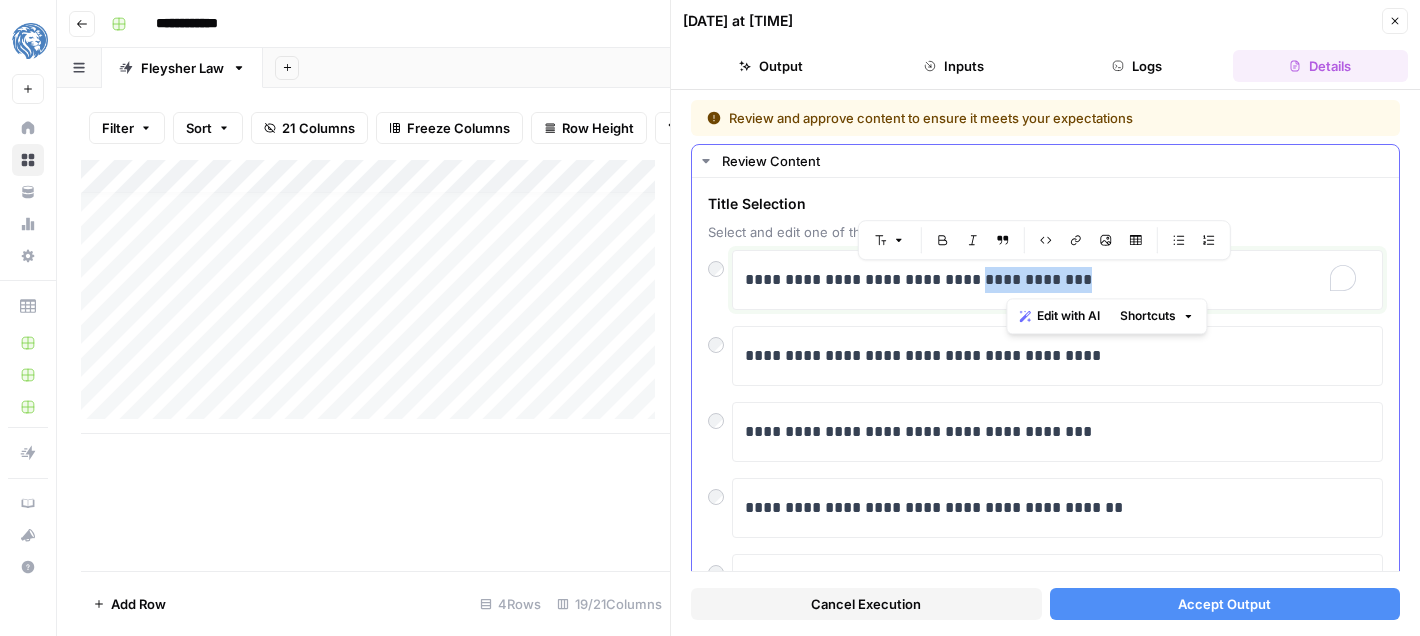 type 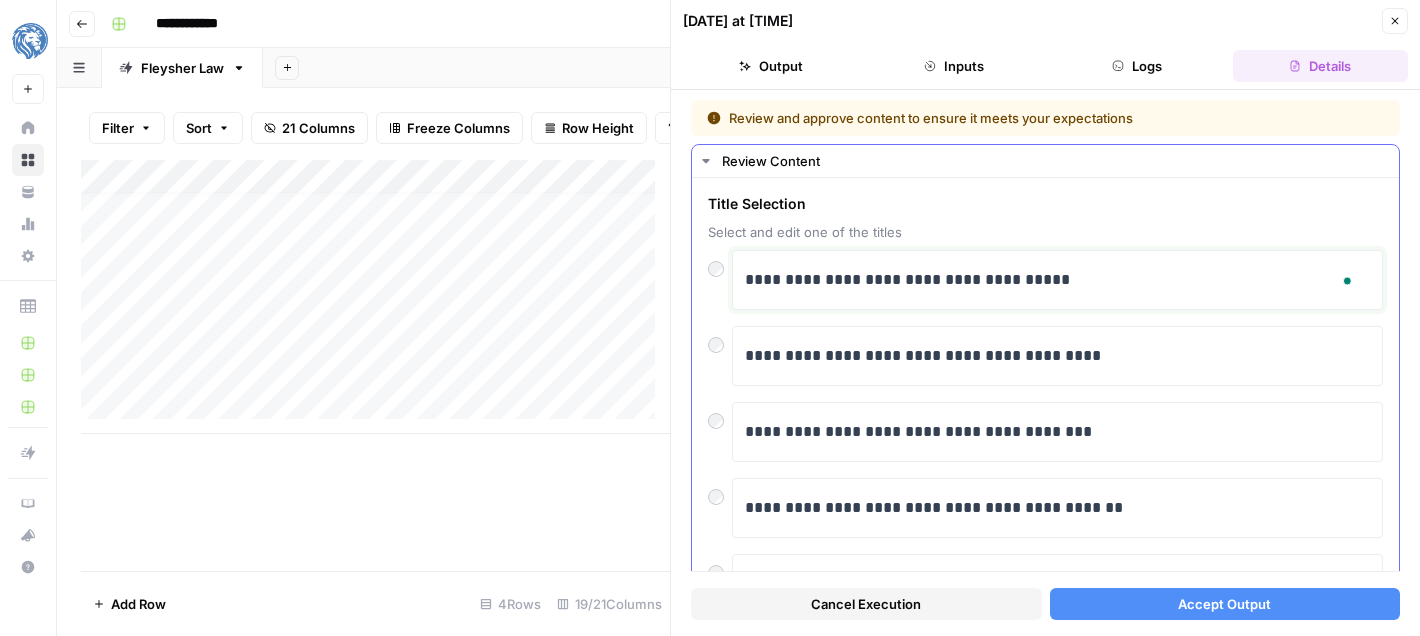 click on "**********" at bounding box center [1050, 280] 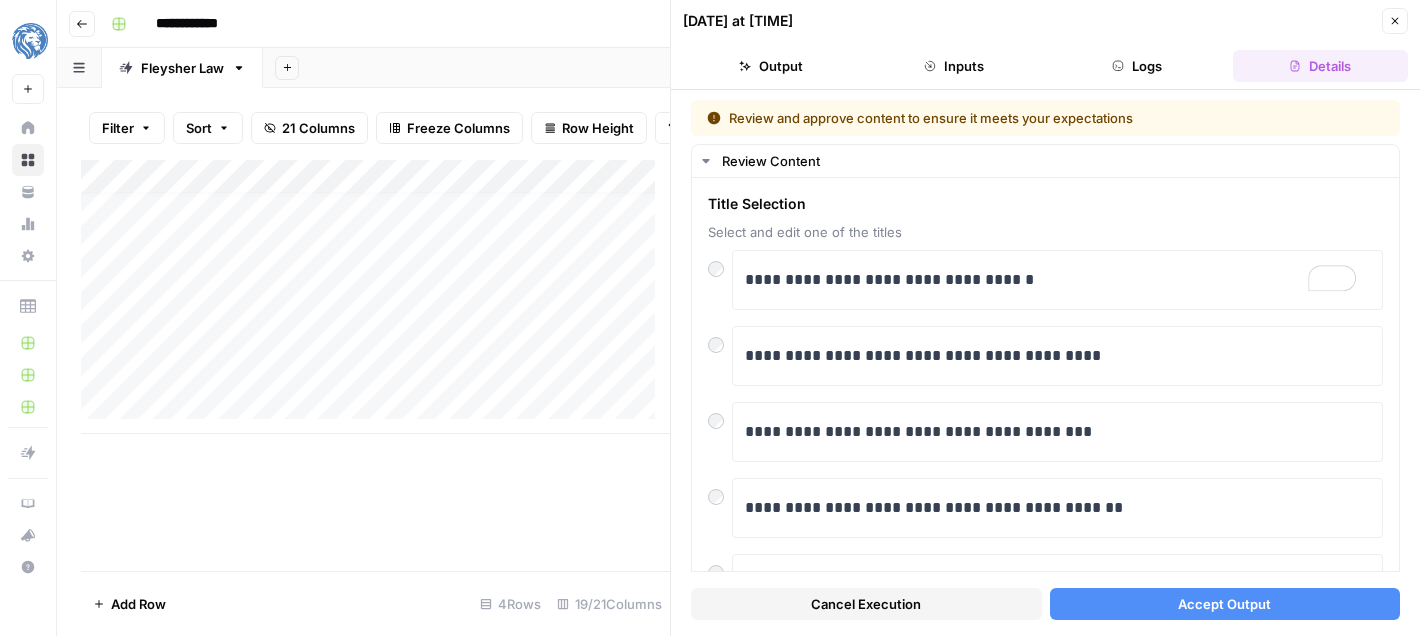 click on "Accept Output" at bounding box center (1225, 604) 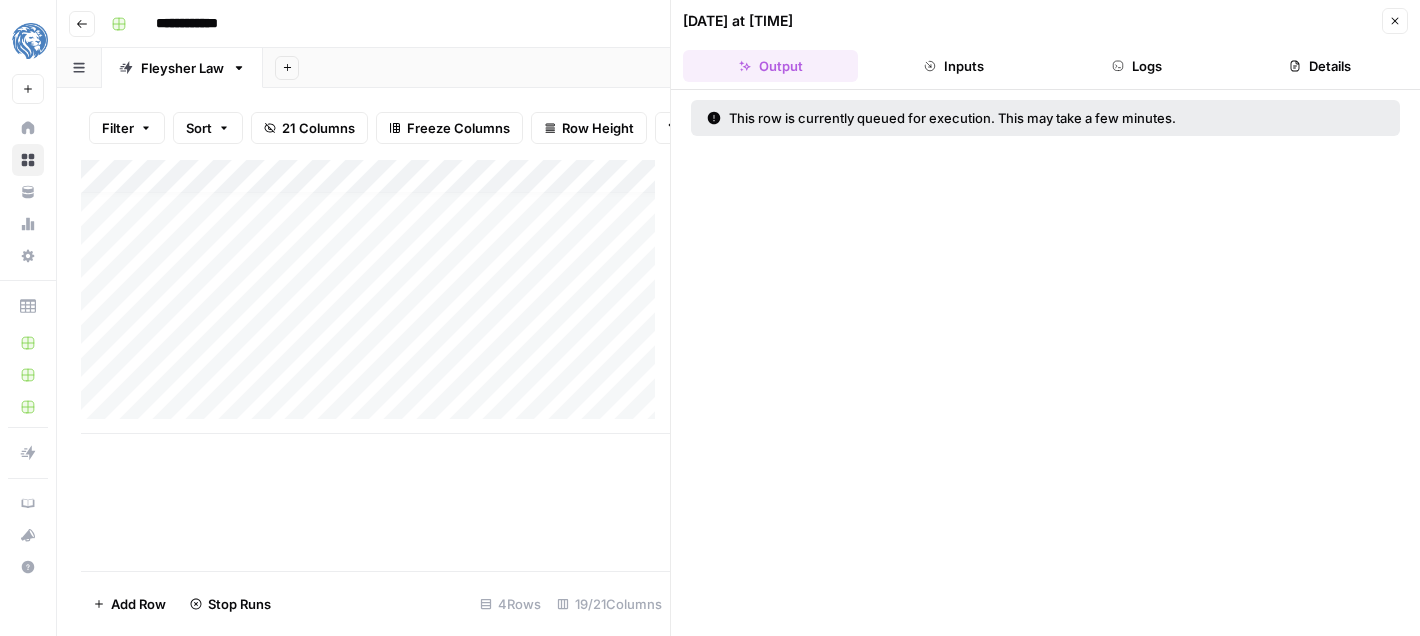 click 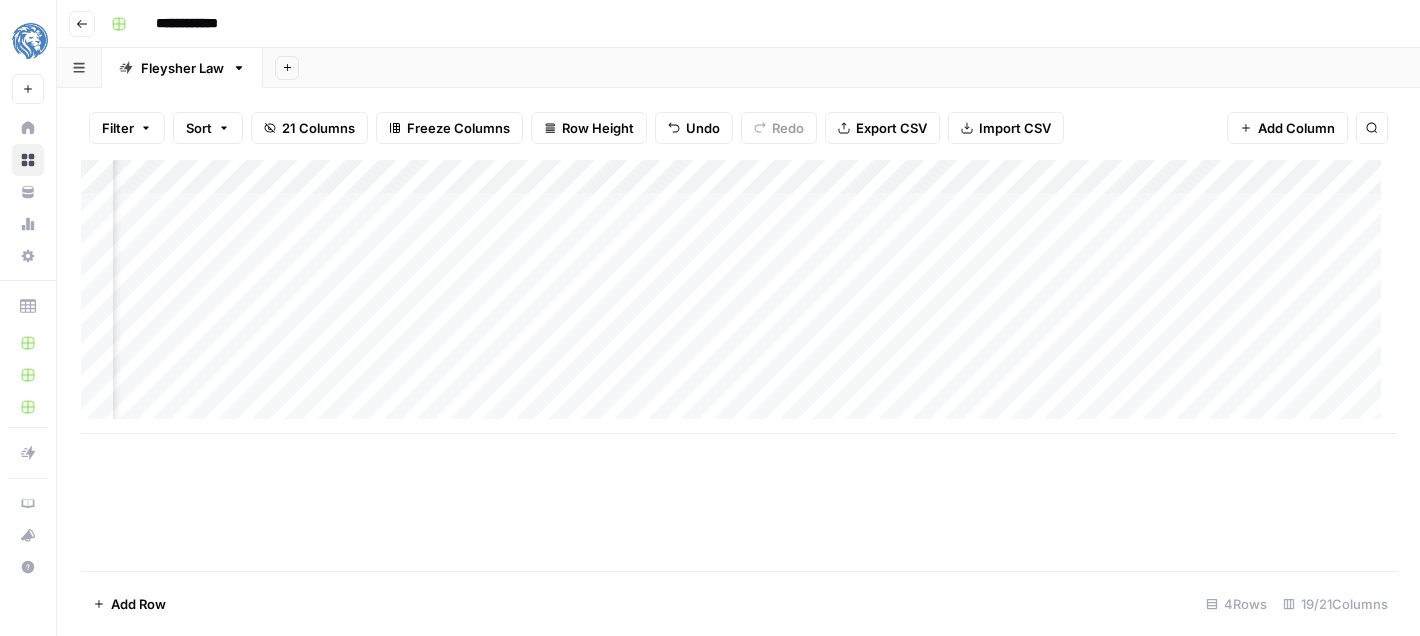 scroll, scrollTop: 0, scrollLeft: 1148, axis: horizontal 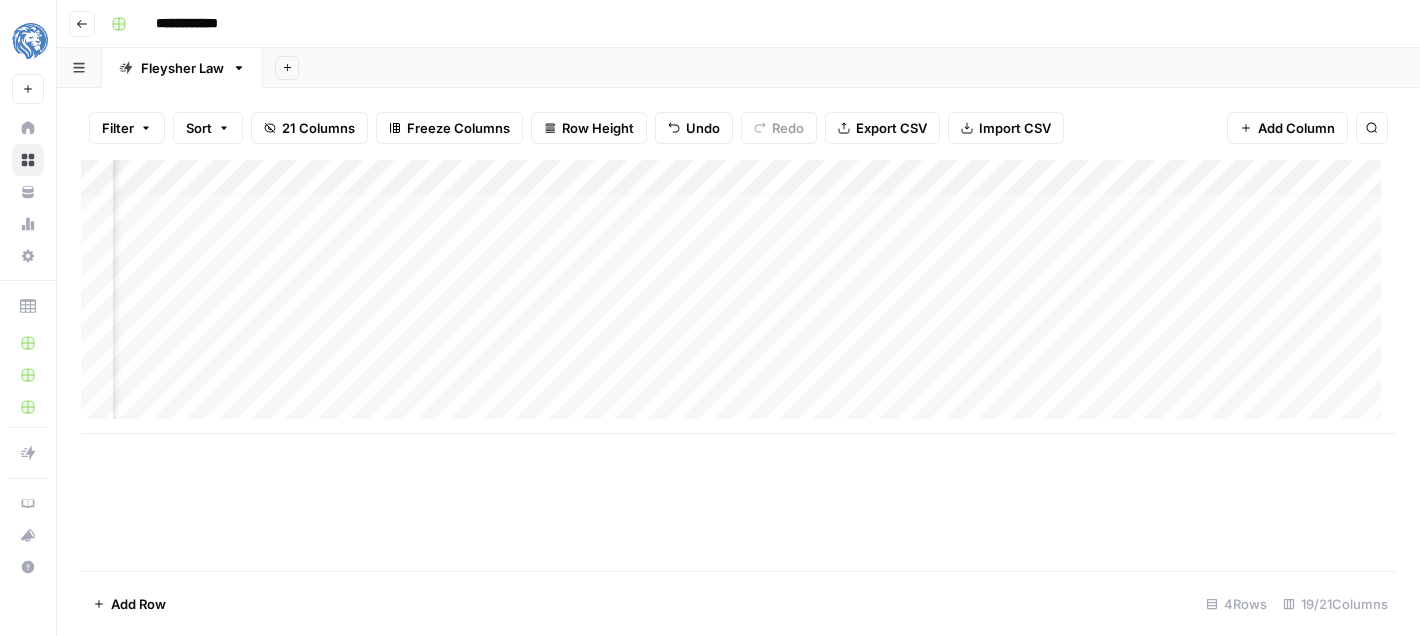 click on "Add Column" at bounding box center [738, 297] 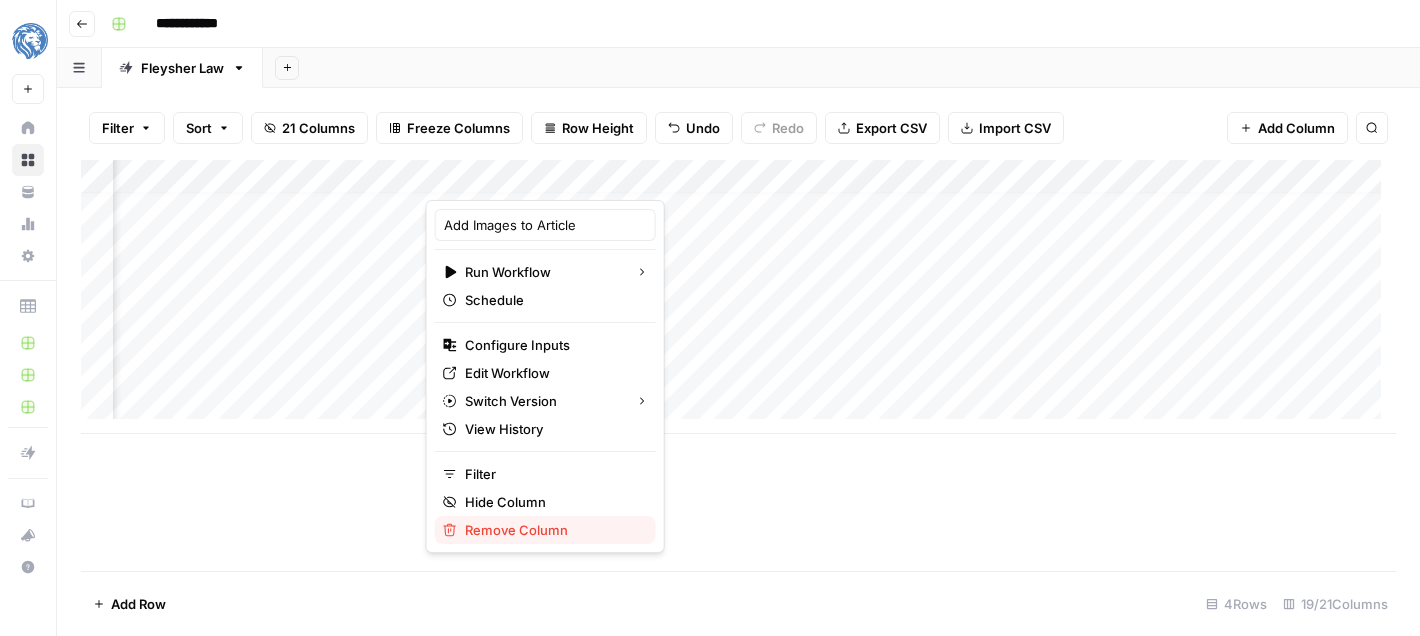 click on "Remove Column" at bounding box center [552, 530] 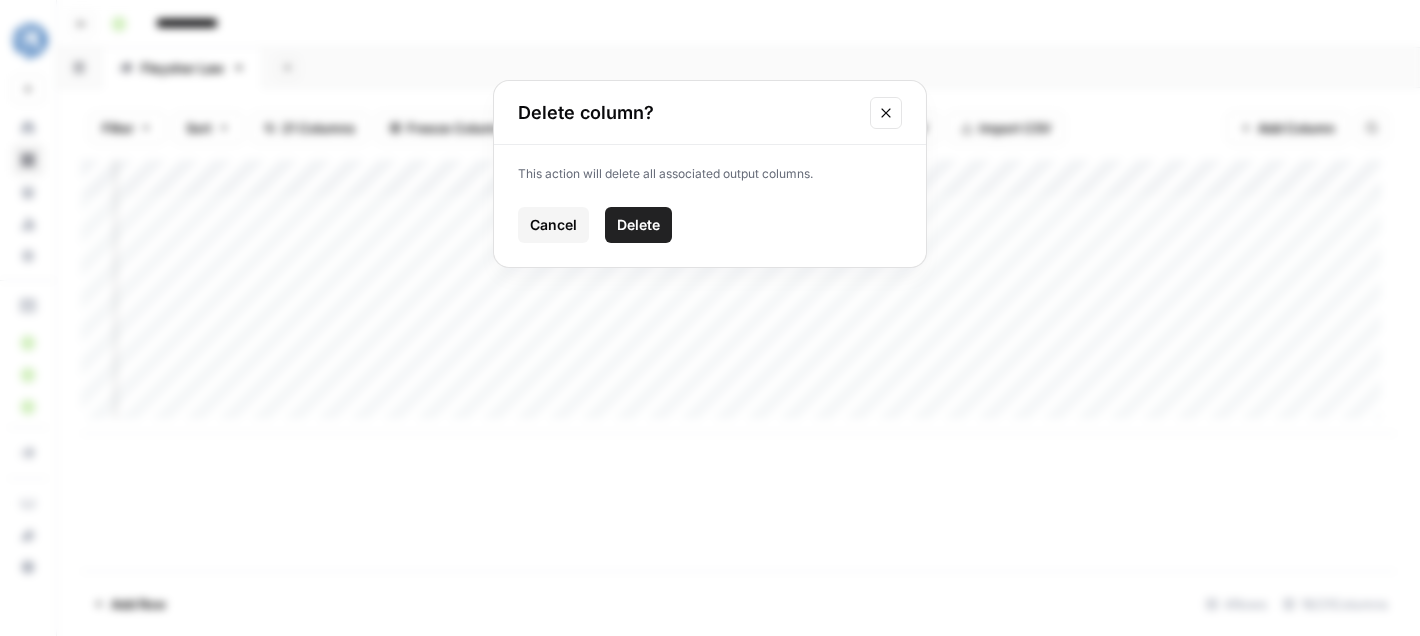click on "Delete" at bounding box center [638, 225] 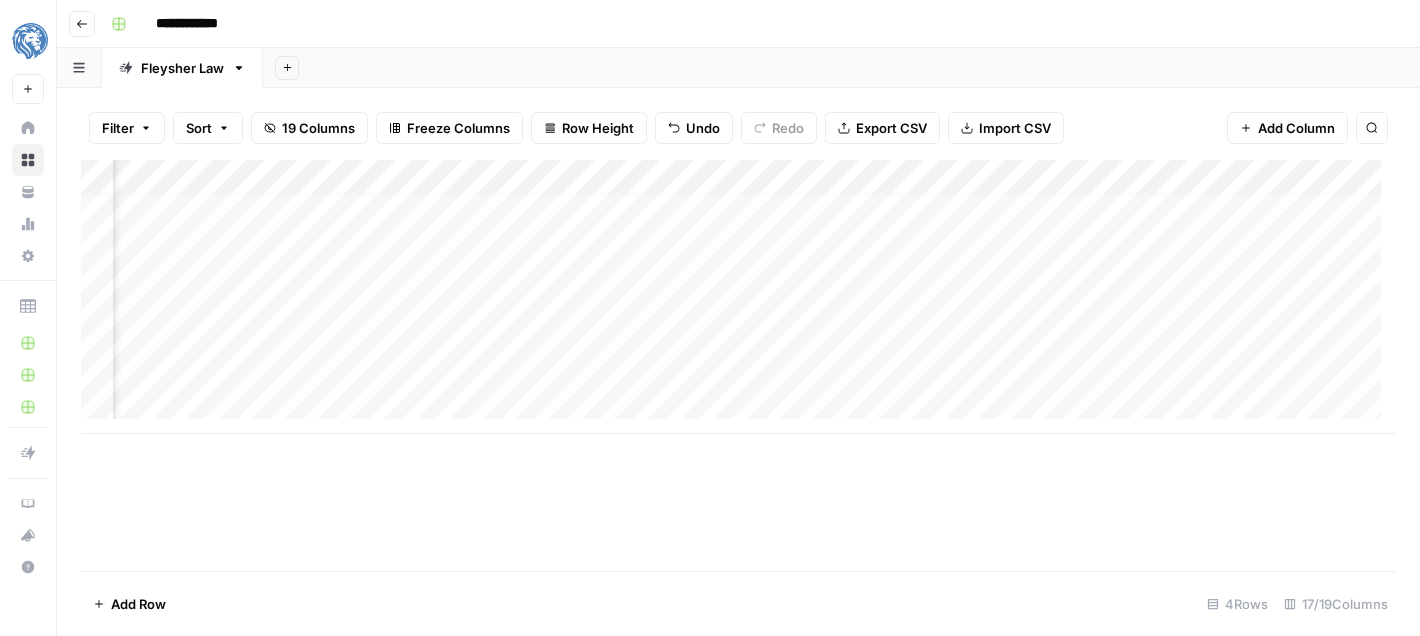 scroll, scrollTop: 15, scrollLeft: 1701, axis: both 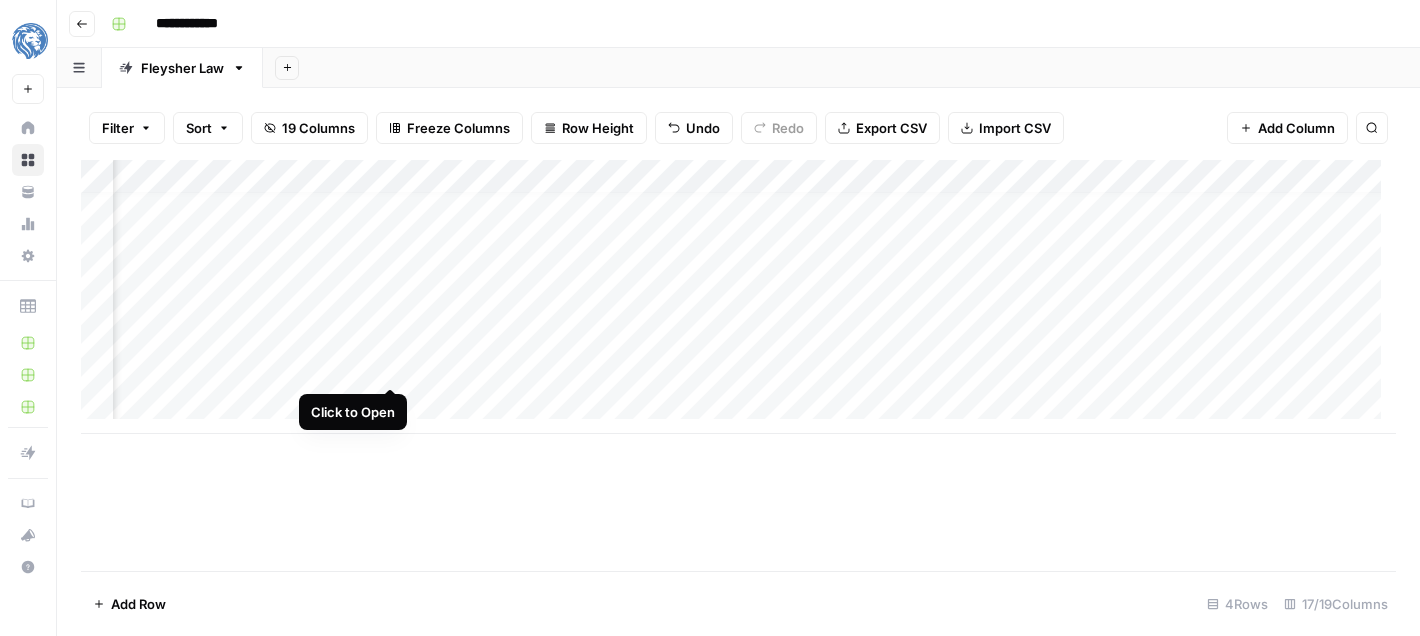 click on "Add Column" at bounding box center [738, 297] 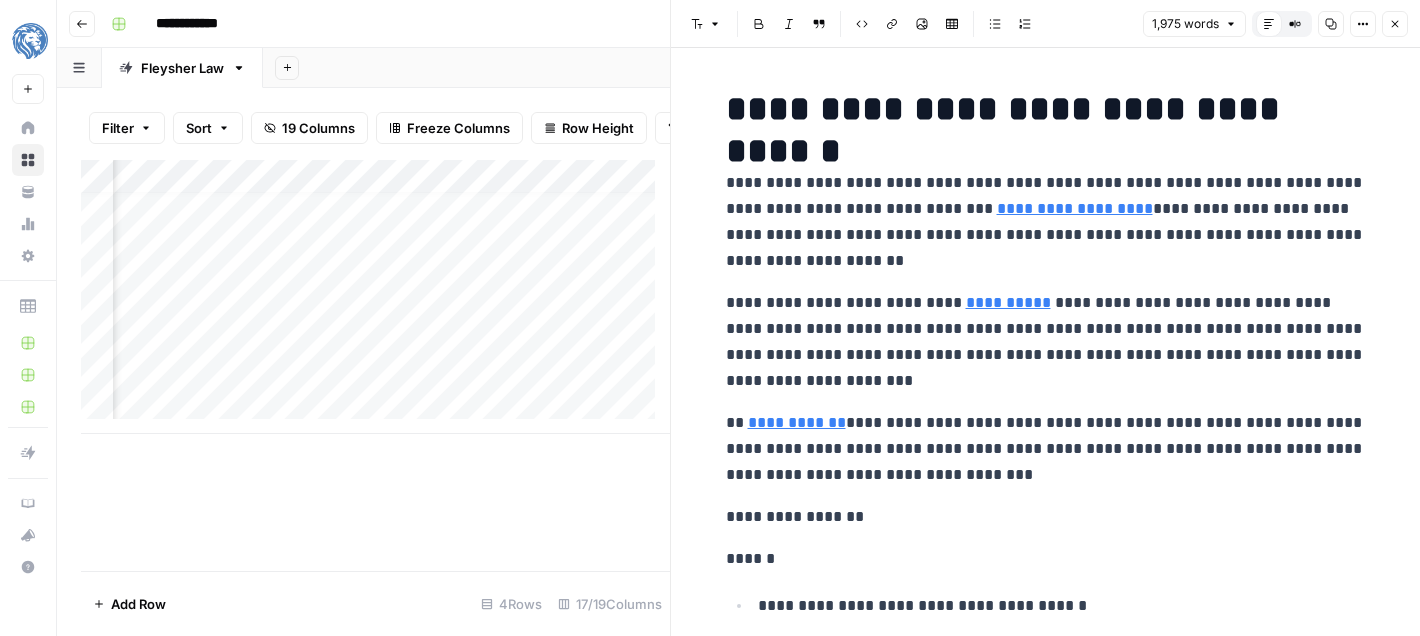 scroll, scrollTop: 15, scrollLeft: 2920, axis: both 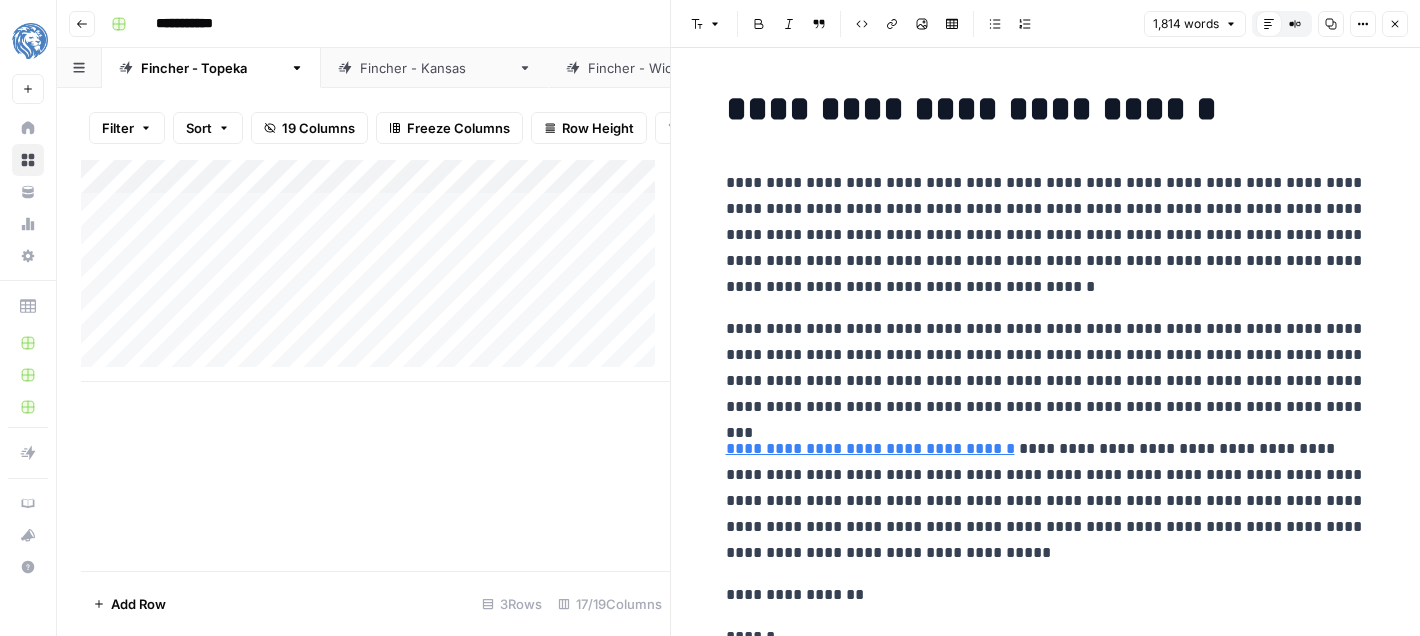 click 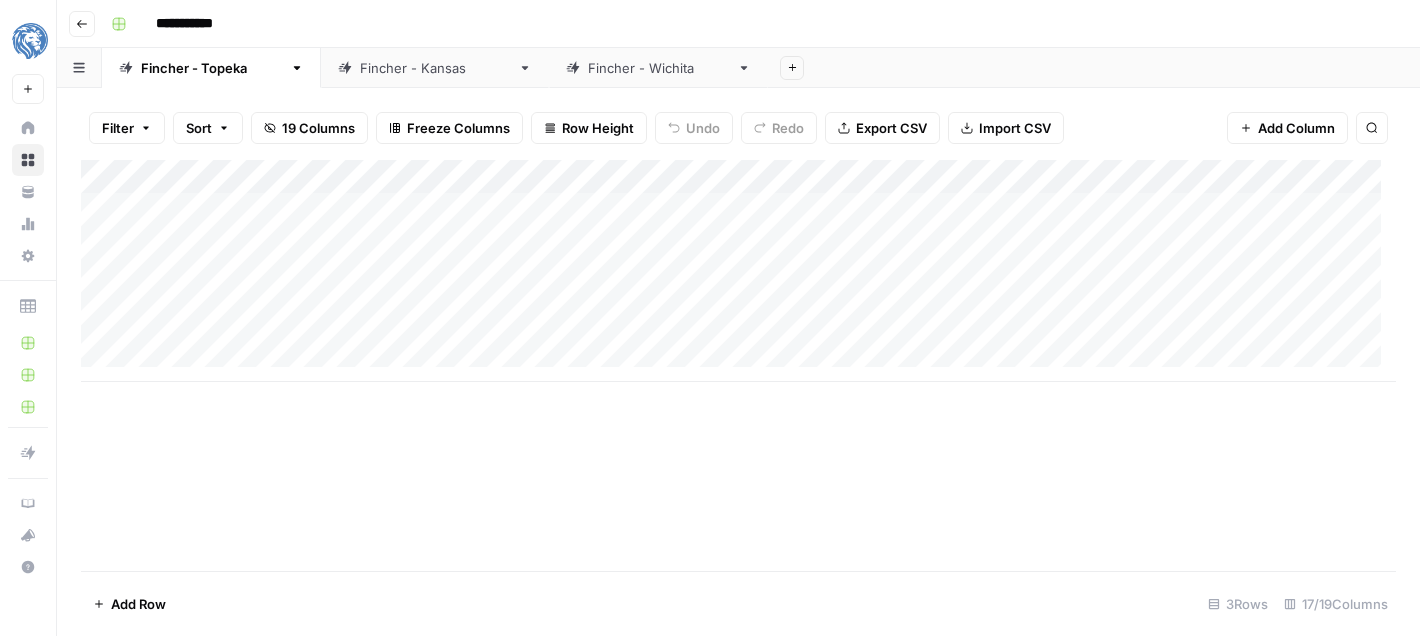 click on "Add Column" at bounding box center [738, 271] 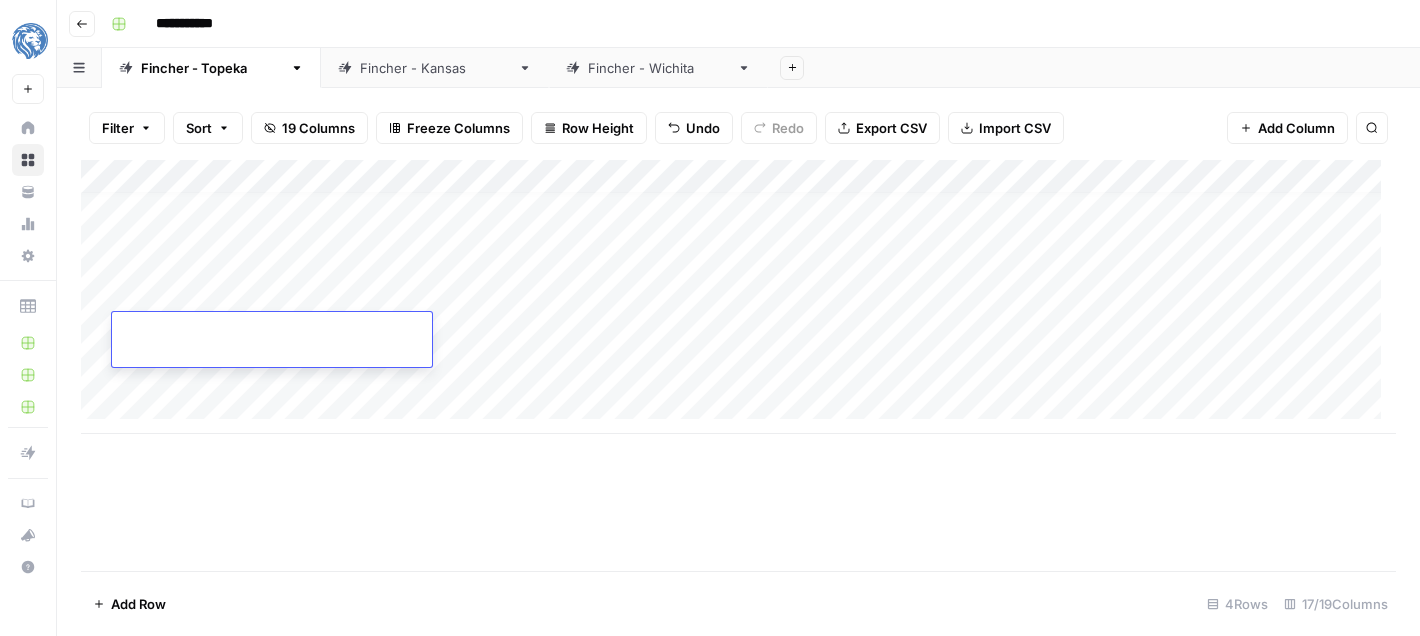 click on "Add Column" at bounding box center [738, 297] 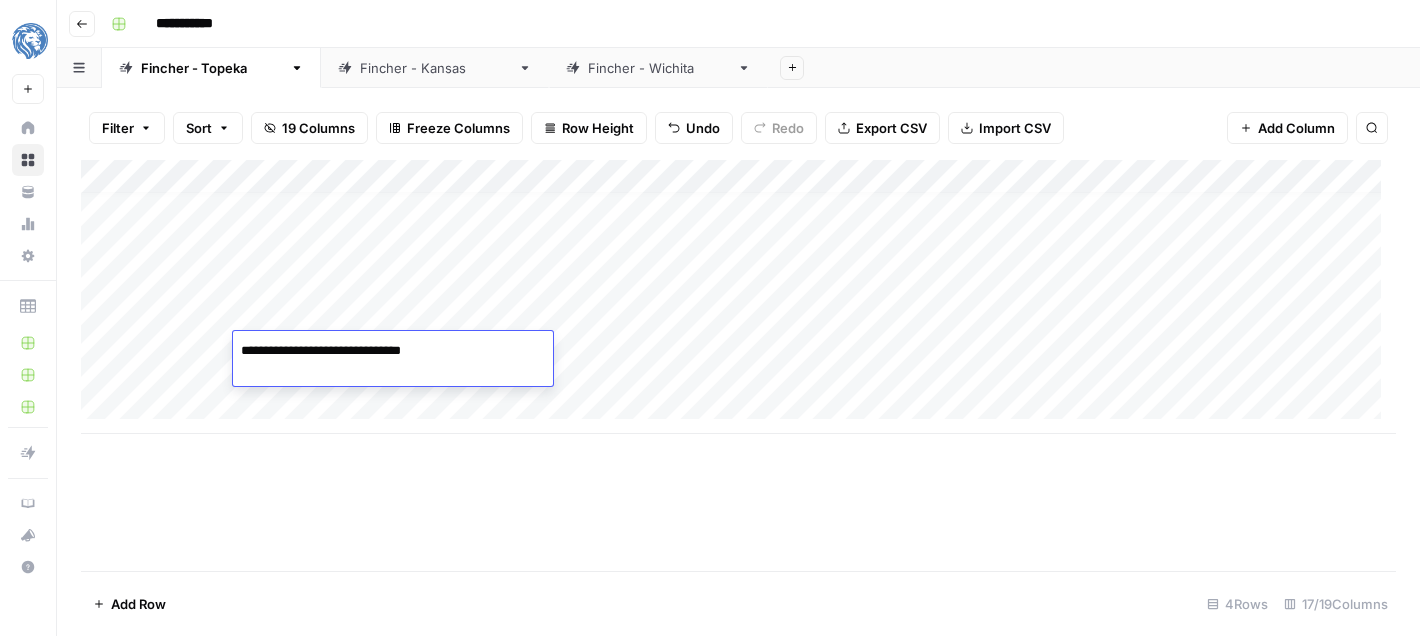 type on "**********" 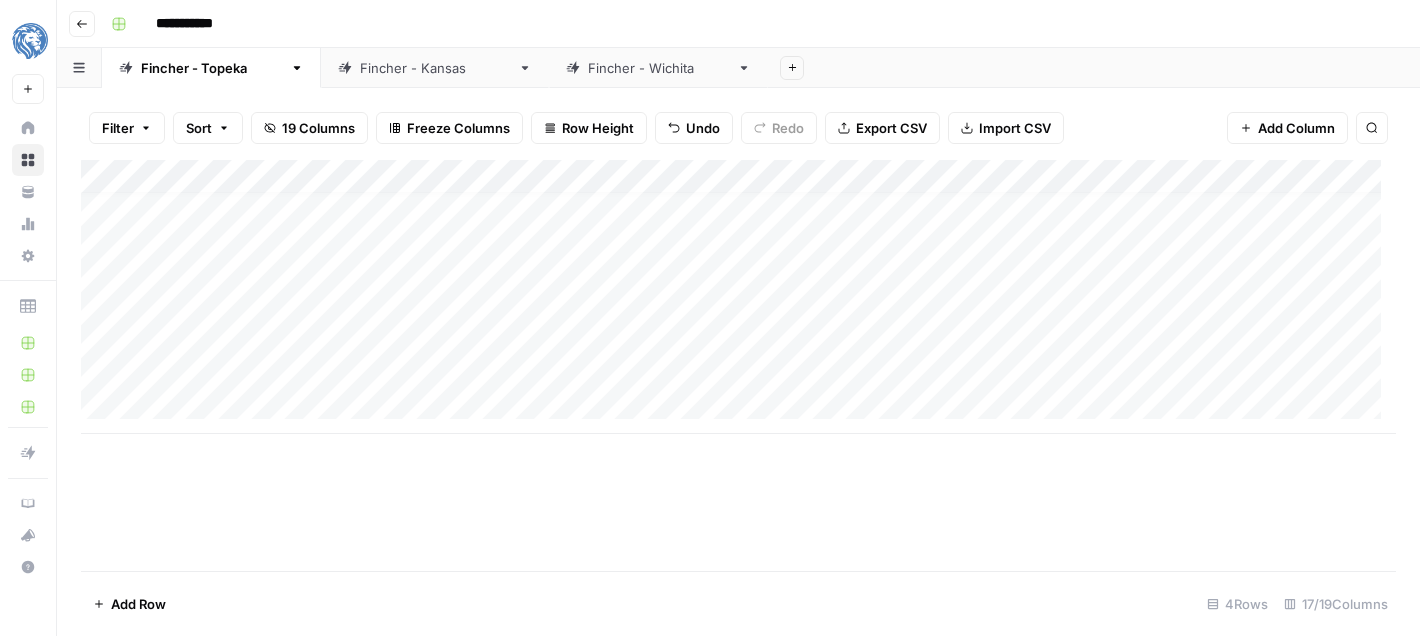 click on "Add Column" at bounding box center [738, 297] 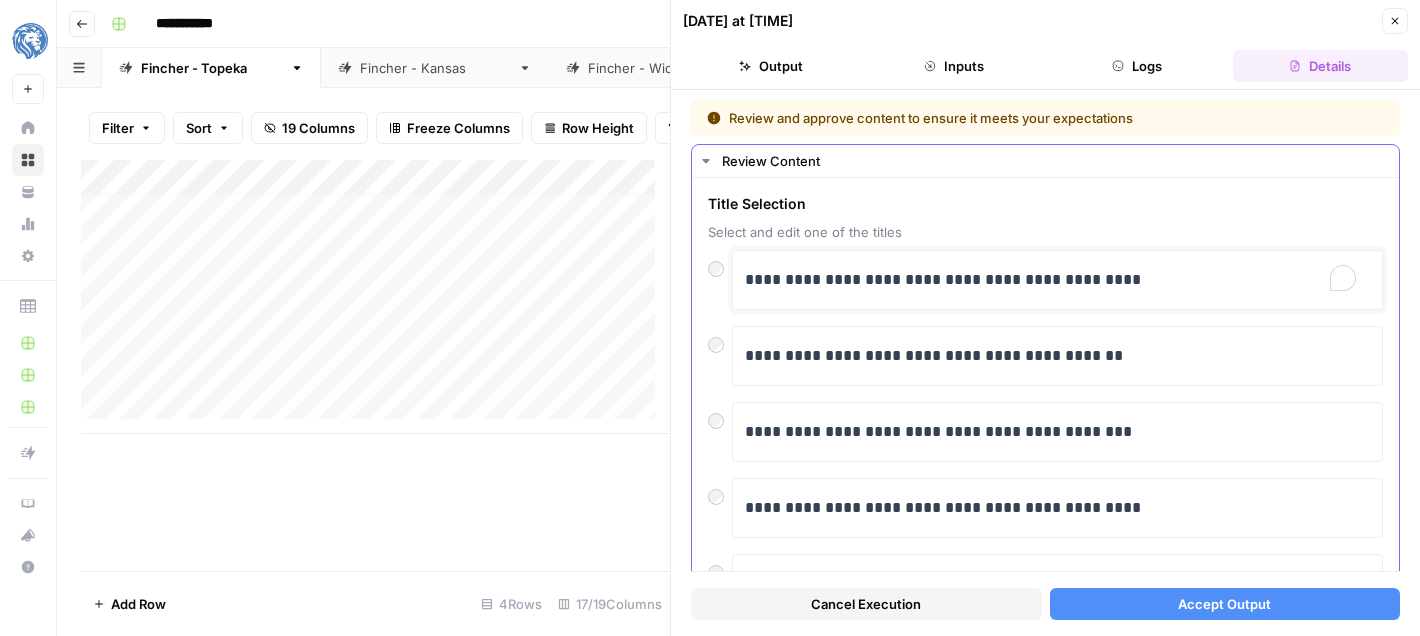 click on "**********" at bounding box center (1050, 280) 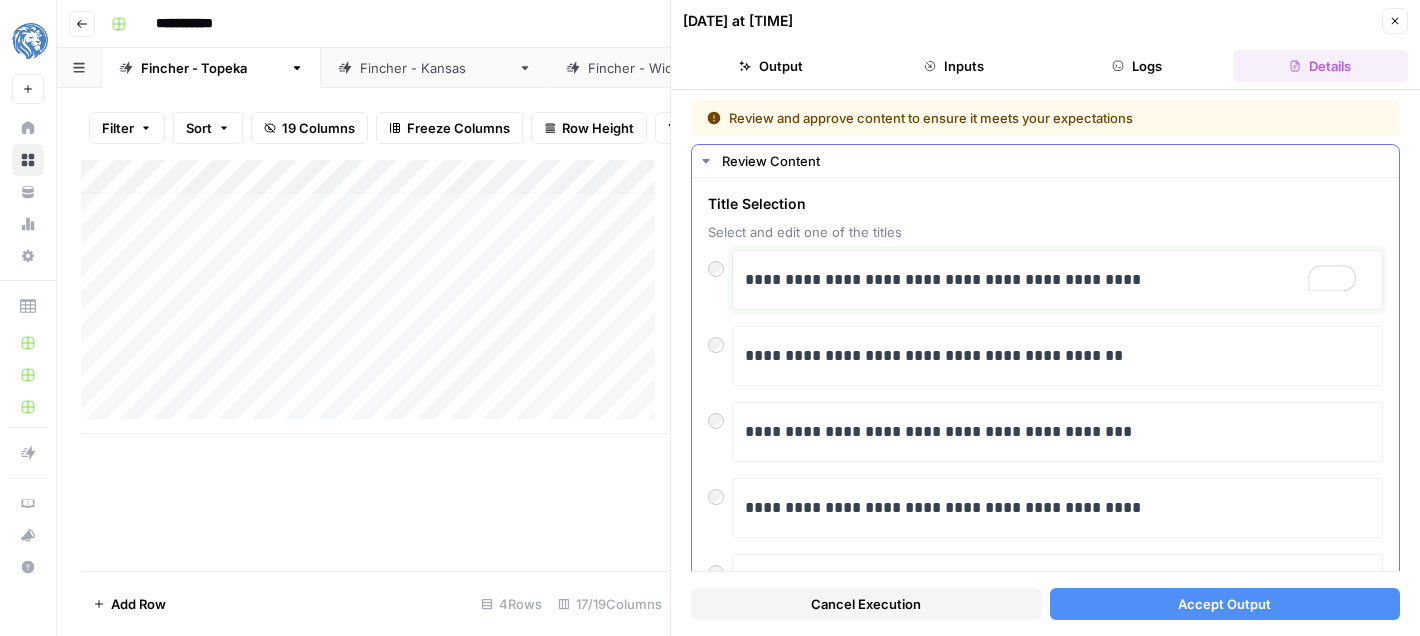 click on "**********" at bounding box center (1050, 280) 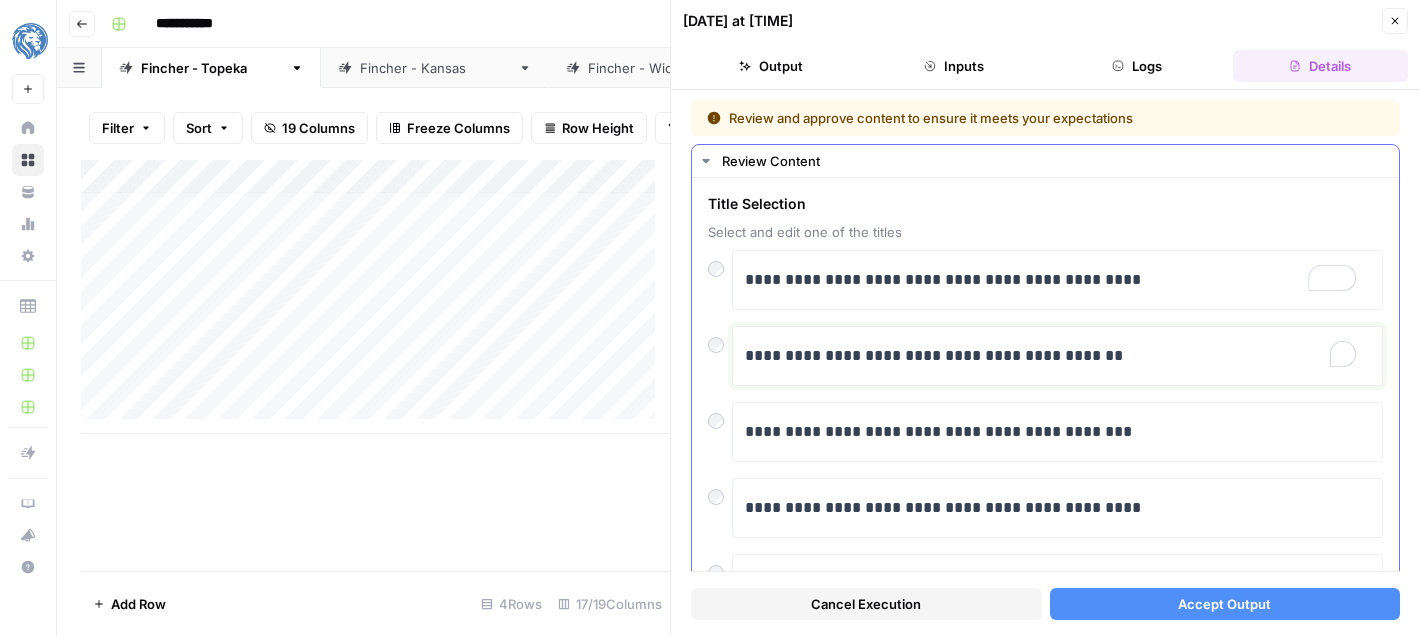 drag, startPoint x: 852, startPoint y: 352, endPoint x: 736, endPoint y: 353, distance: 116.00431 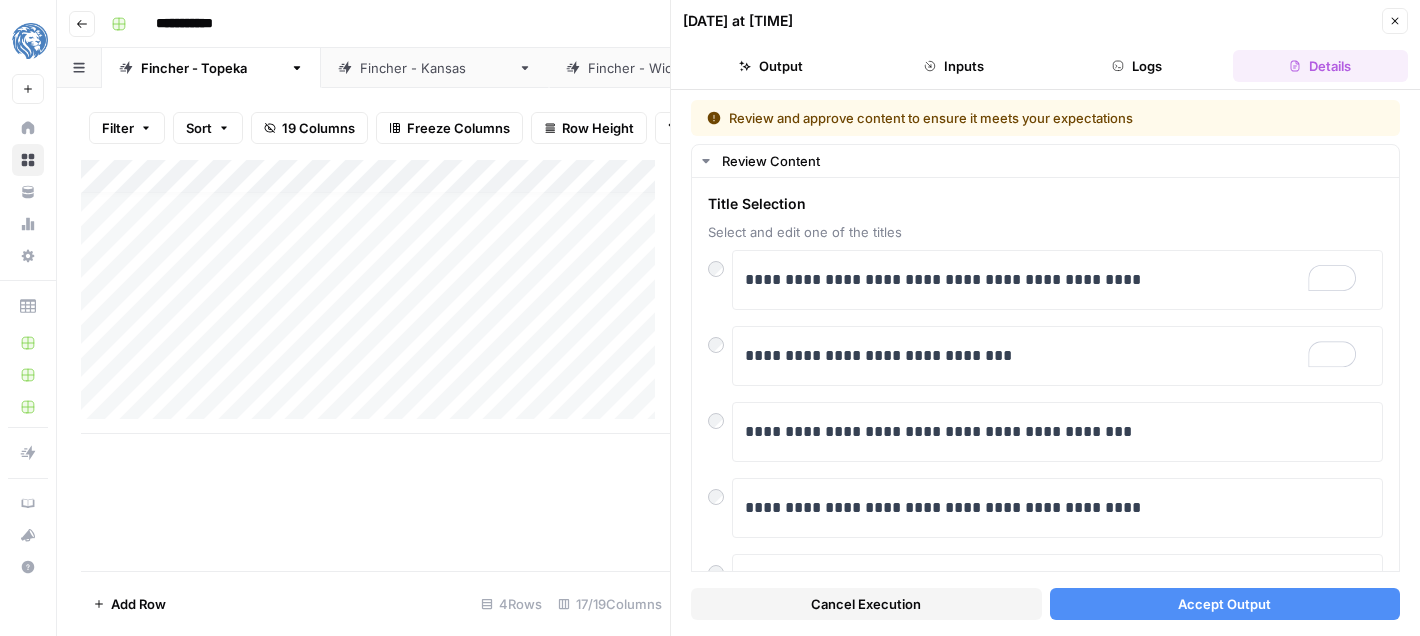 click on "Accept Output" at bounding box center (1224, 604) 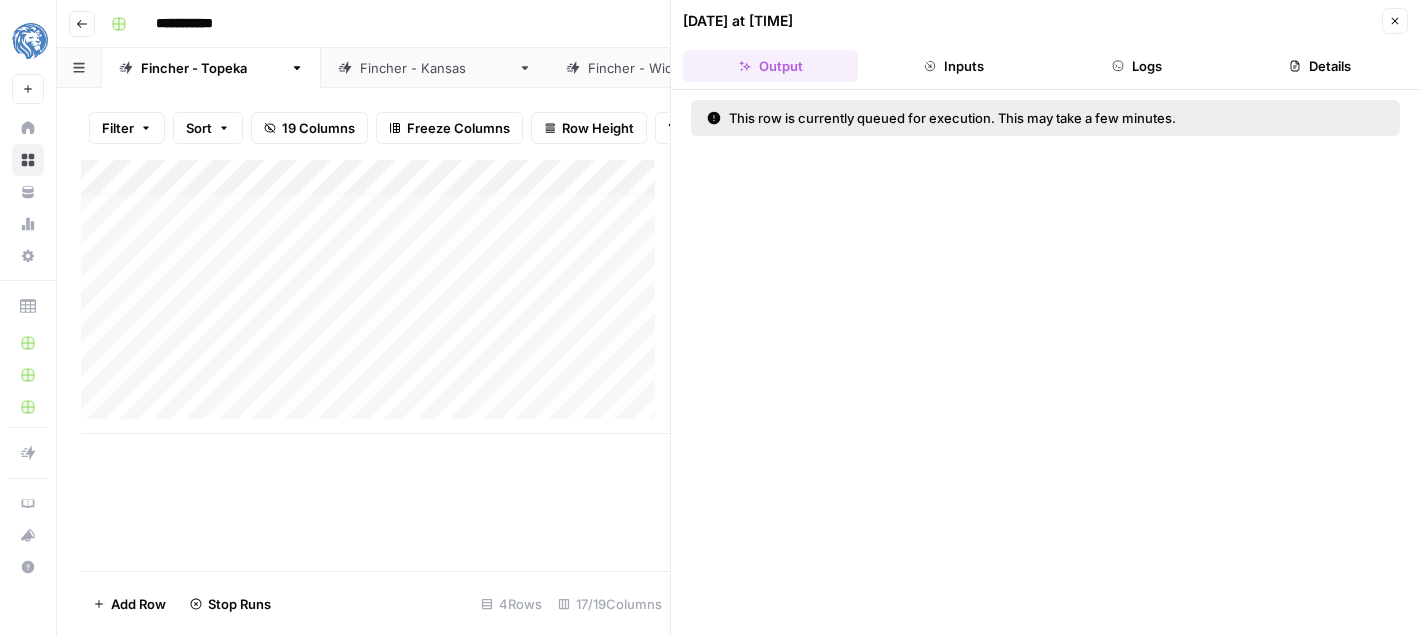 click 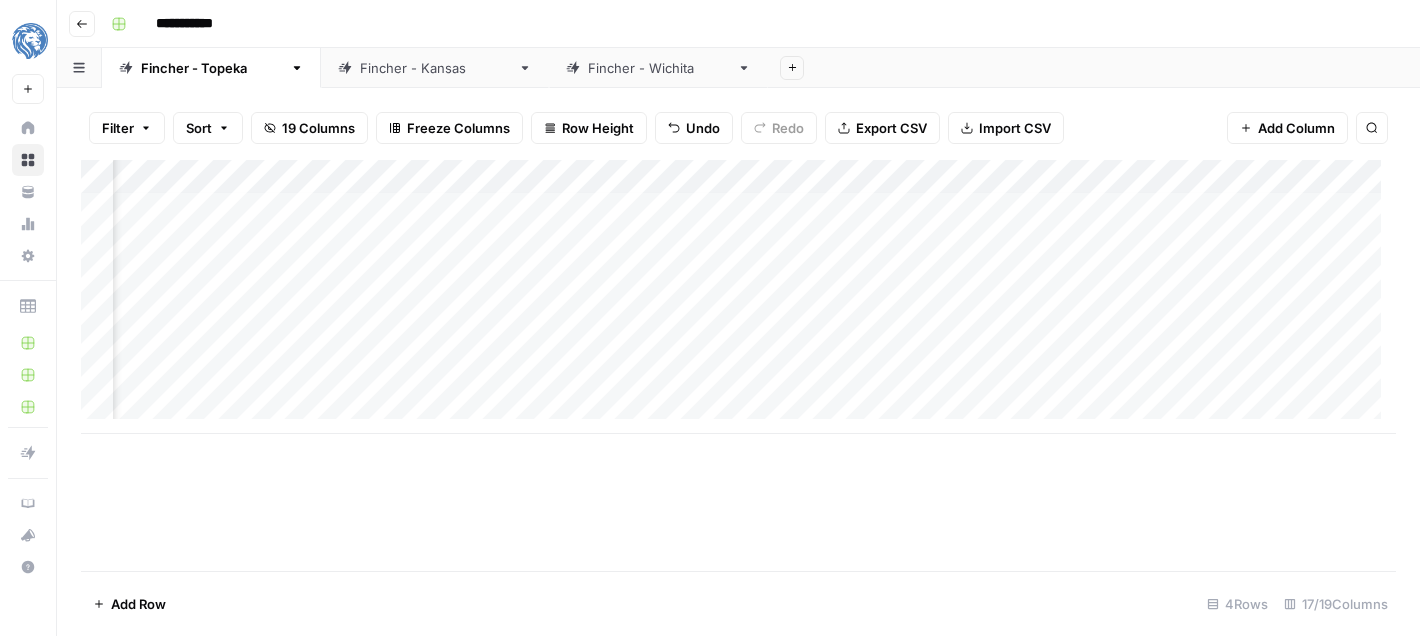 scroll, scrollTop: 4, scrollLeft: 990, axis: both 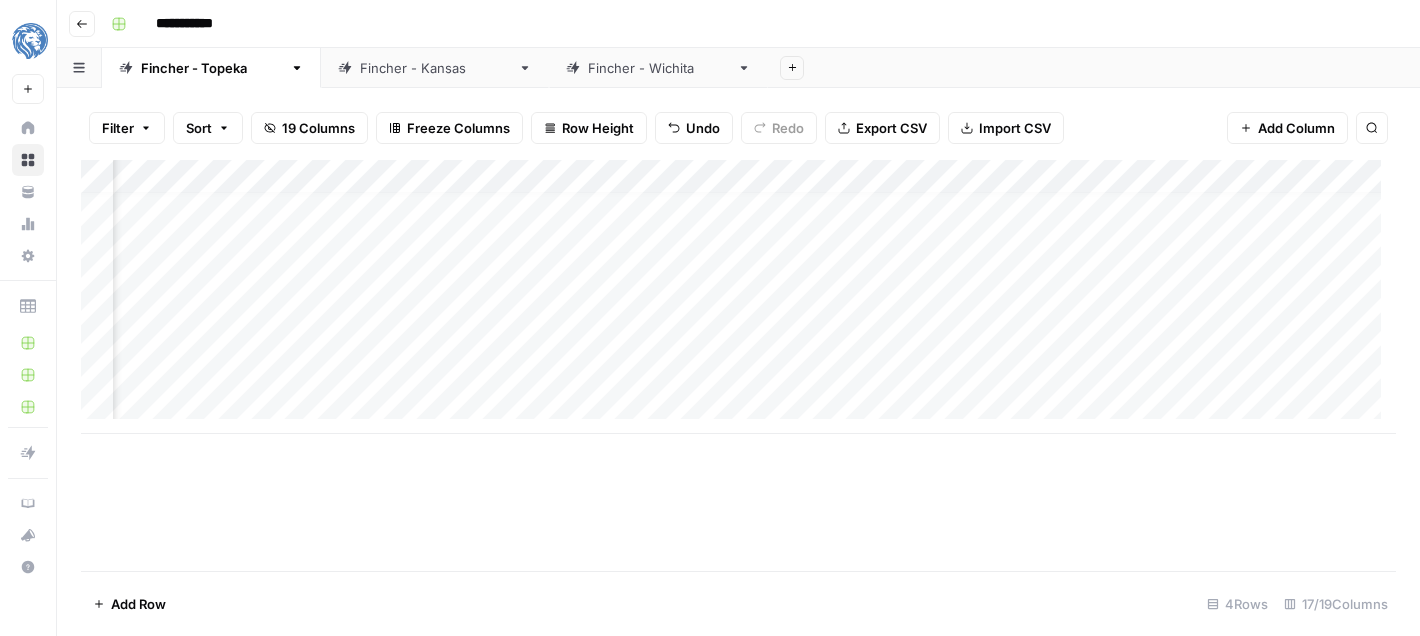 click on "Add Column" at bounding box center [738, 297] 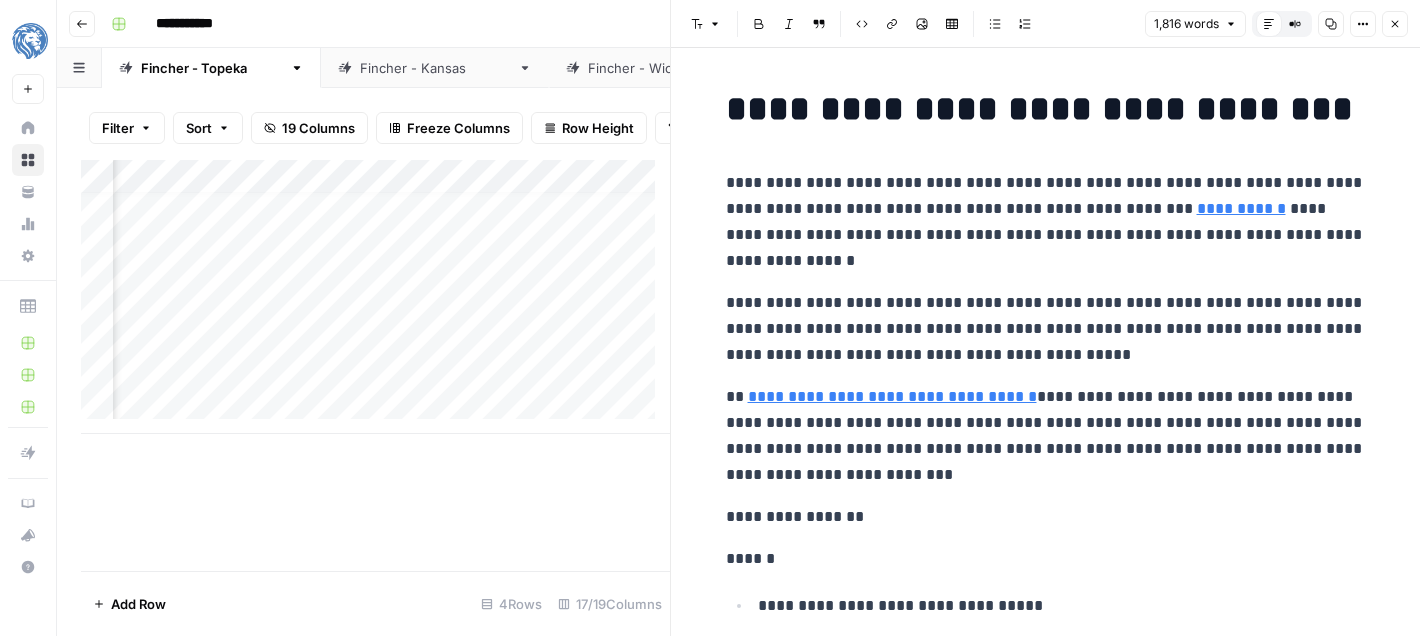 scroll, scrollTop: 15, scrollLeft: 2920, axis: both 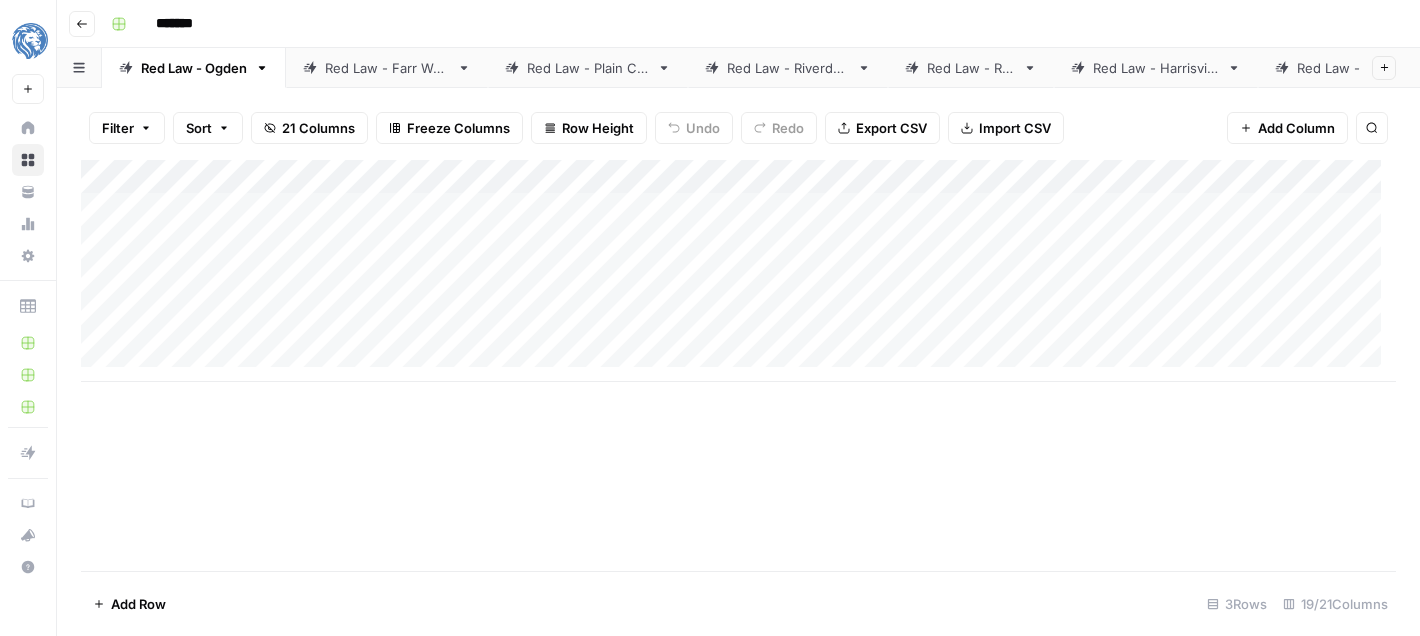 click on "Add Column" at bounding box center (738, 271) 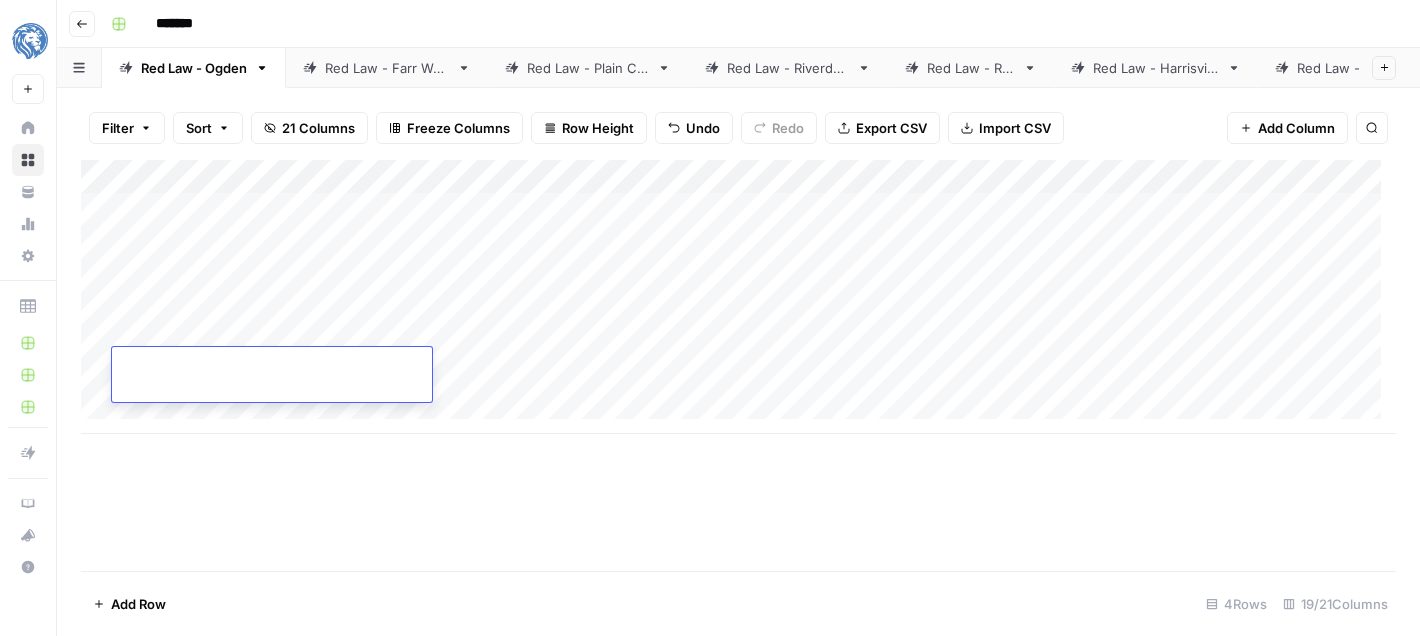 click on "Add Column" at bounding box center (738, 297) 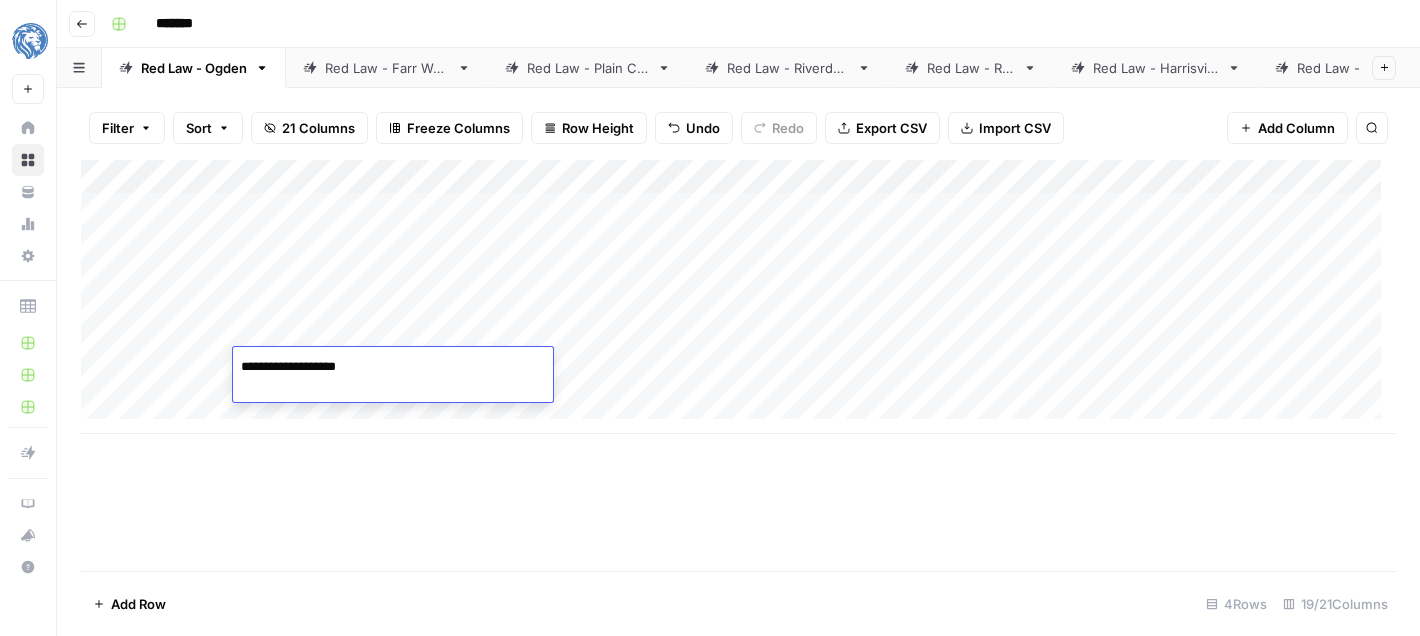 type on "**********" 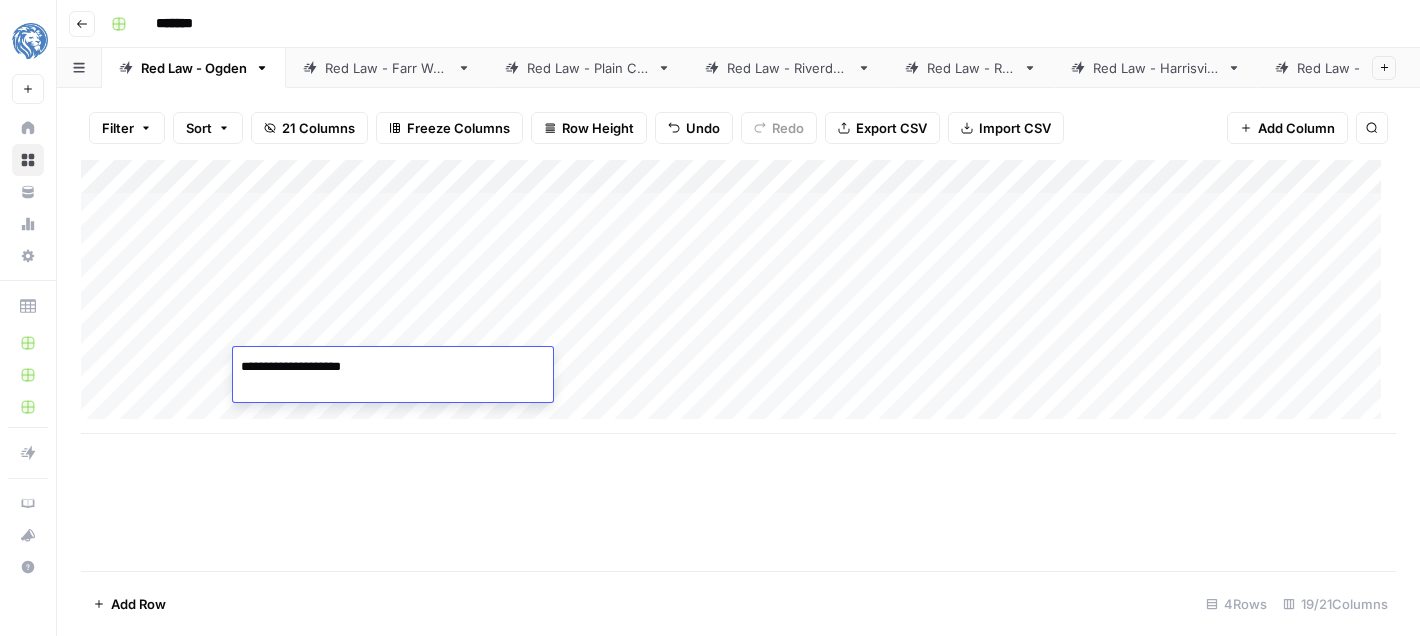 scroll, scrollTop: 15, scrollLeft: 0, axis: vertical 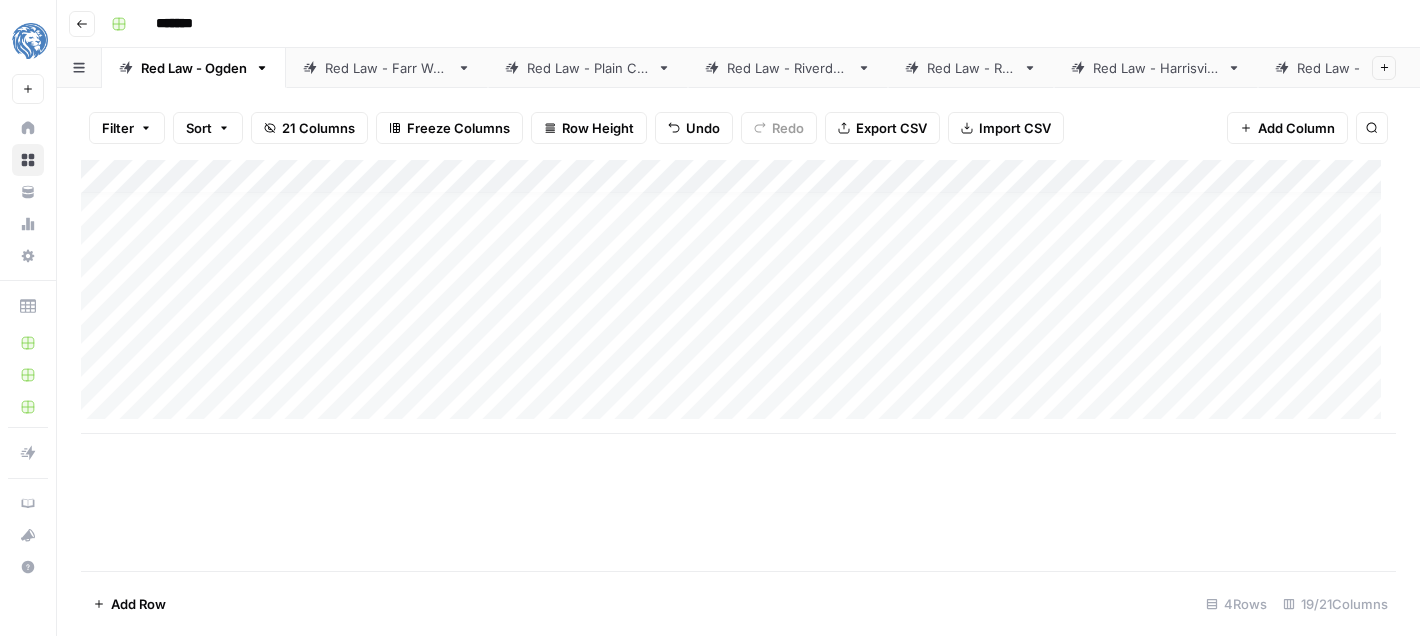 click on "Add Column" at bounding box center [738, 297] 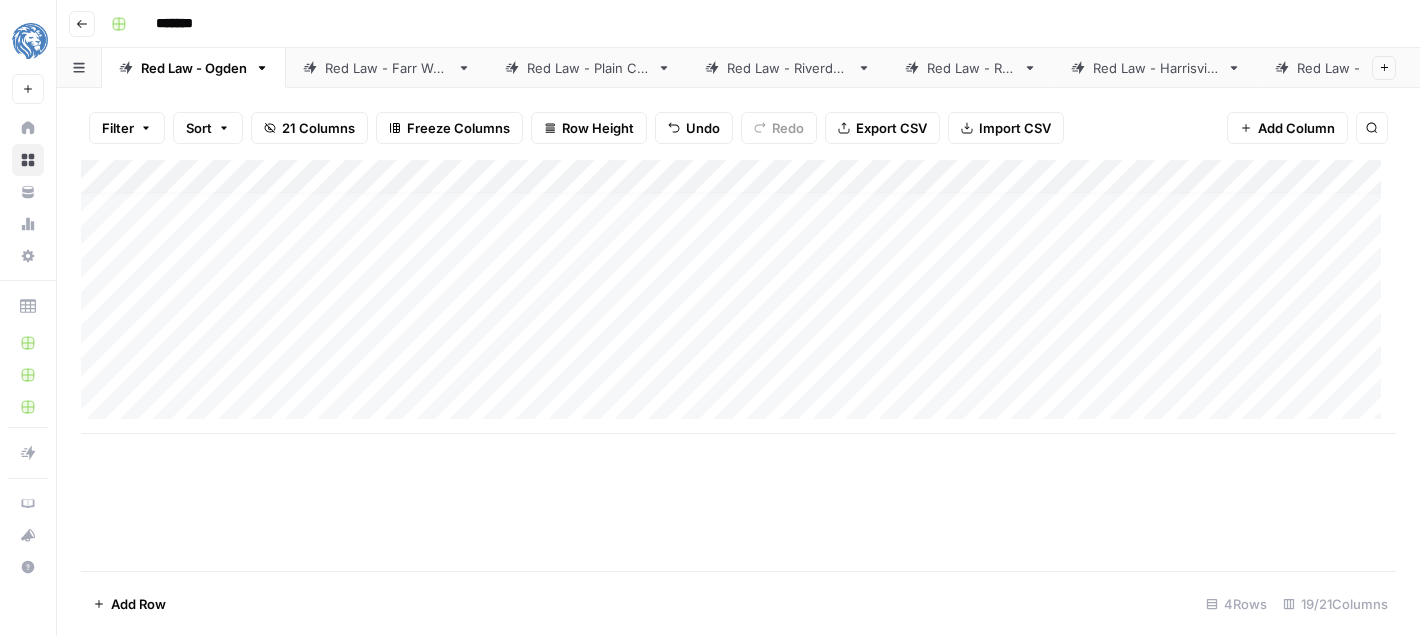click on "Add Column" at bounding box center [738, 297] 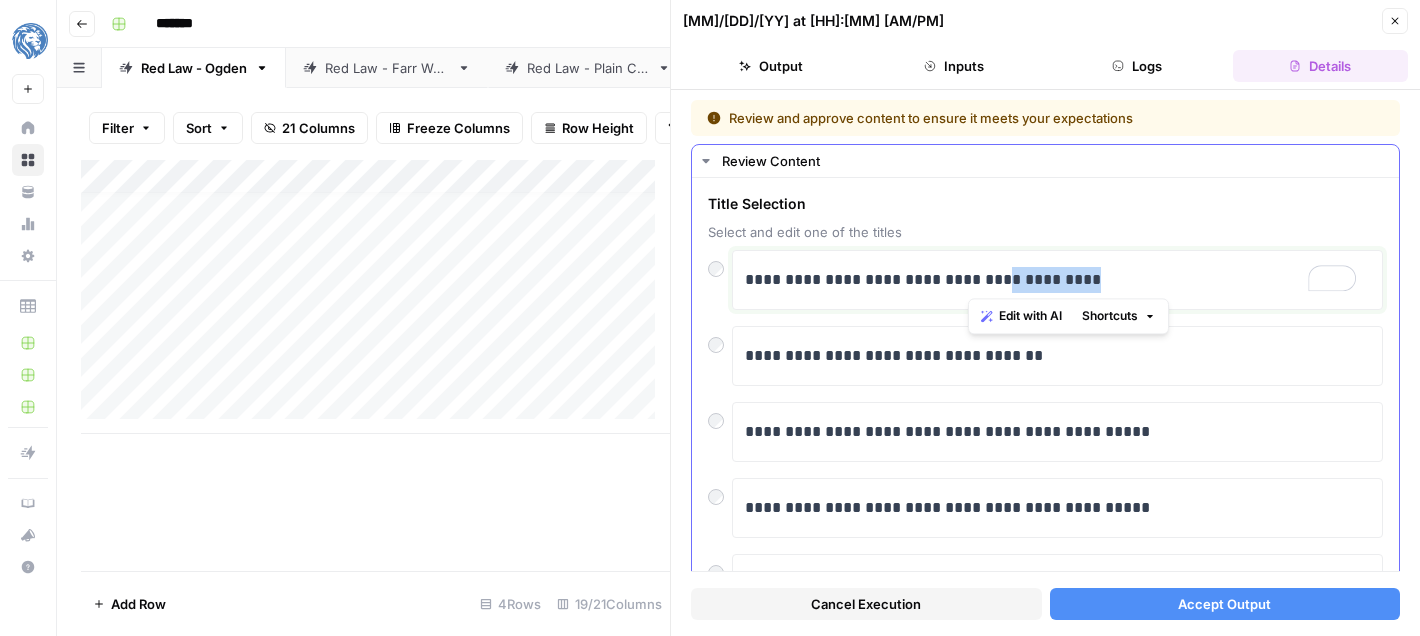 drag, startPoint x: 1105, startPoint y: 275, endPoint x: 921, endPoint y: 278, distance: 184.02446 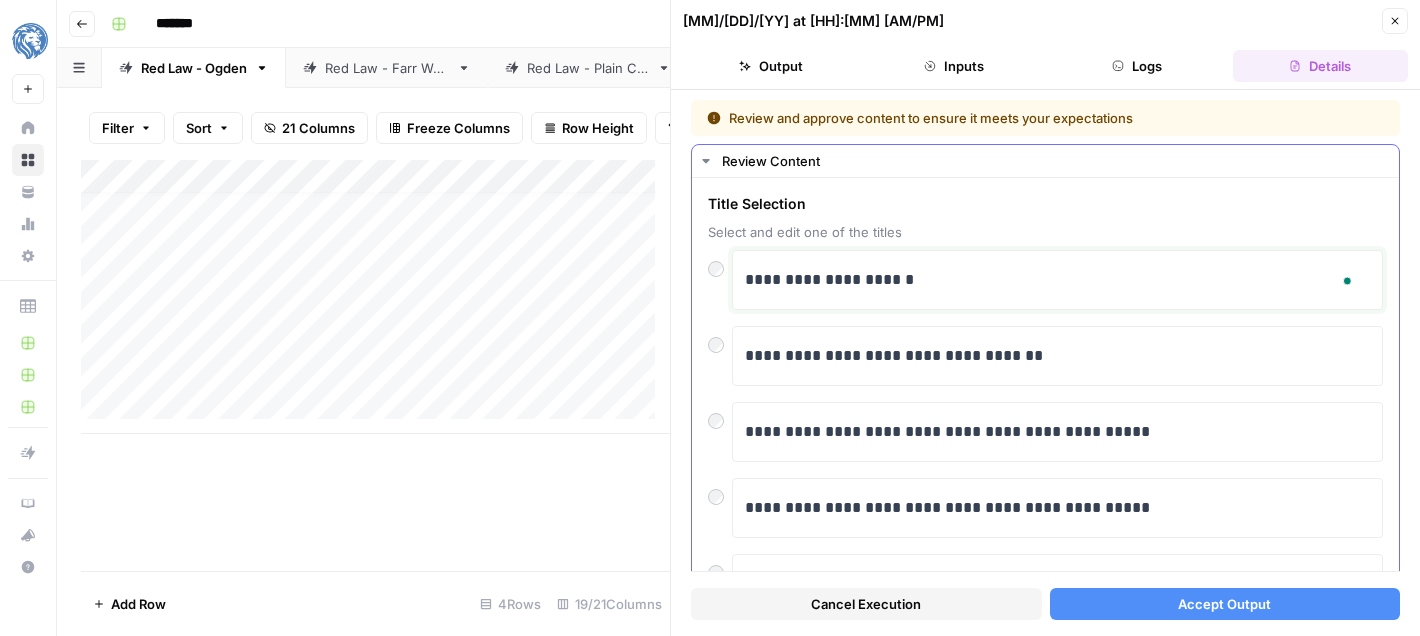 type 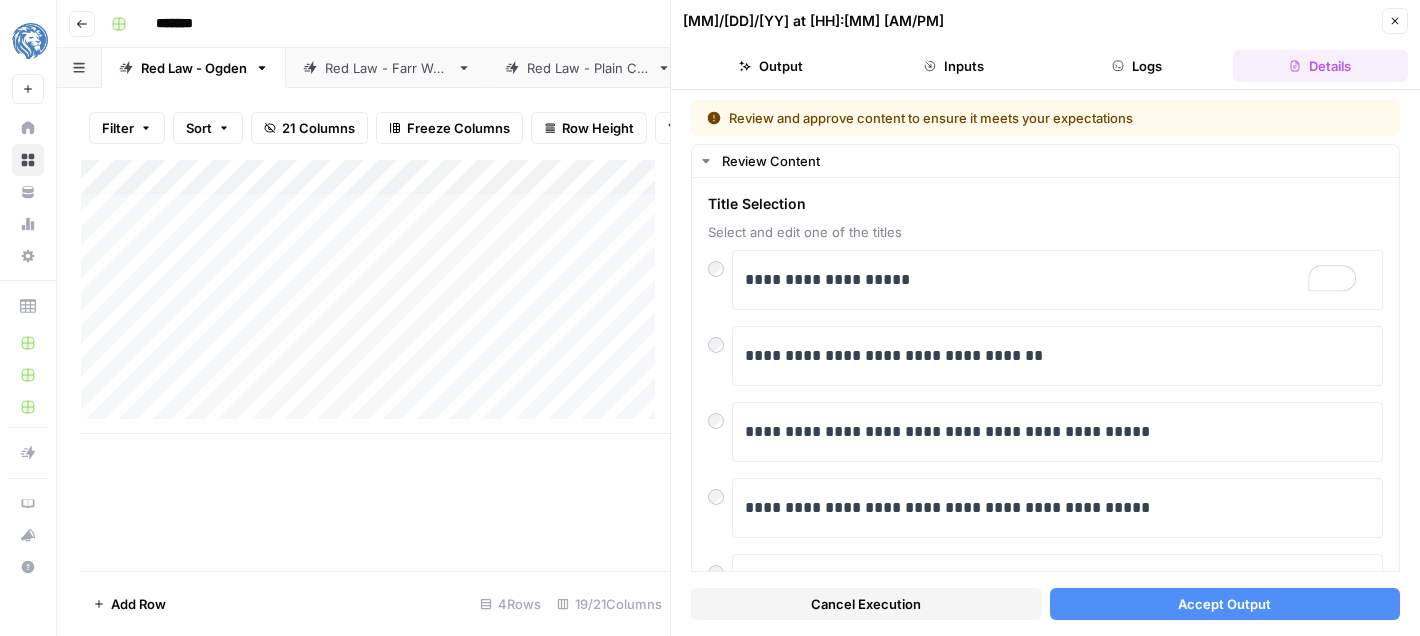 click on "Accept Output" at bounding box center (1224, 604) 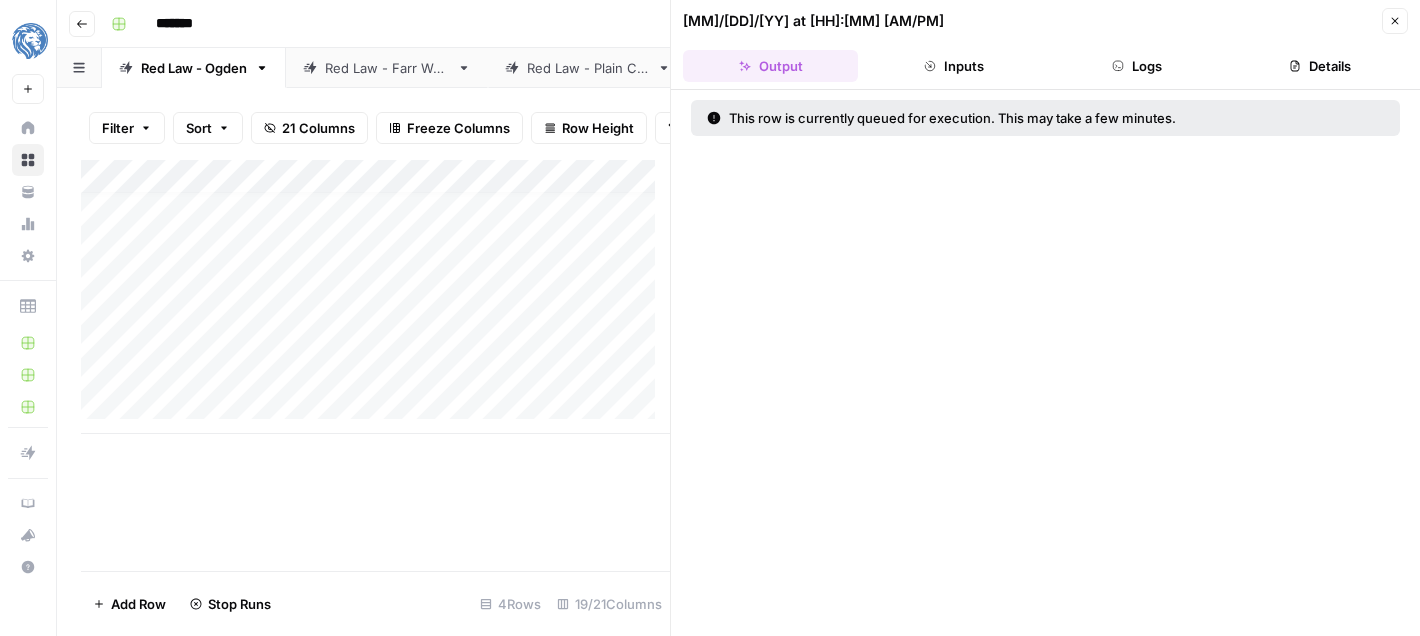 click 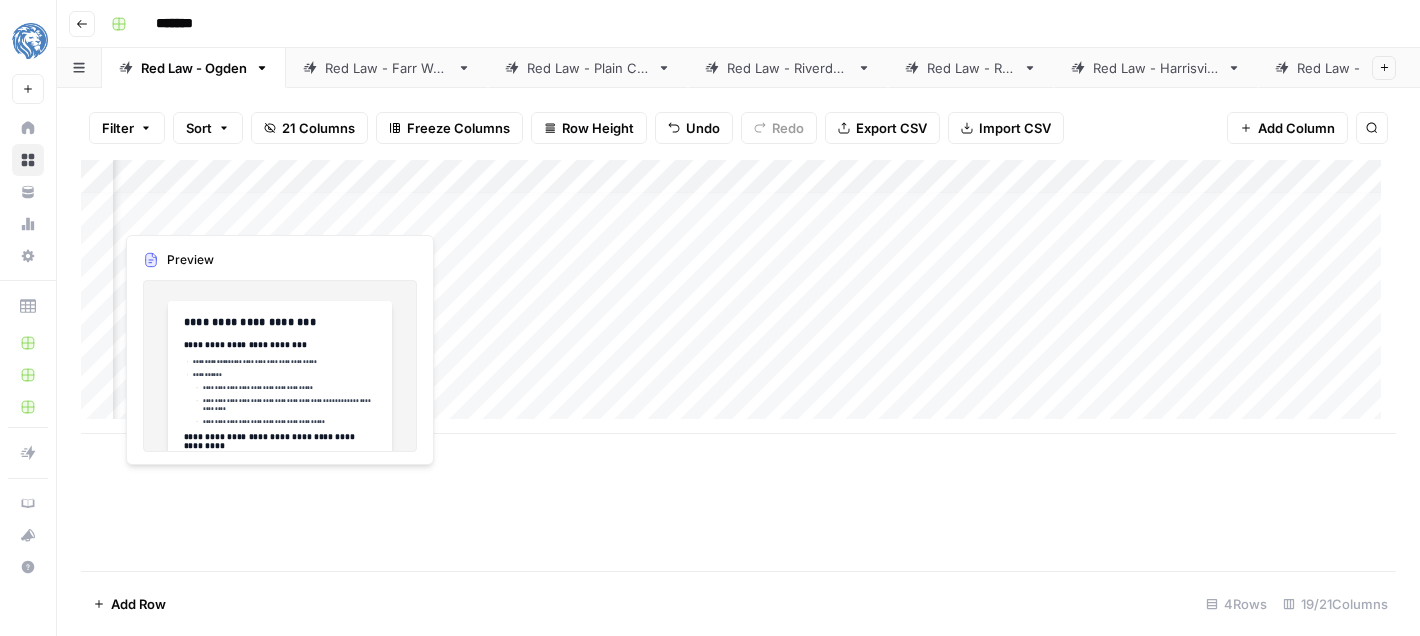scroll, scrollTop: 0, scrollLeft: 820, axis: horizontal 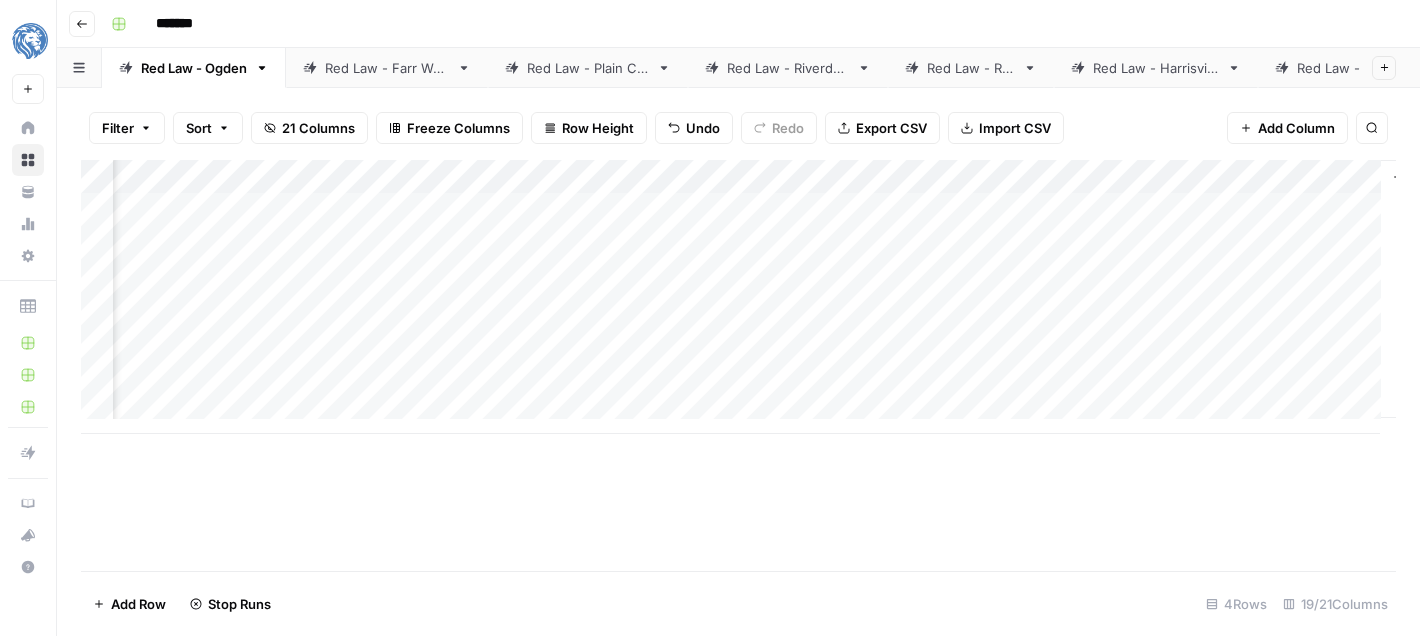 click on "Add Column" at bounding box center [738, 365] 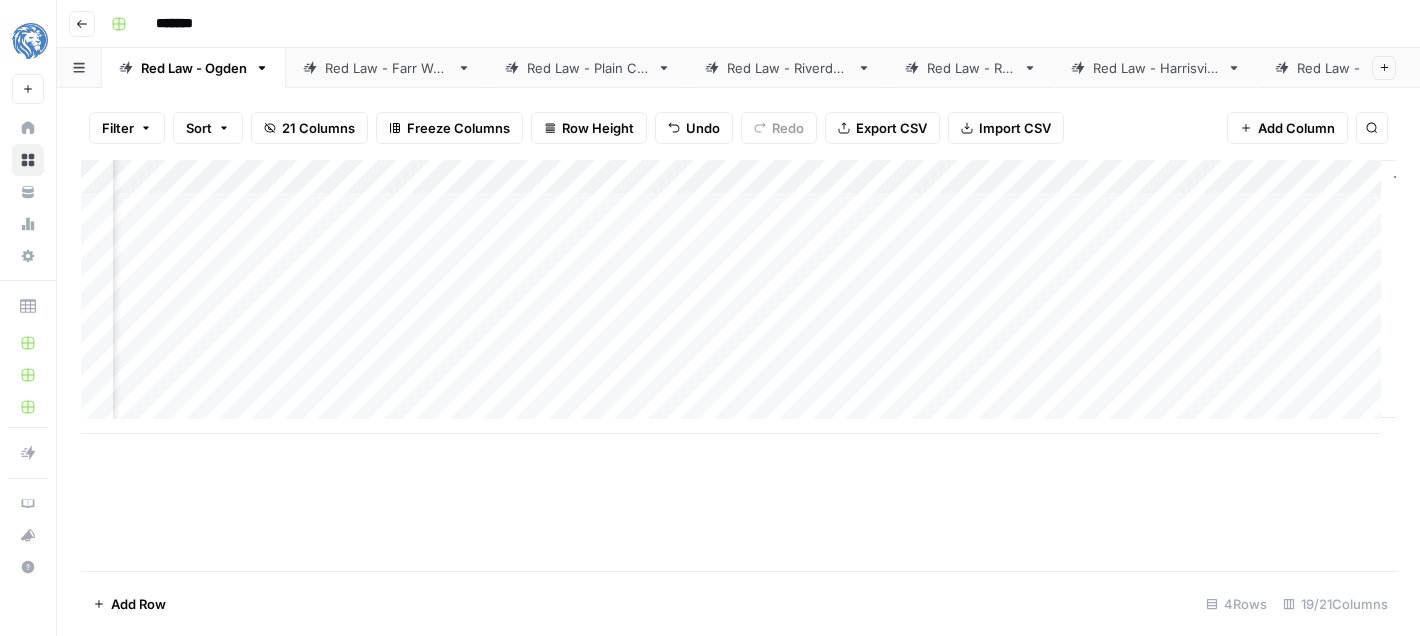 scroll, scrollTop: 0, scrollLeft: 2292, axis: horizontal 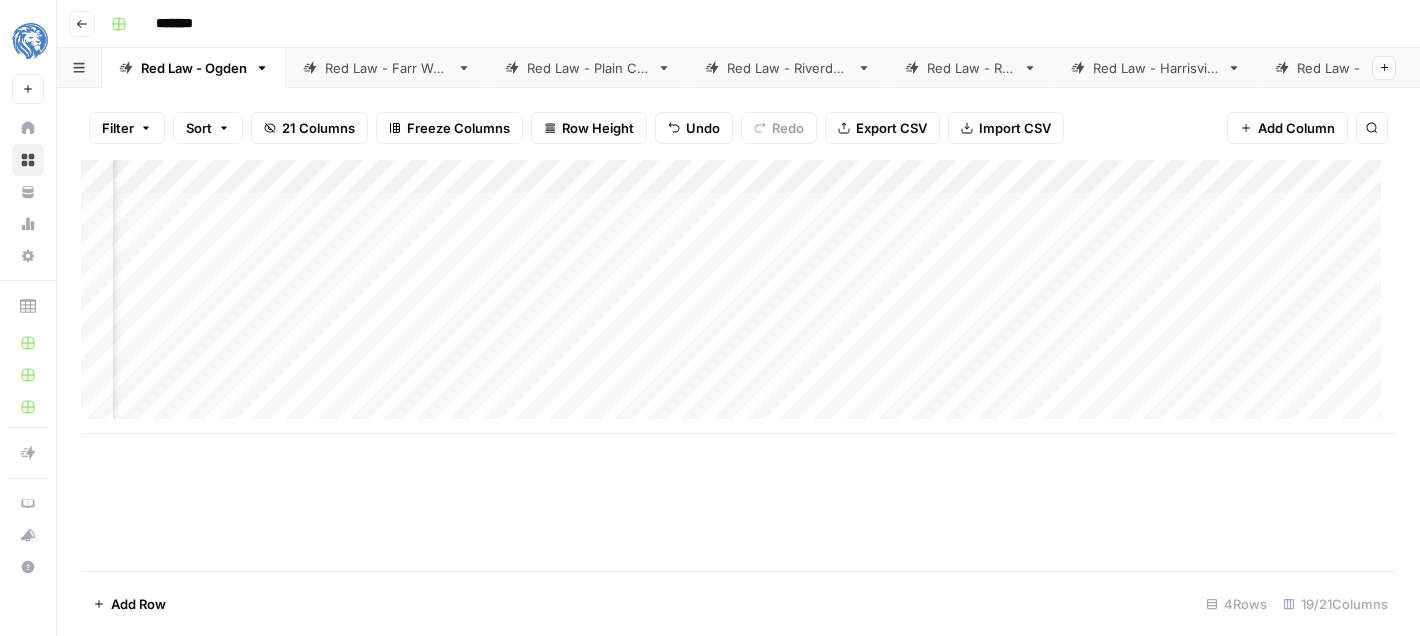 click on "Add Column" at bounding box center (738, 297) 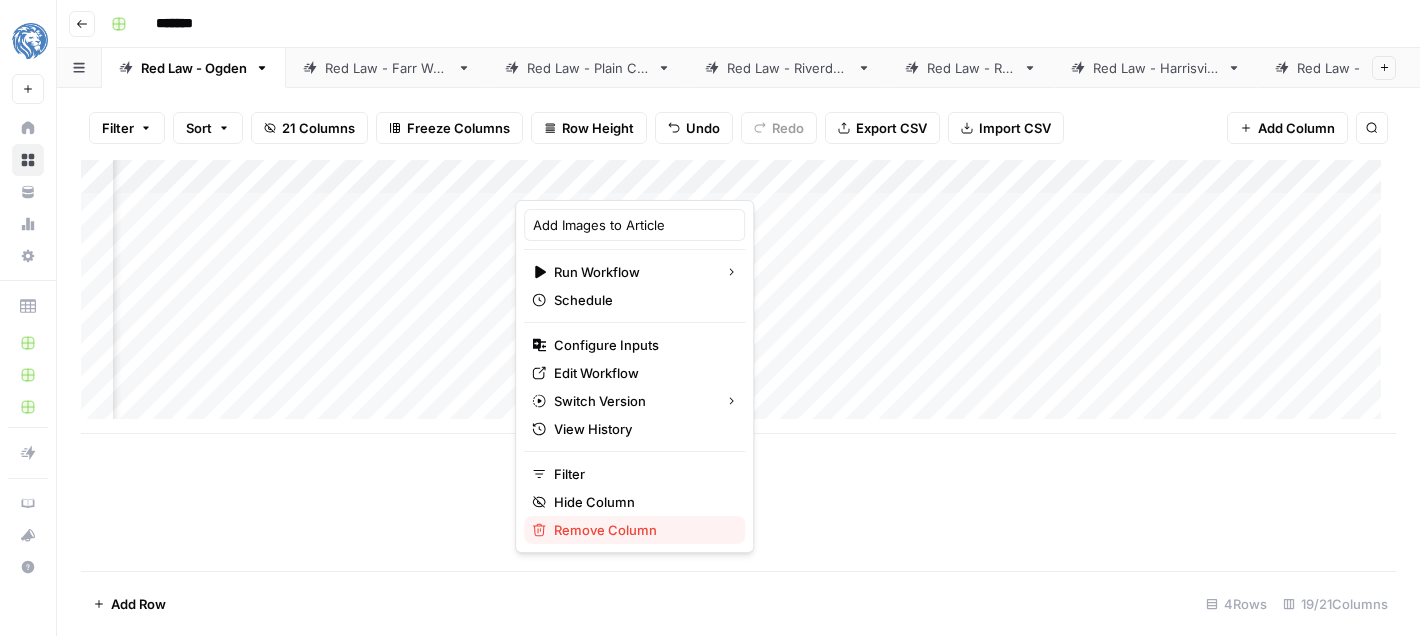 click on "Remove Column" at bounding box center (641, 530) 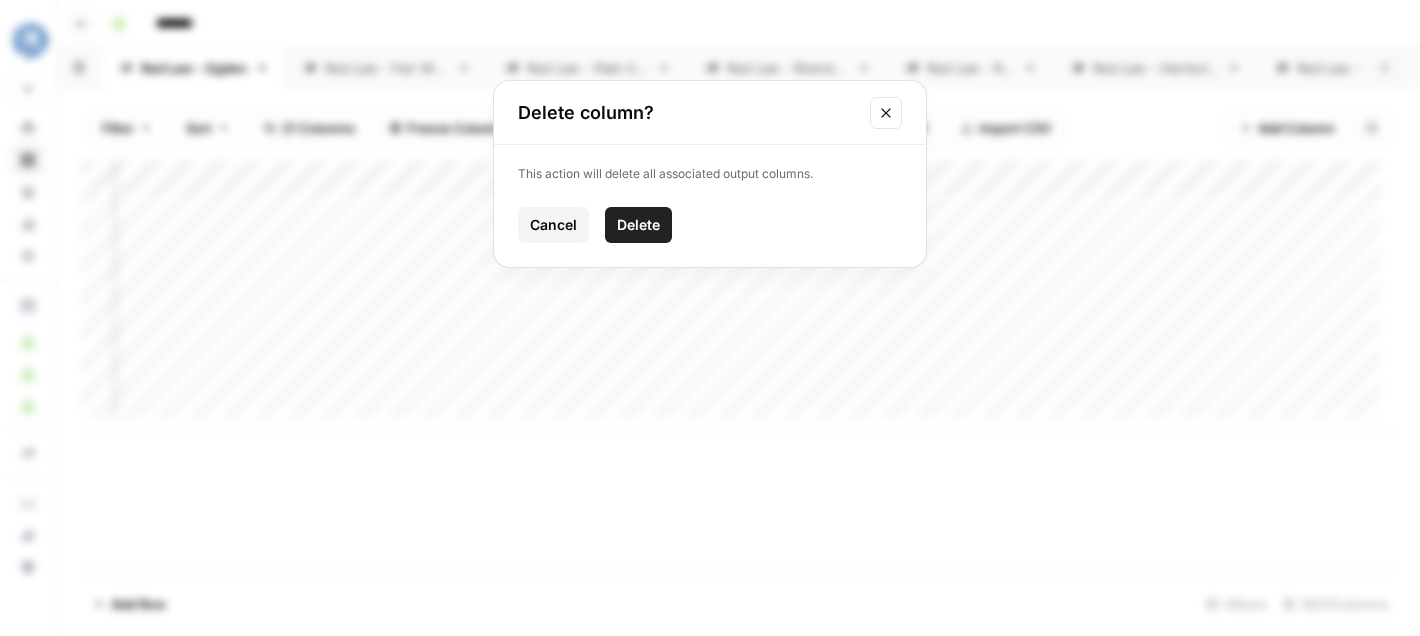 click on "Delete" at bounding box center [638, 225] 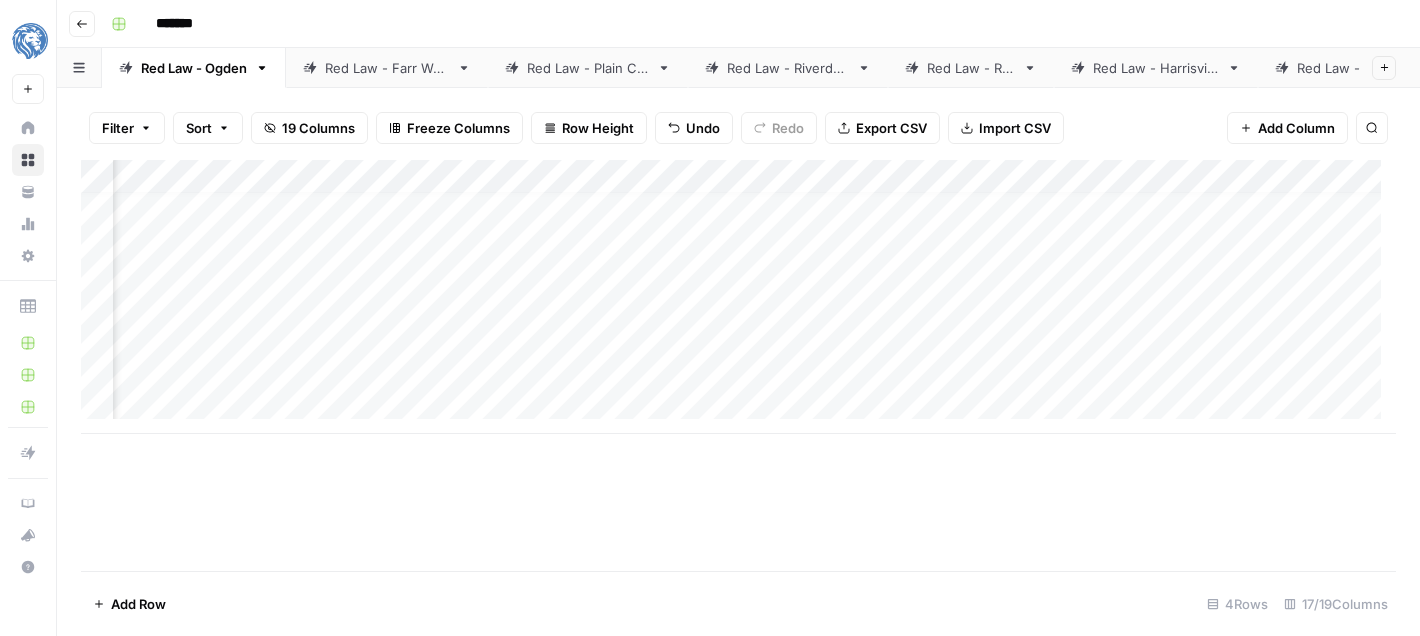 scroll, scrollTop: 15, scrollLeft: 1684, axis: both 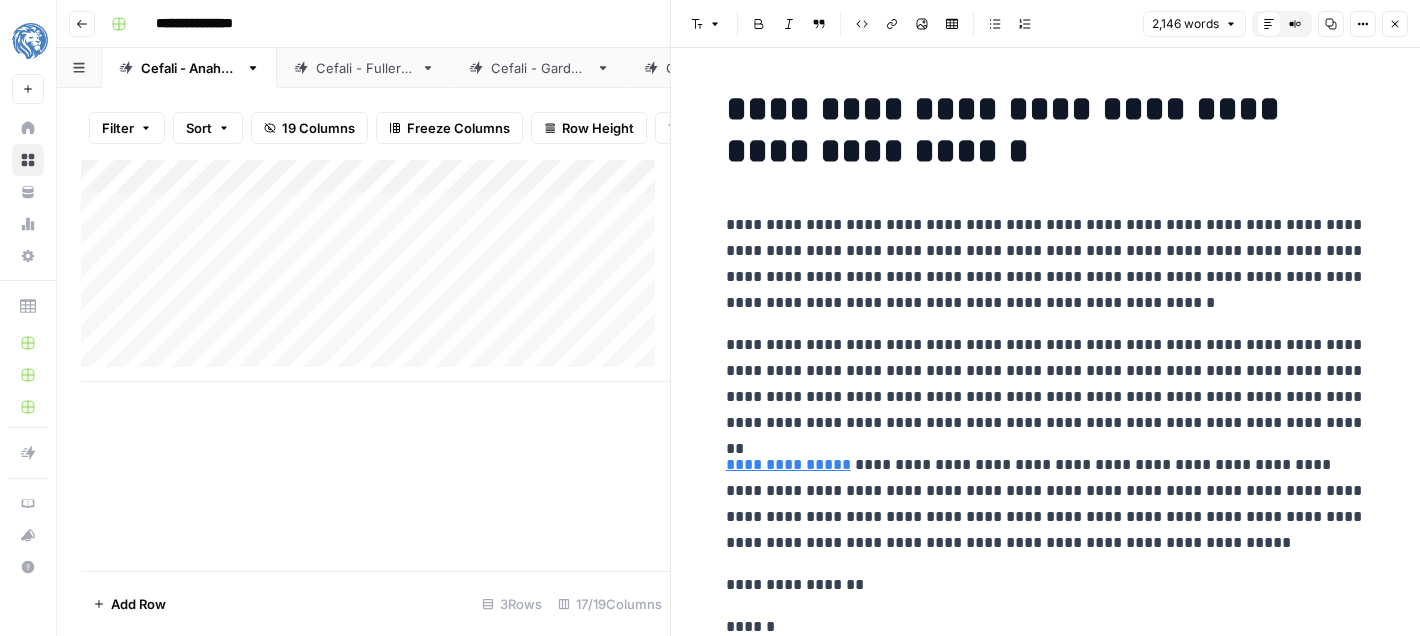 click on "Add Column" at bounding box center (375, 271) 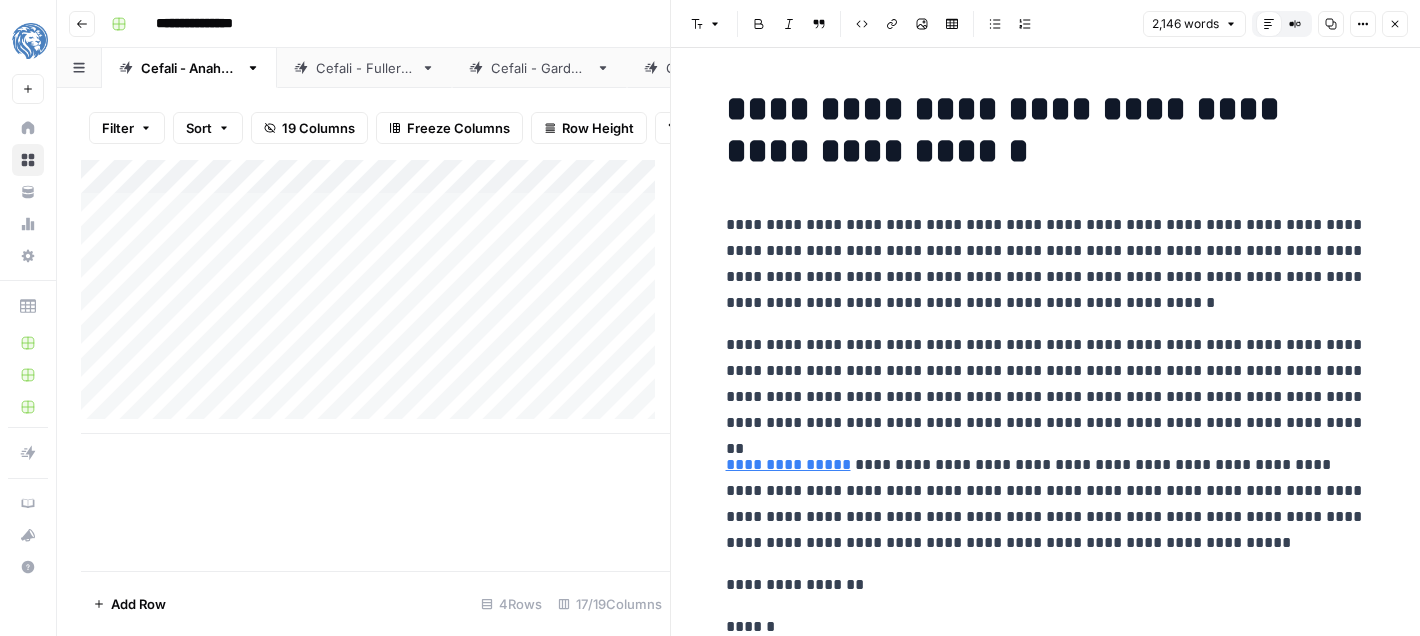click on "Add Column" at bounding box center (375, 297) 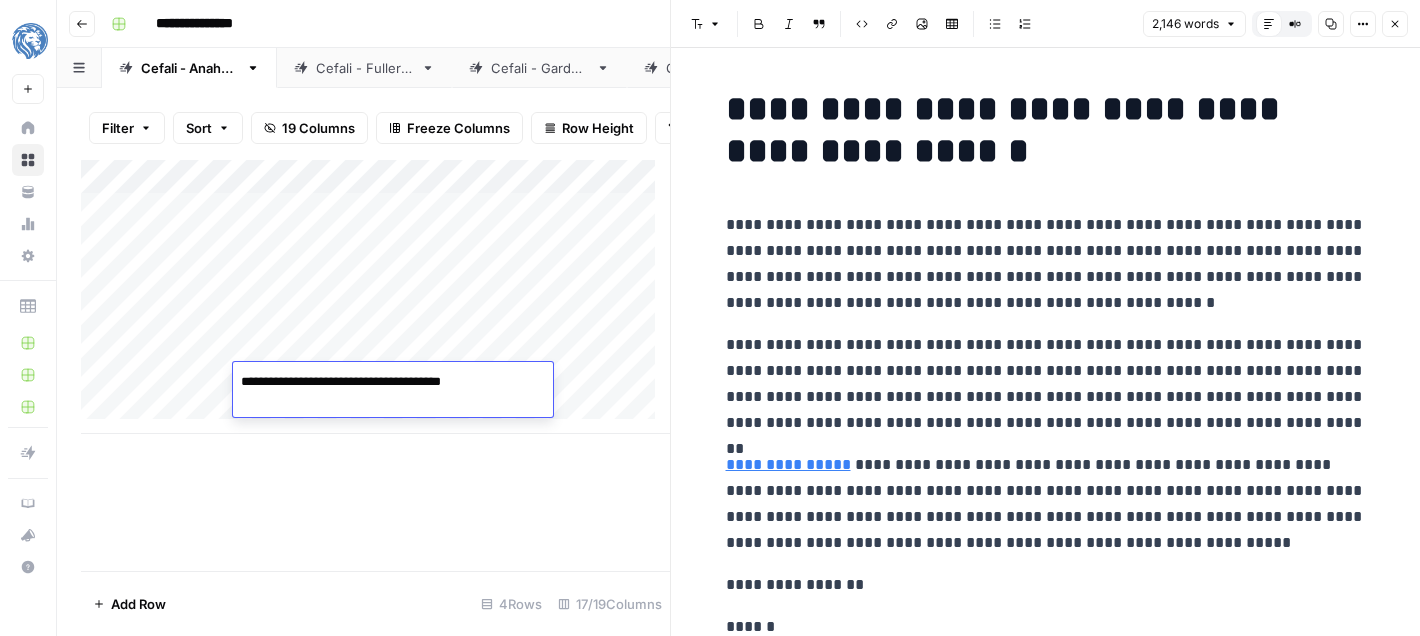 type on "**********" 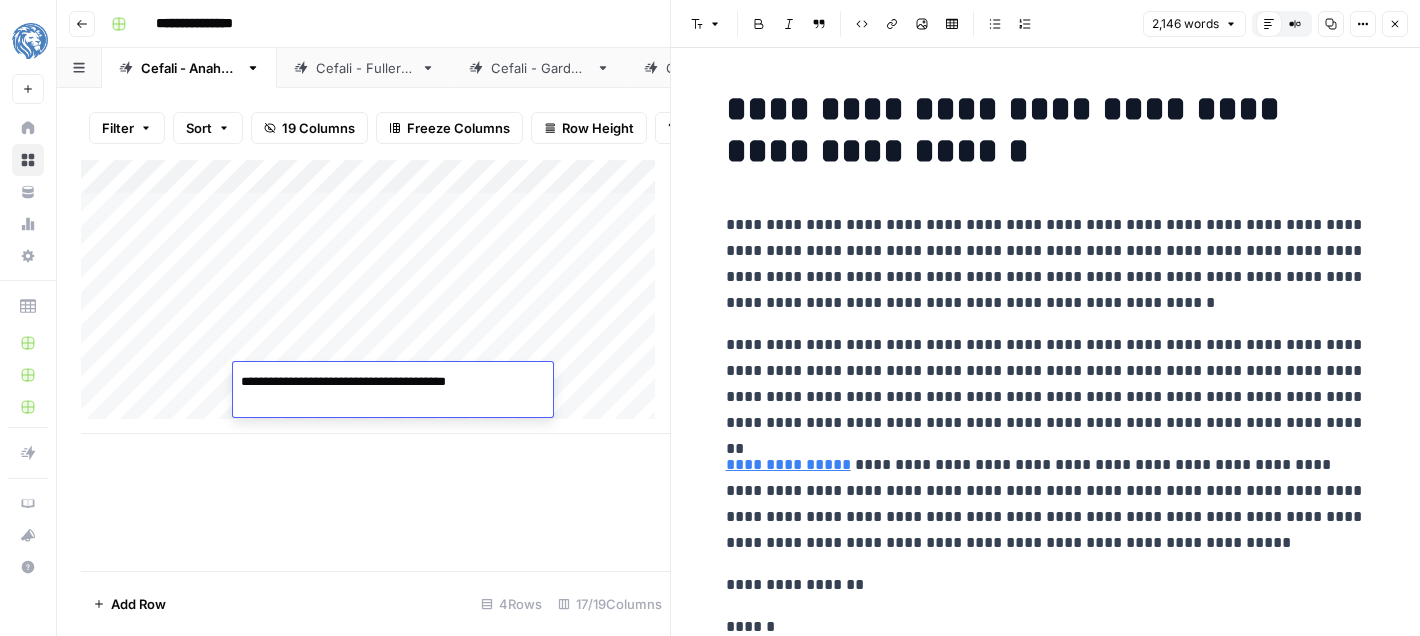 scroll, scrollTop: 15, scrollLeft: 0, axis: vertical 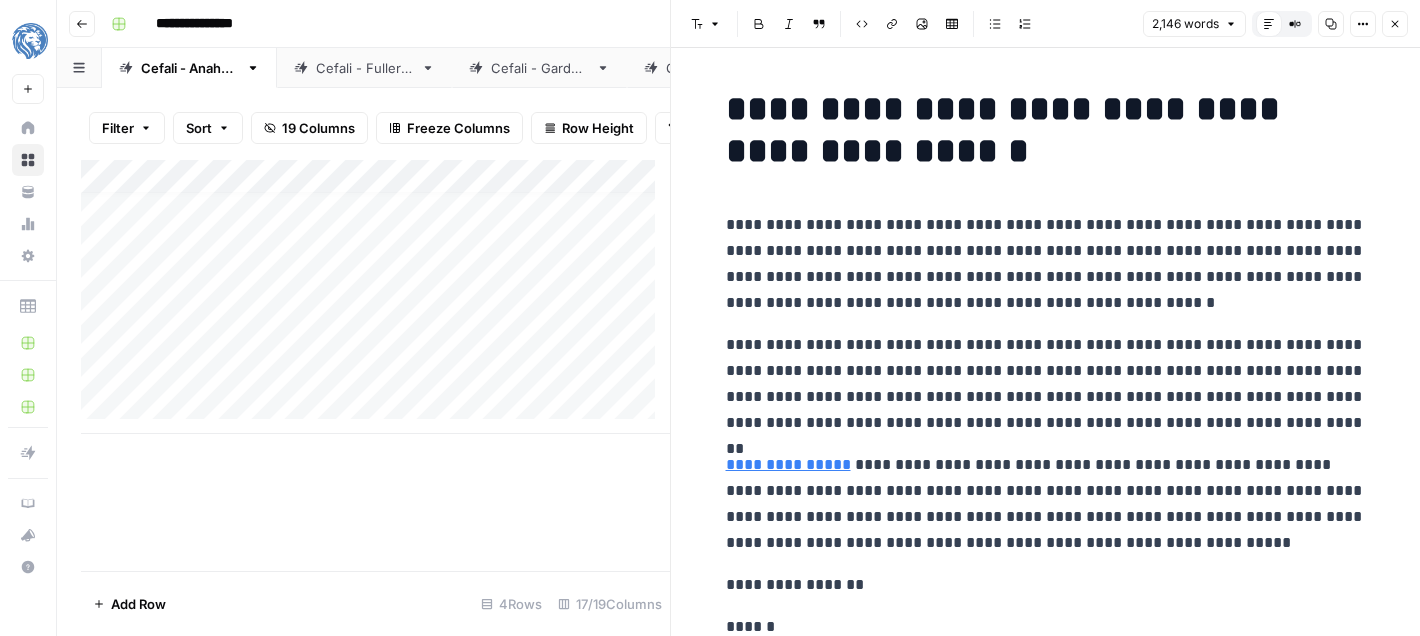 click on "Add Column" at bounding box center (375, 297) 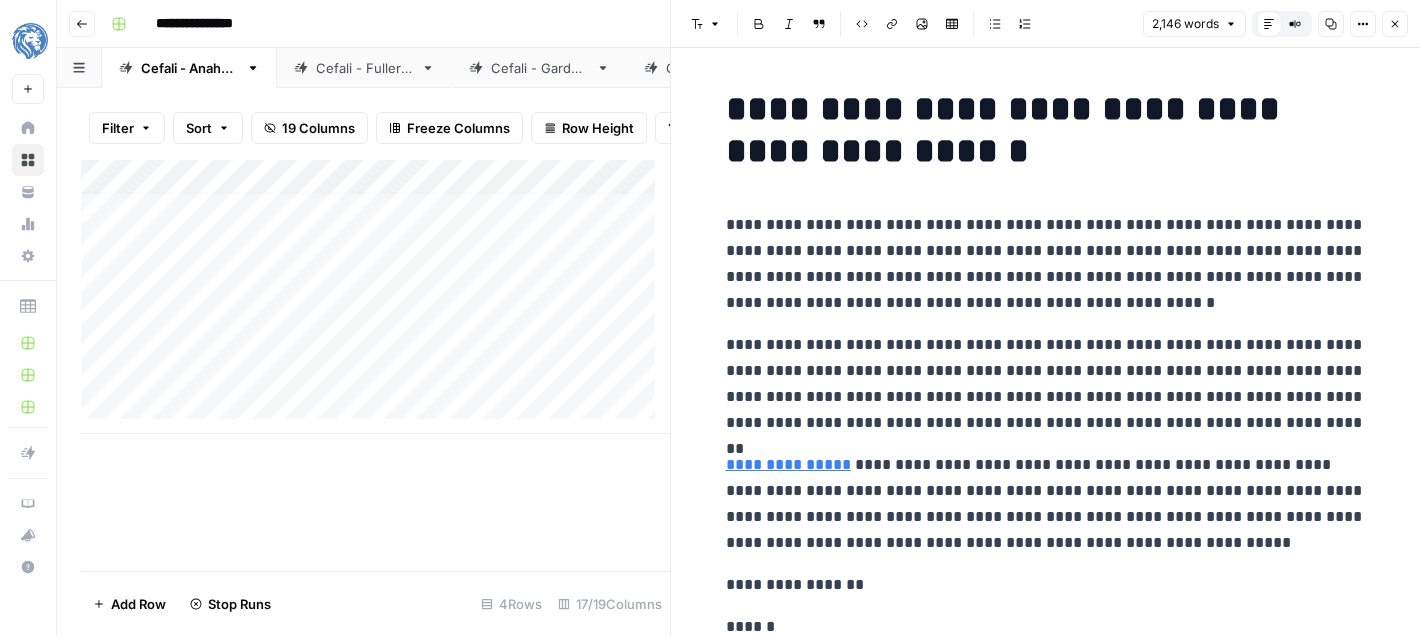 click 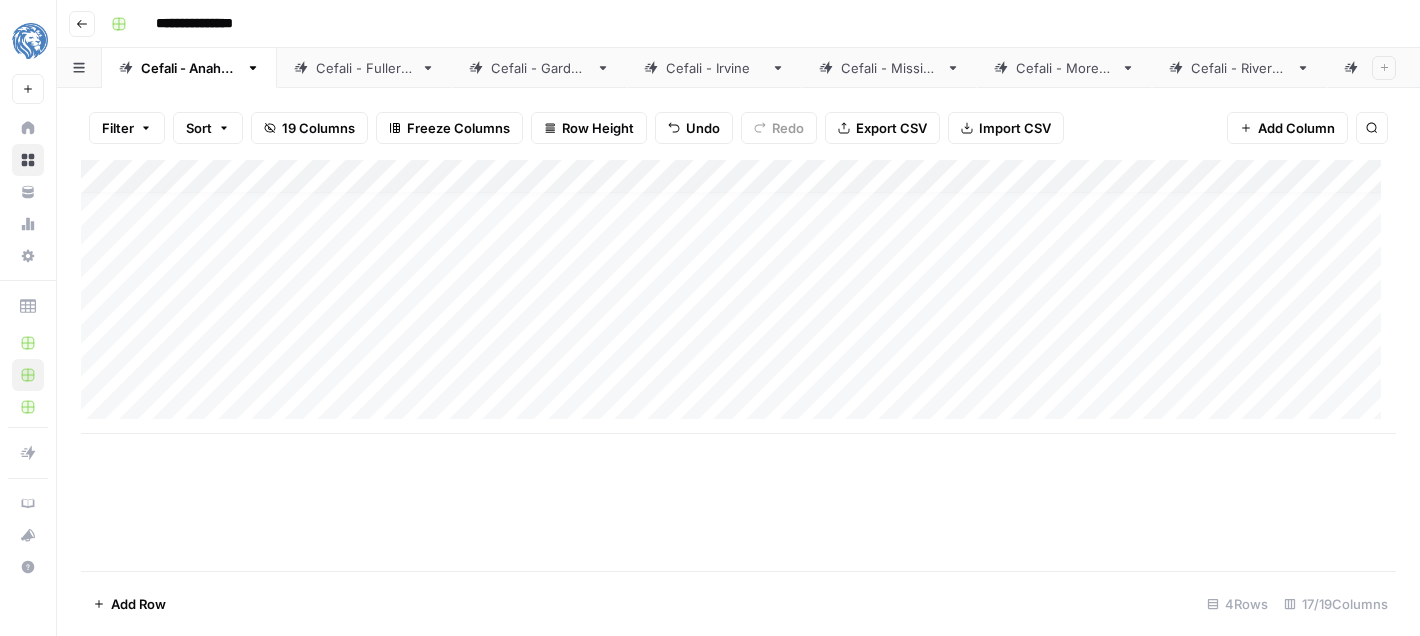 click on "Add Column" at bounding box center [738, 297] 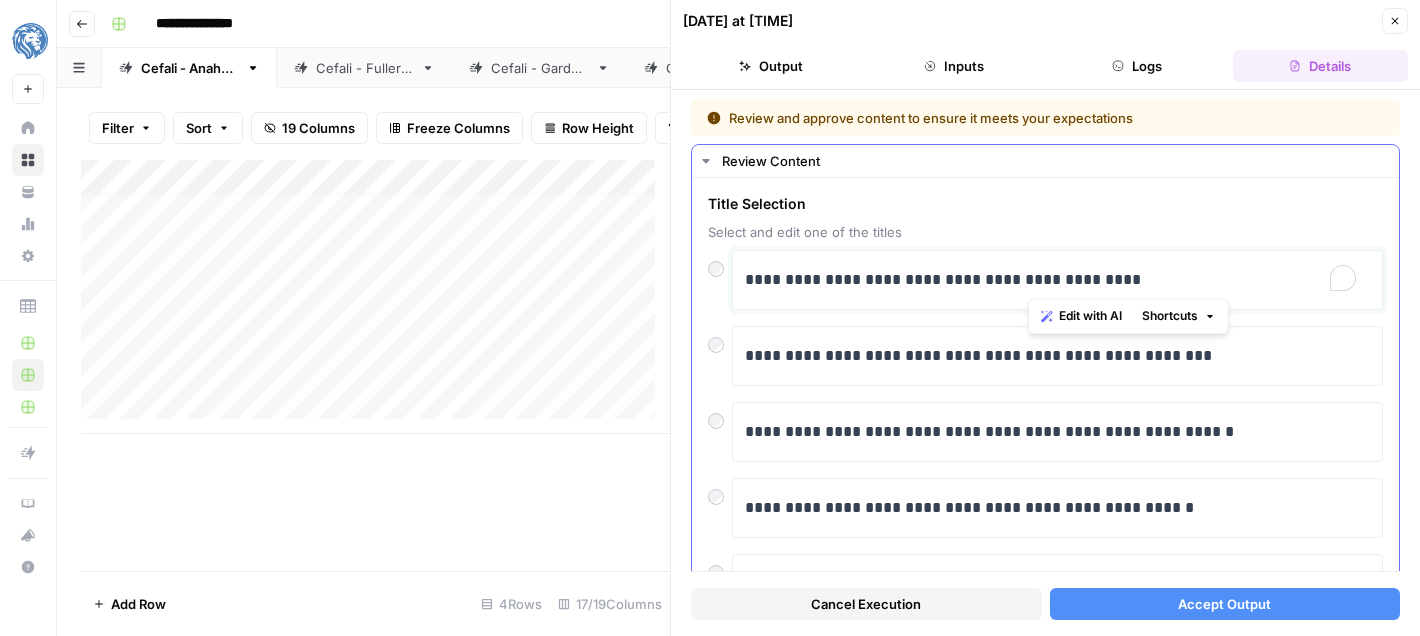 drag, startPoint x: 1056, startPoint y: 276, endPoint x: 1025, endPoint y: 276, distance: 31 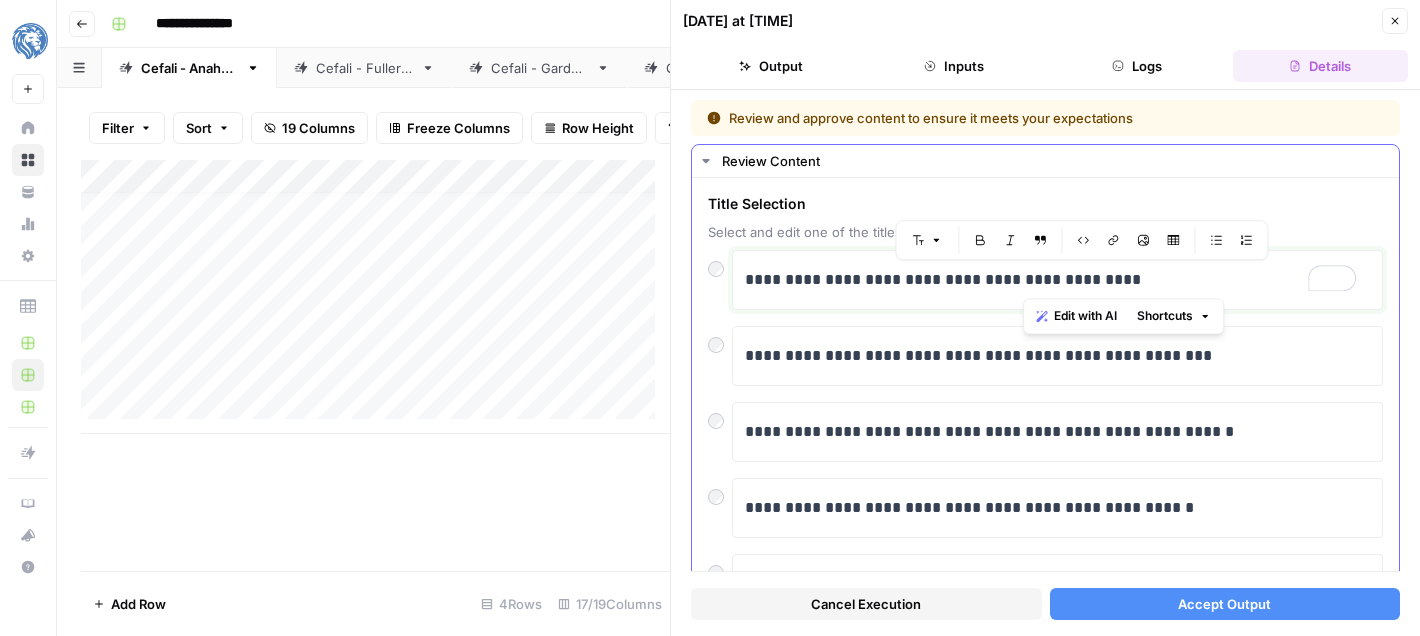 type 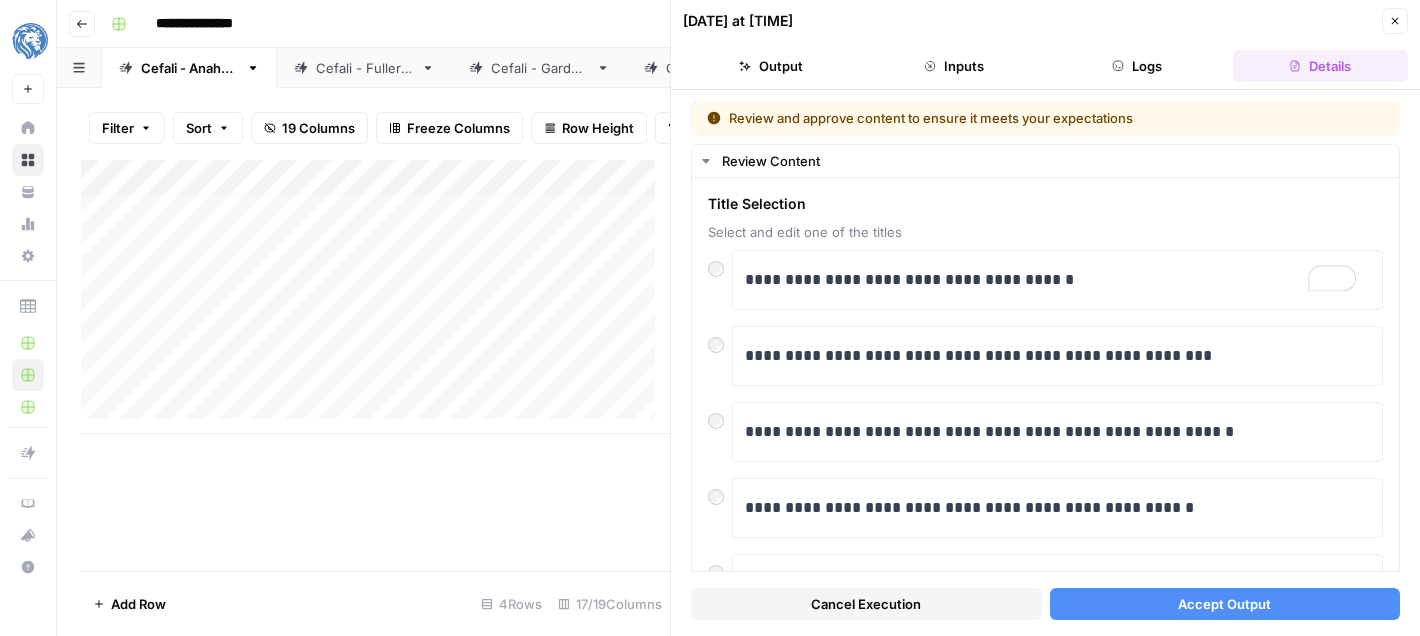 click on "Accept Output" at bounding box center (1225, 604) 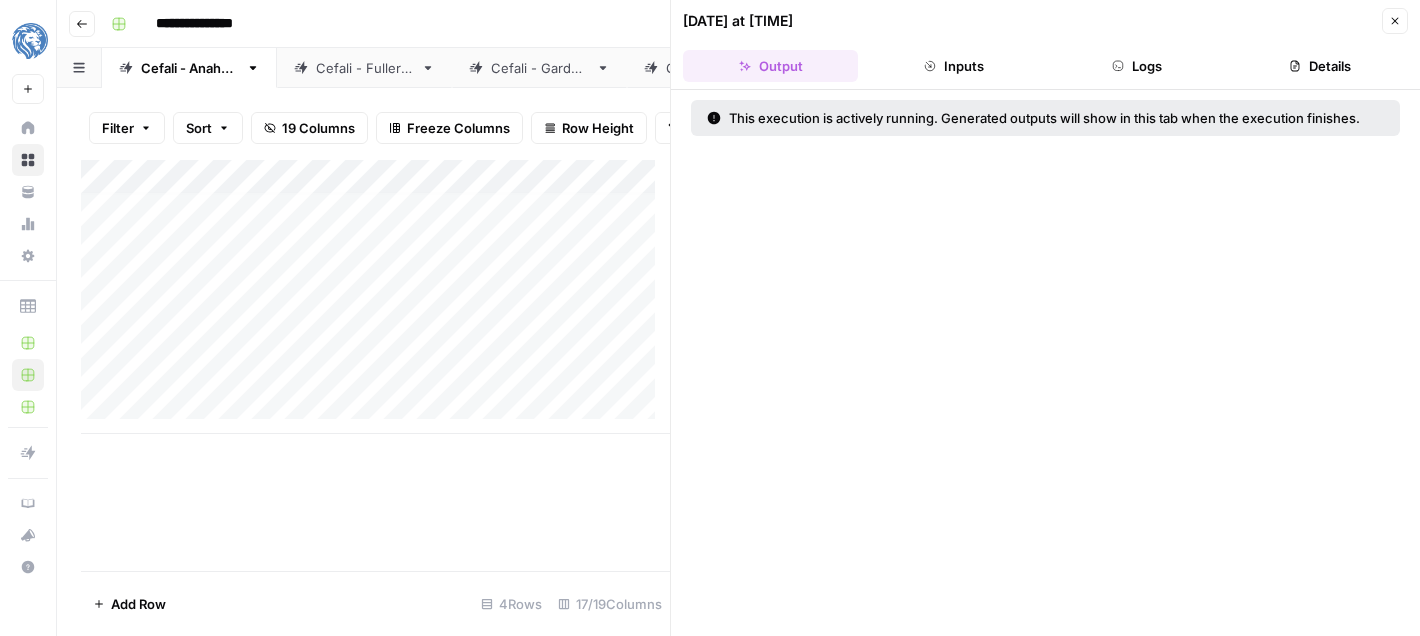 scroll, scrollTop: 0, scrollLeft: 0, axis: both 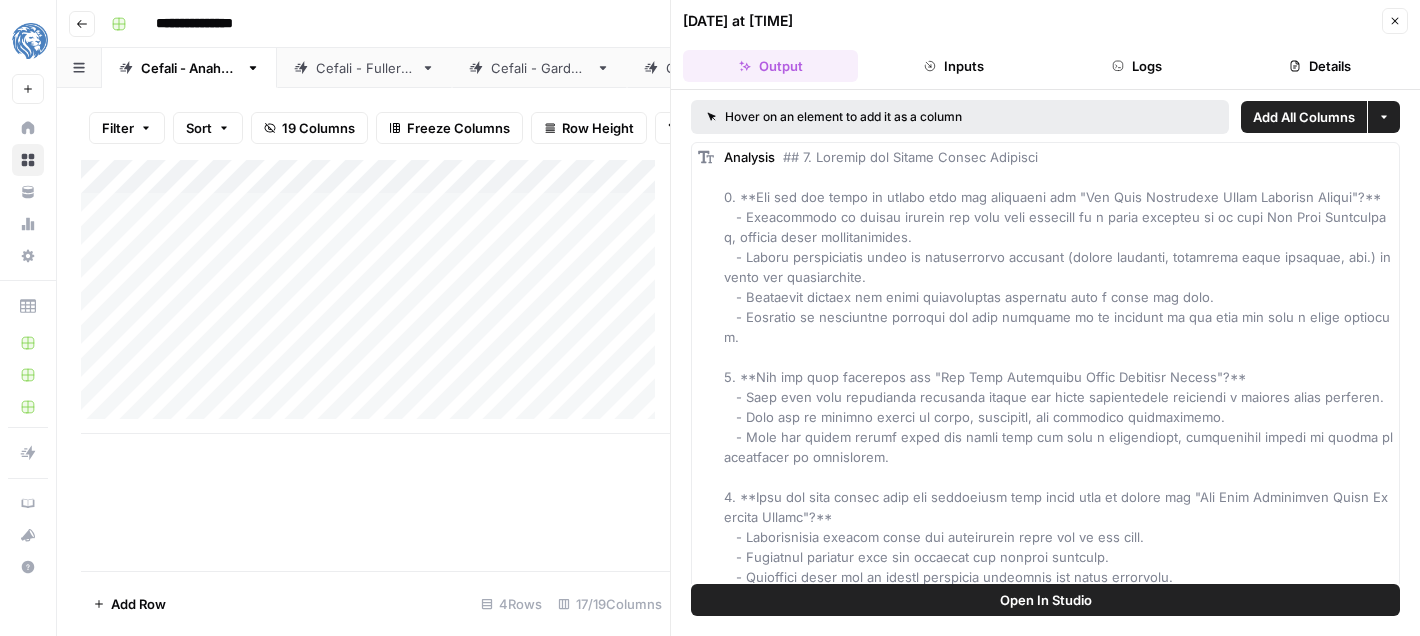 click on "Close" at bounding box center (1395, 21) 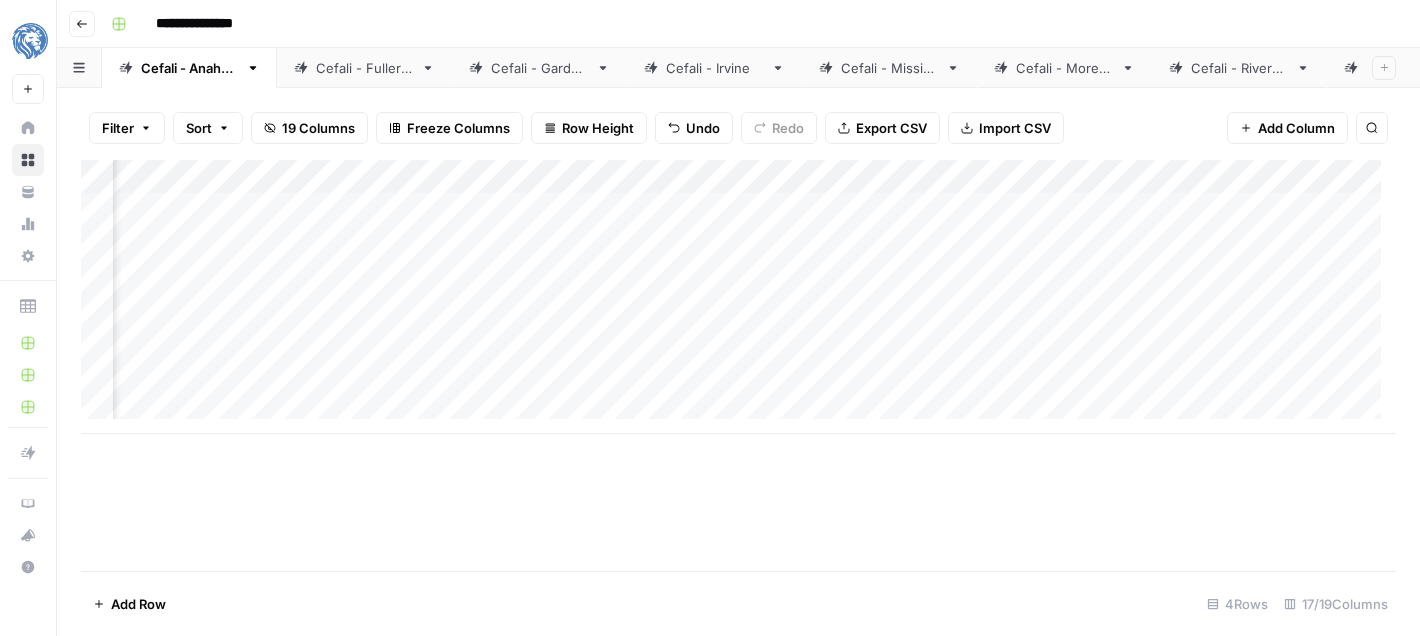 scroll, scrollTop: 0, scrollLeft: 1104, axis: horizontal 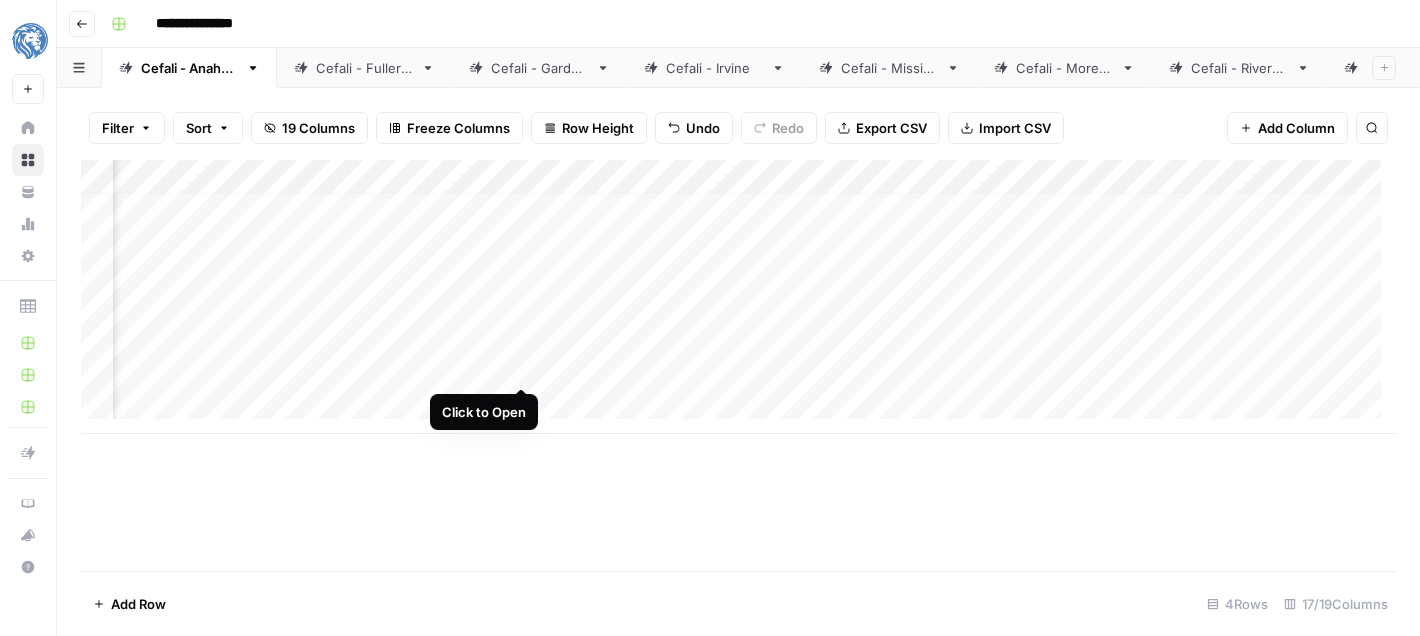 click on "Add Column" at bounding box center (738, 297) 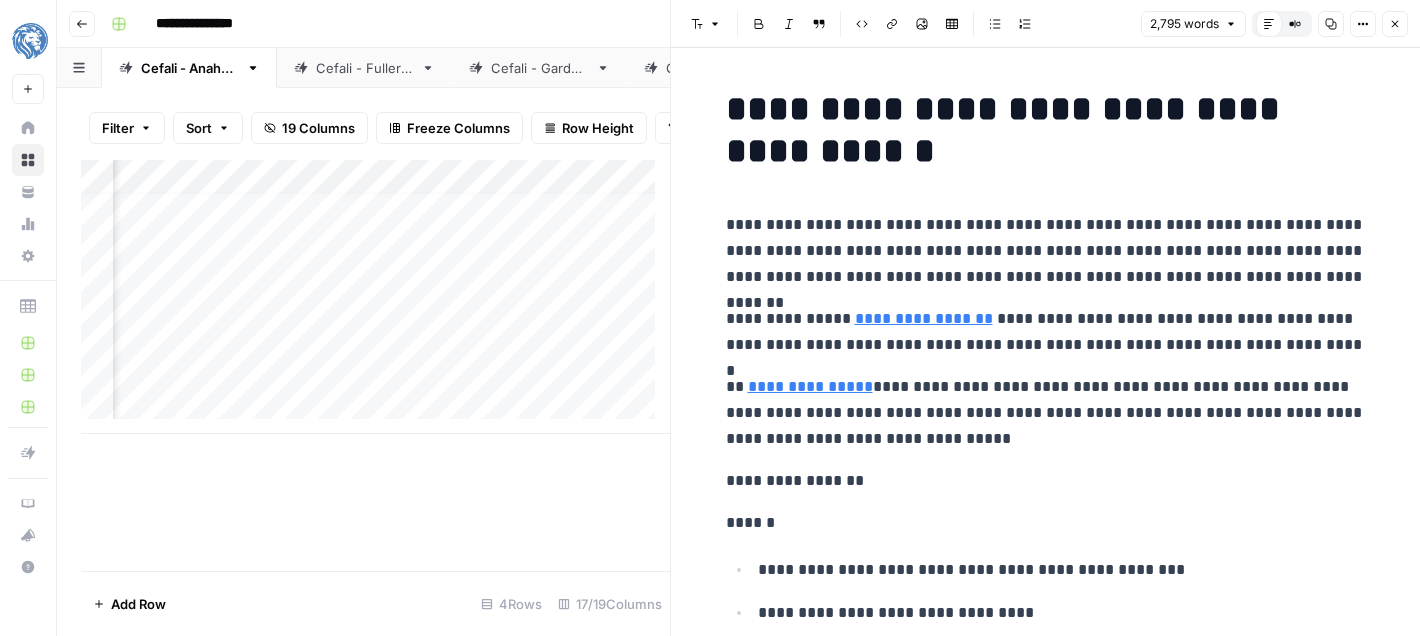 scroll, scrollTop: 15, scrollLeft: 2920, axis: both 